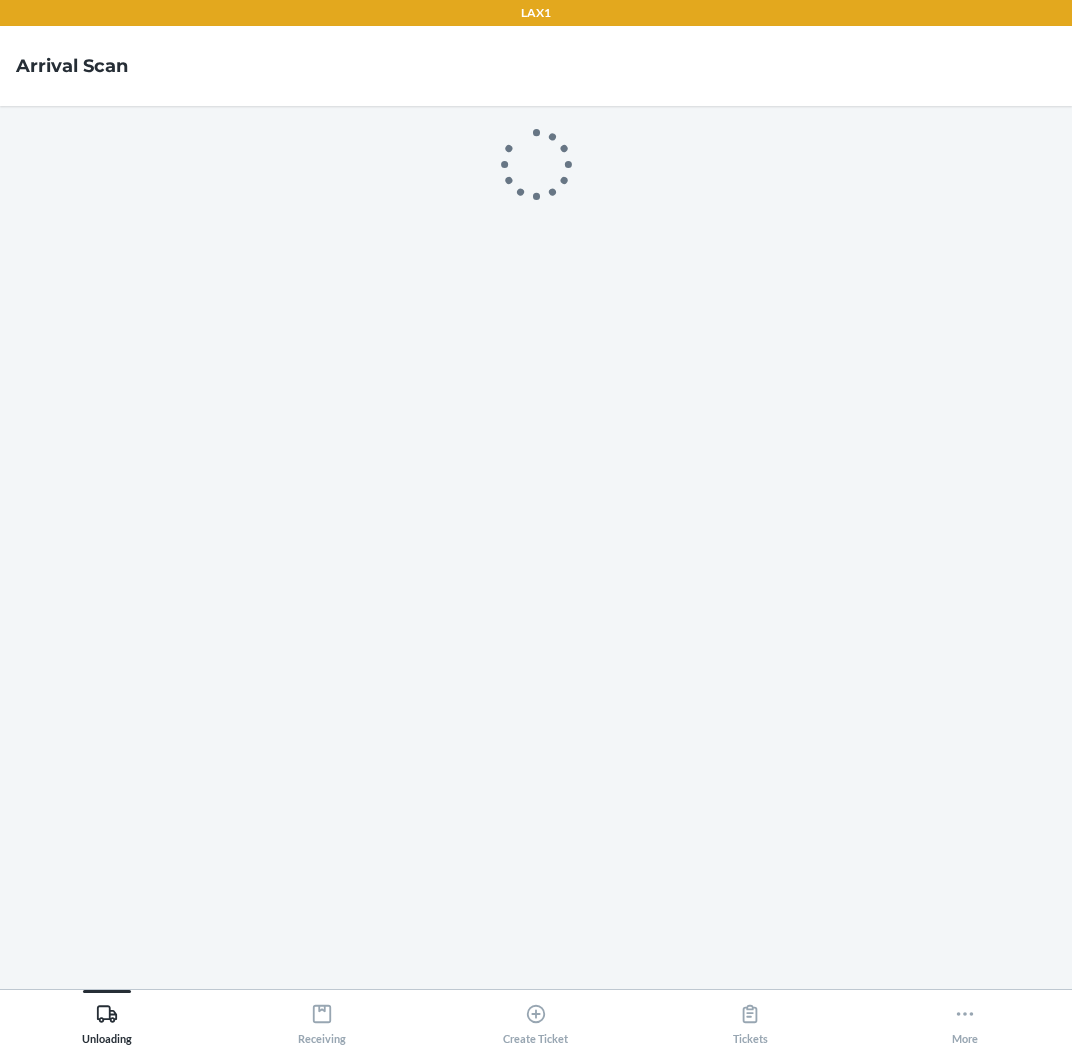 scroll, scrollTop: 0, scrollLeft: 0, axis: both 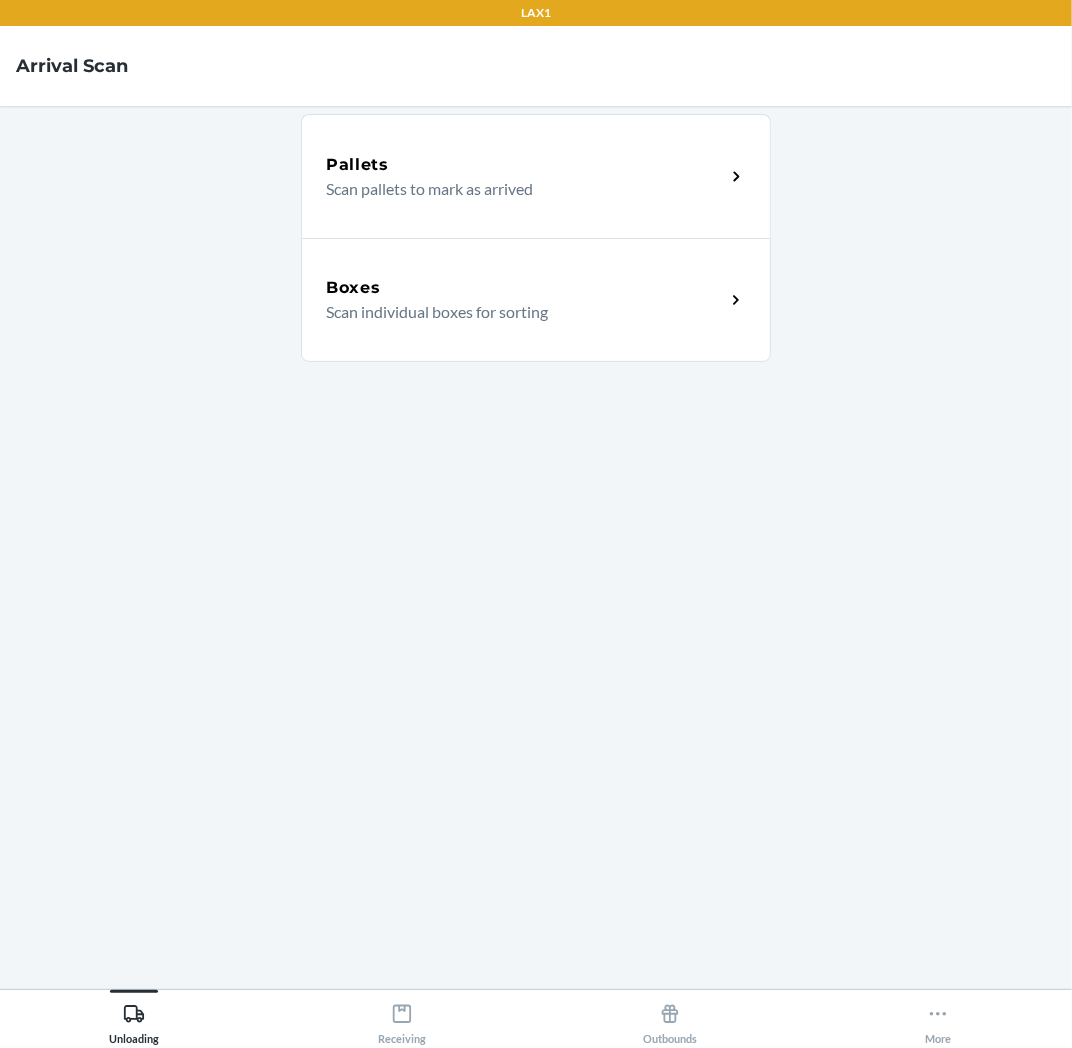 click on "Boxes" at bounding box center [525, 288] 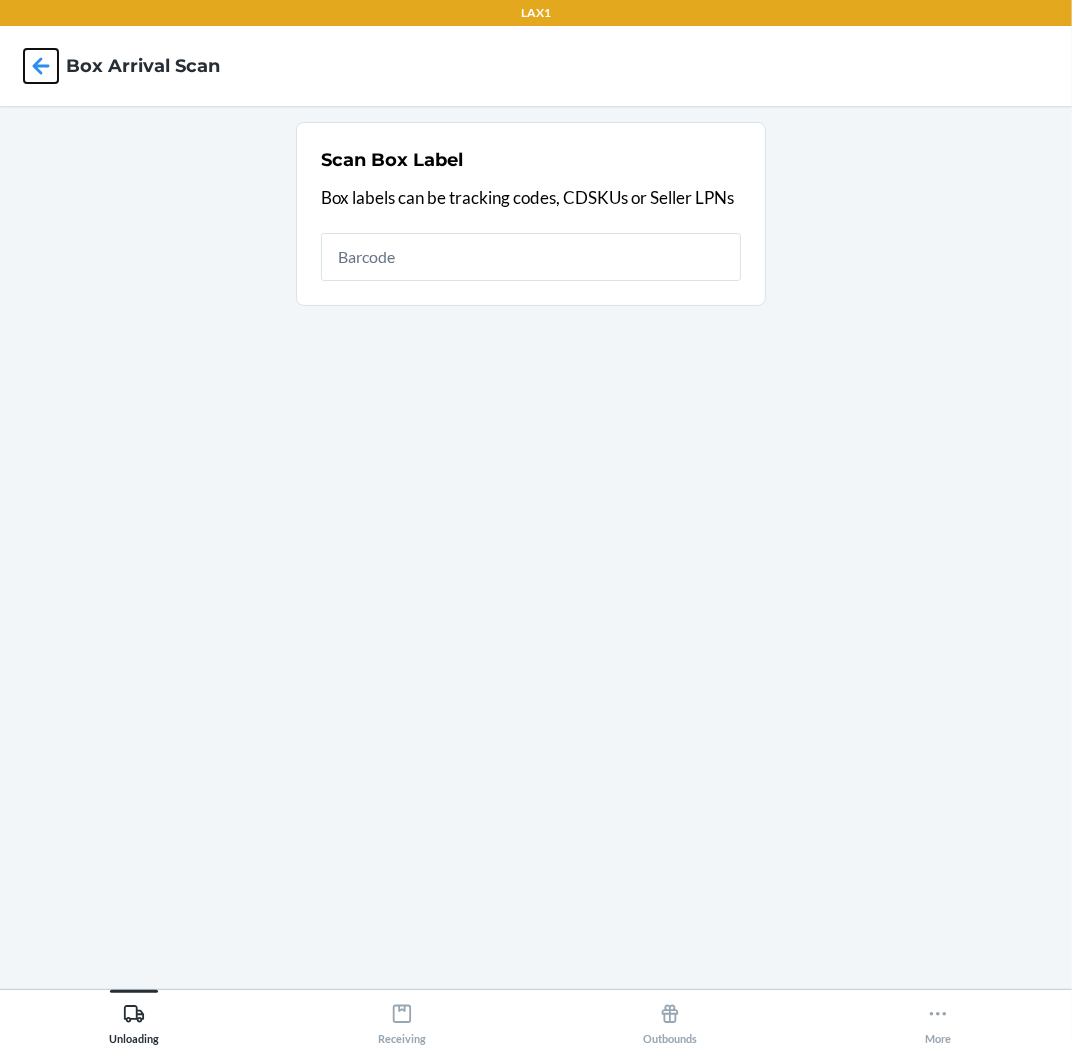 click 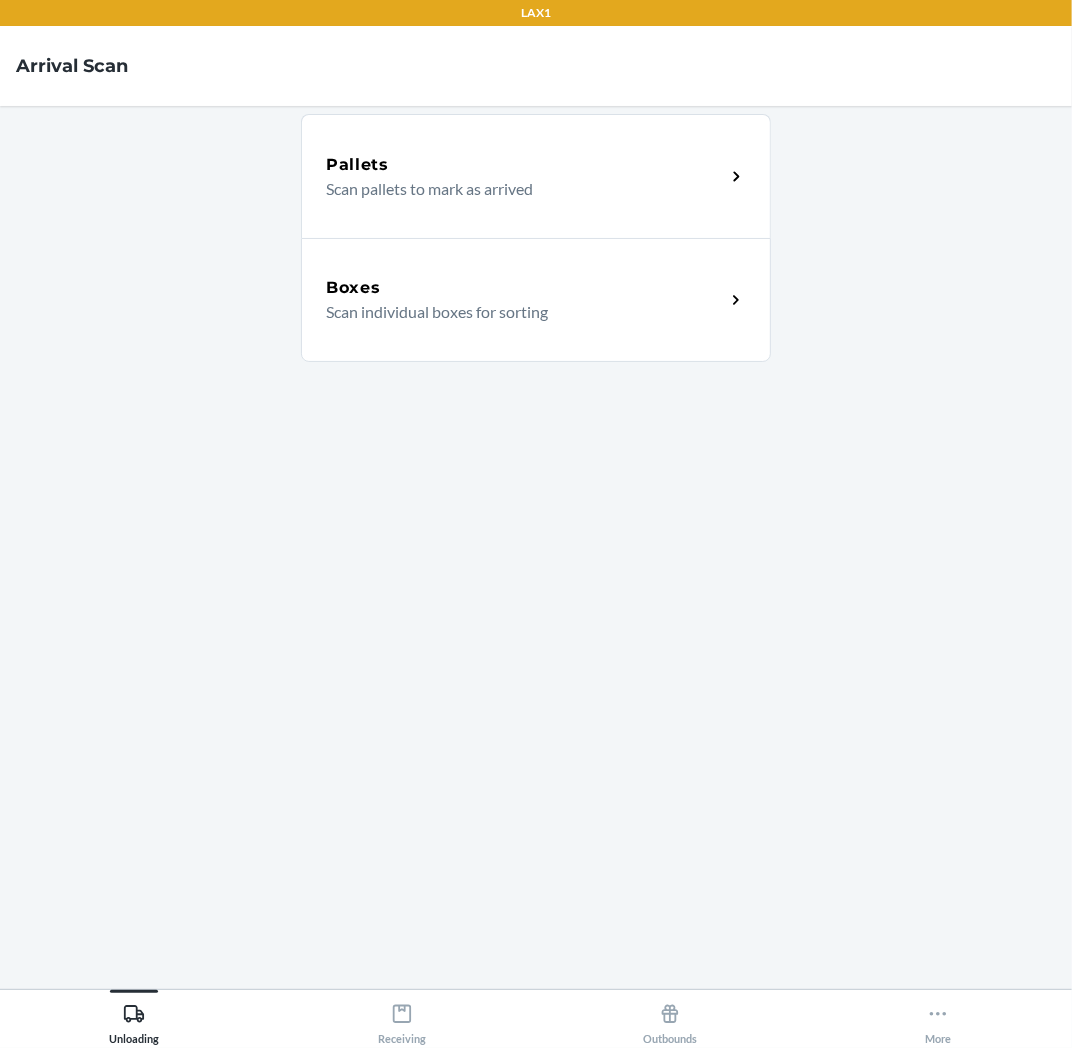 click on "Scan individual boxes for sorting" at bounding box center [517, 312] 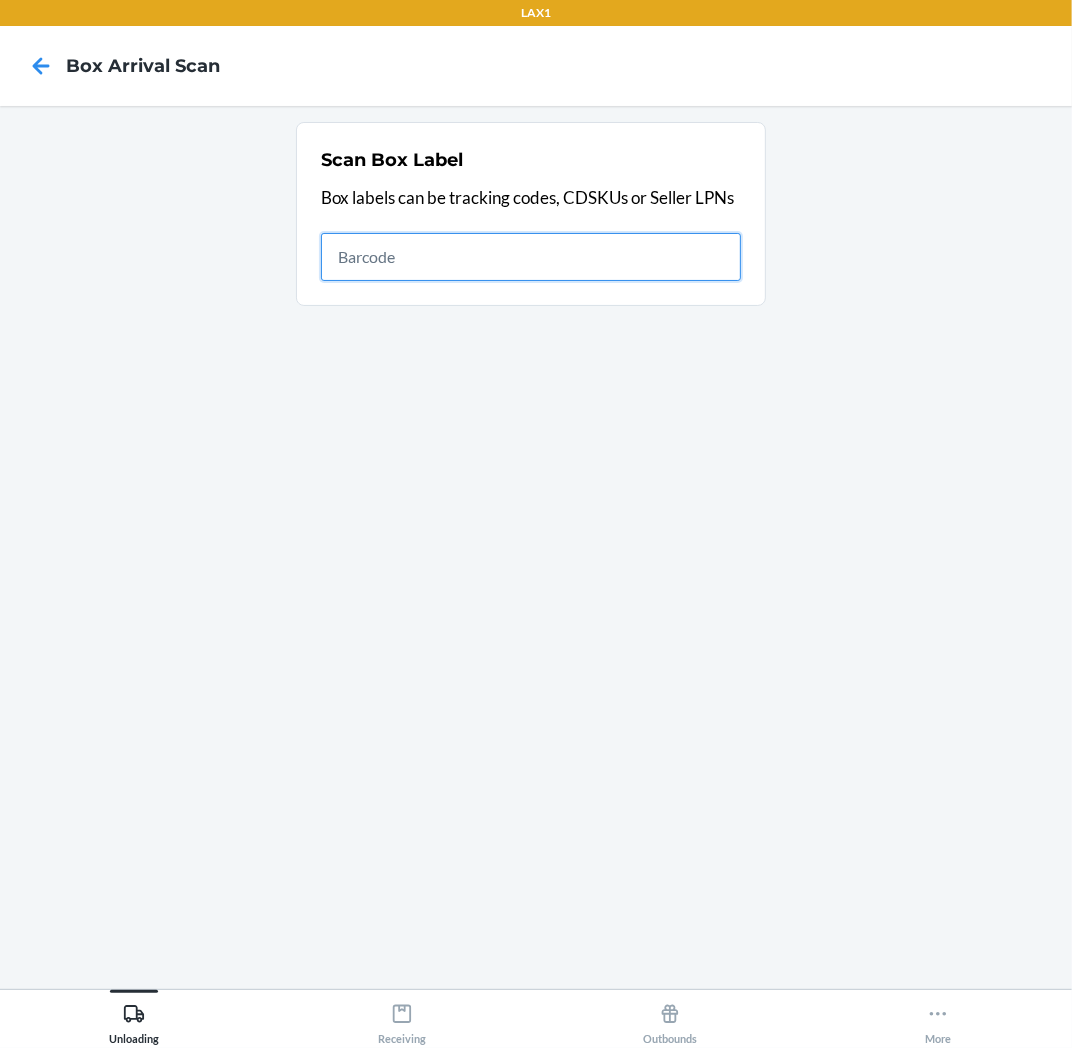 click at bounding box center (531, 257) 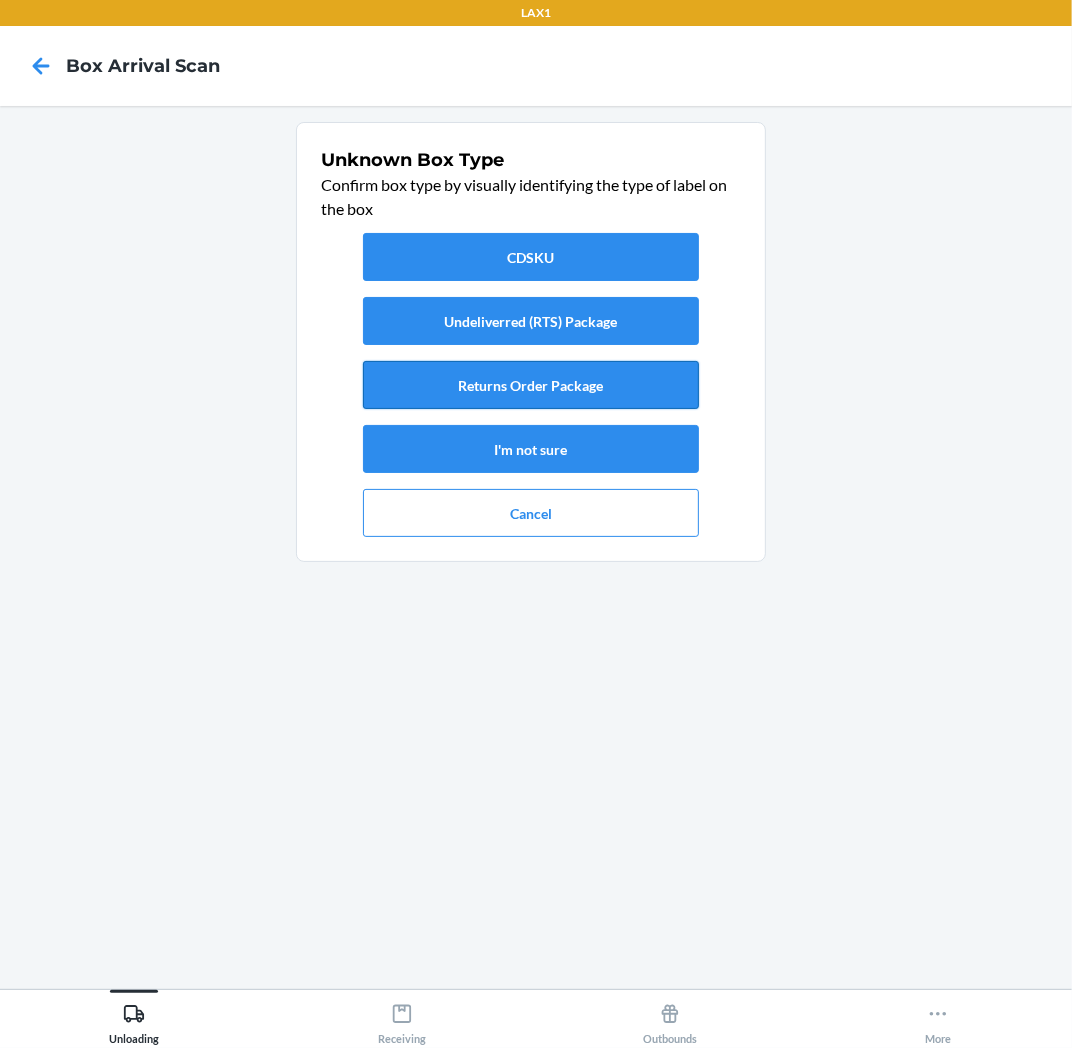 click on "Returns Order Package" at bounding box center [531, 385] 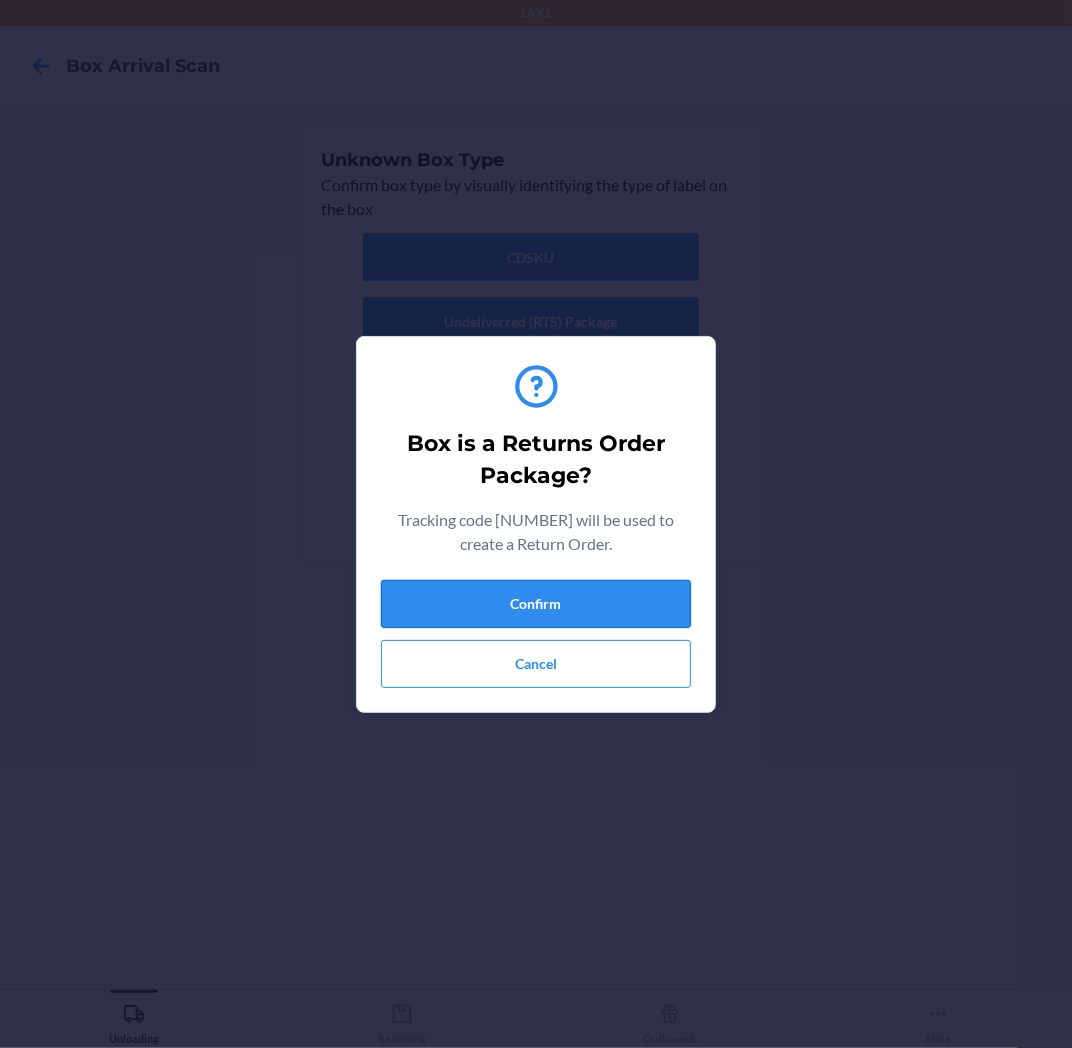 click on "Confirm" at bounding box center (536, 604) 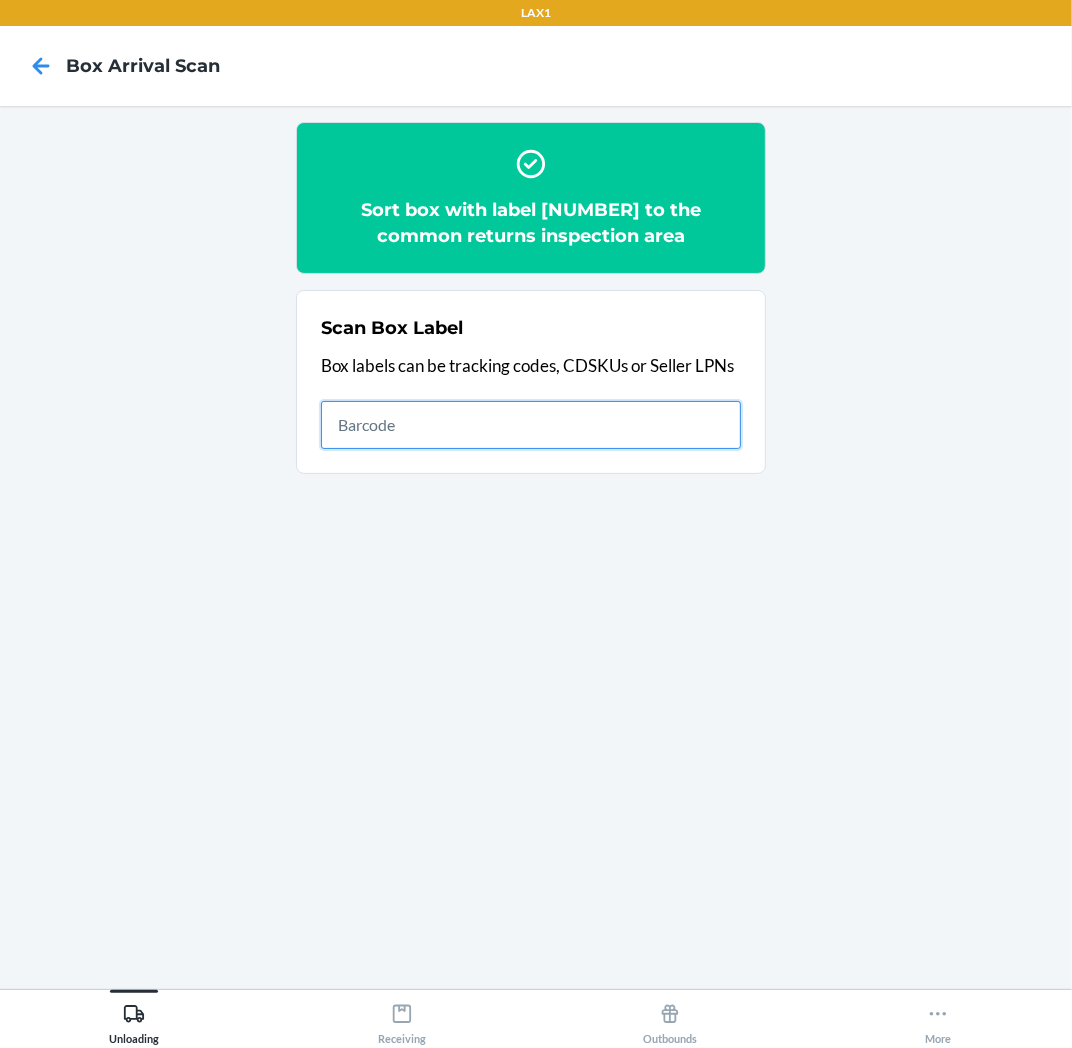 click at bounding box center [531, 425] 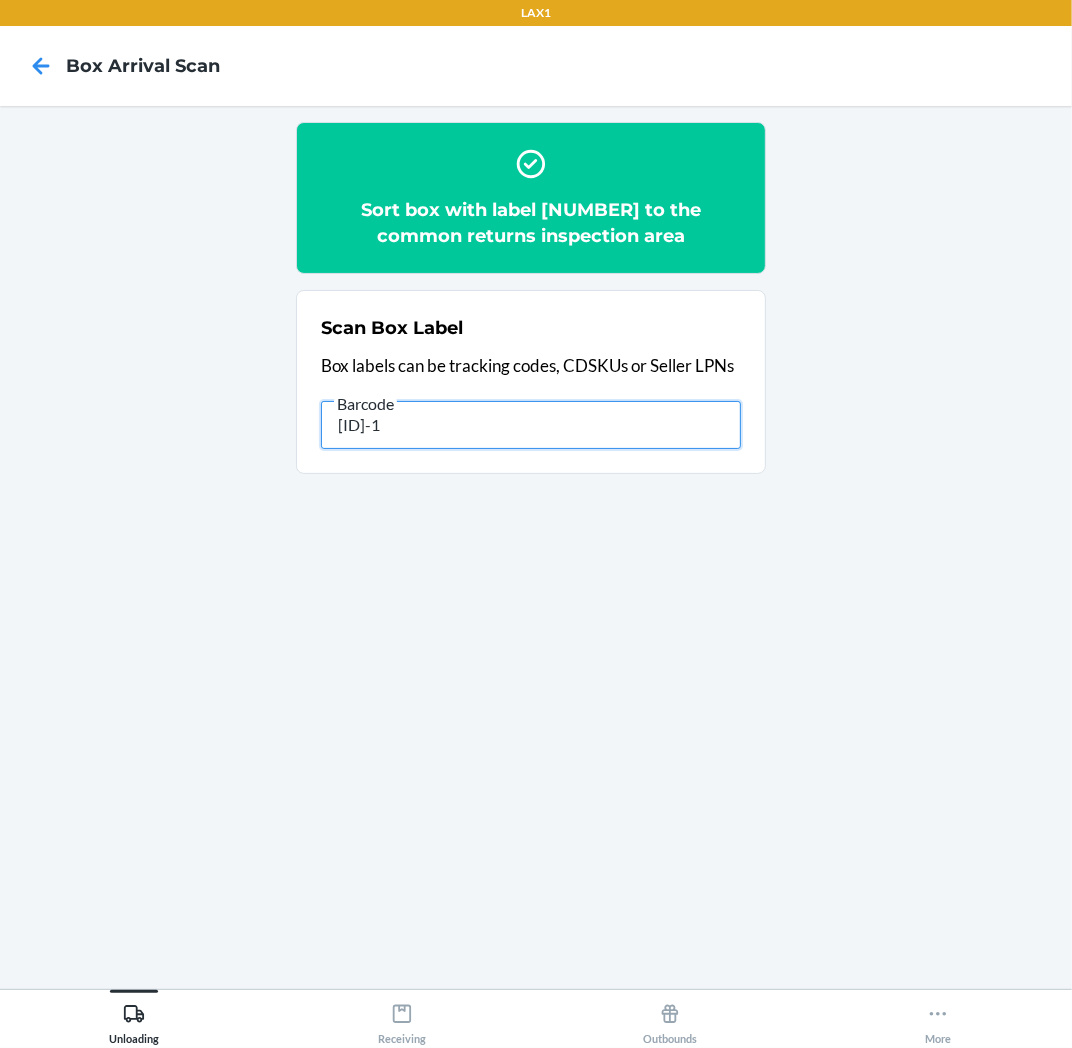 type on "HRKSBUC4-4907-1" 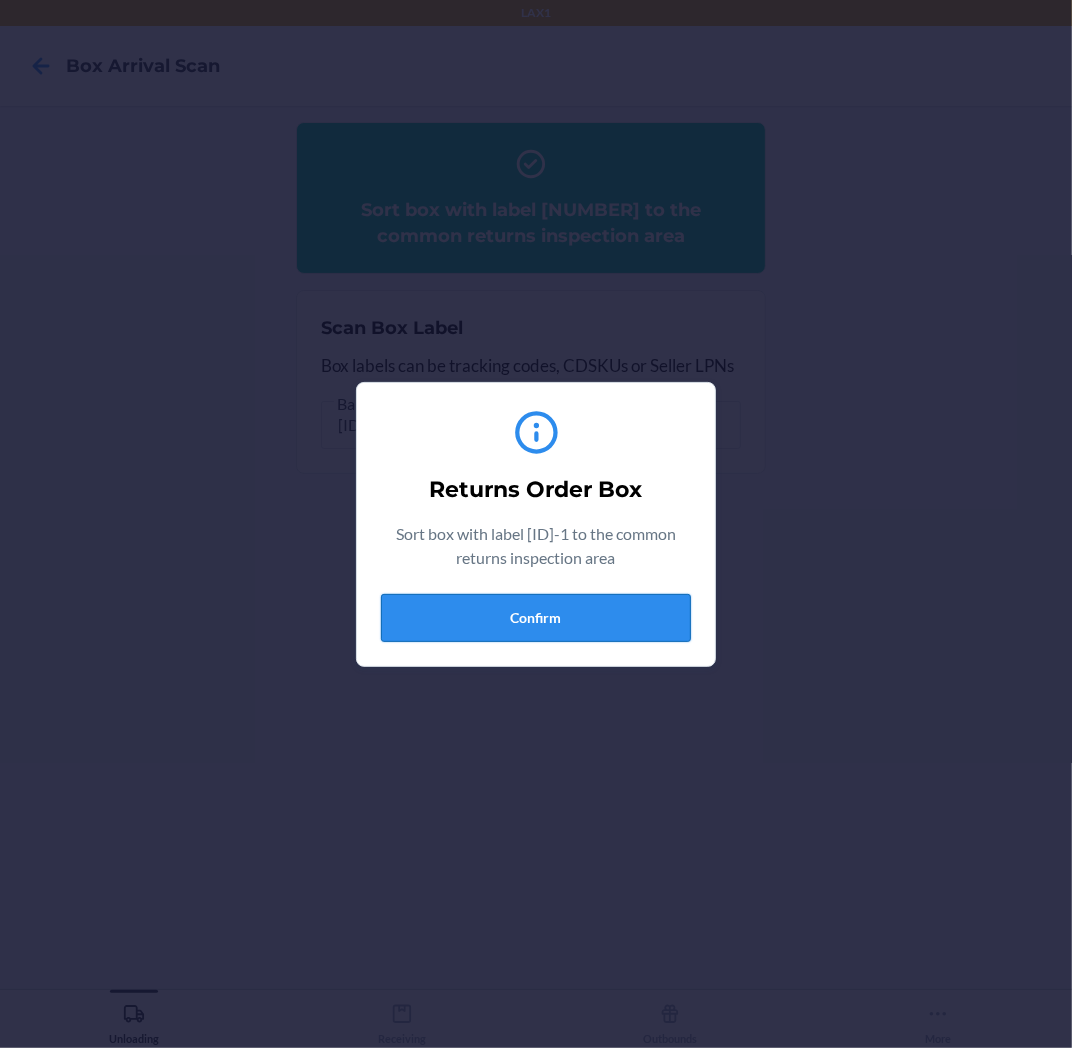 click on "Confirm" at bounding box center (536, 618) 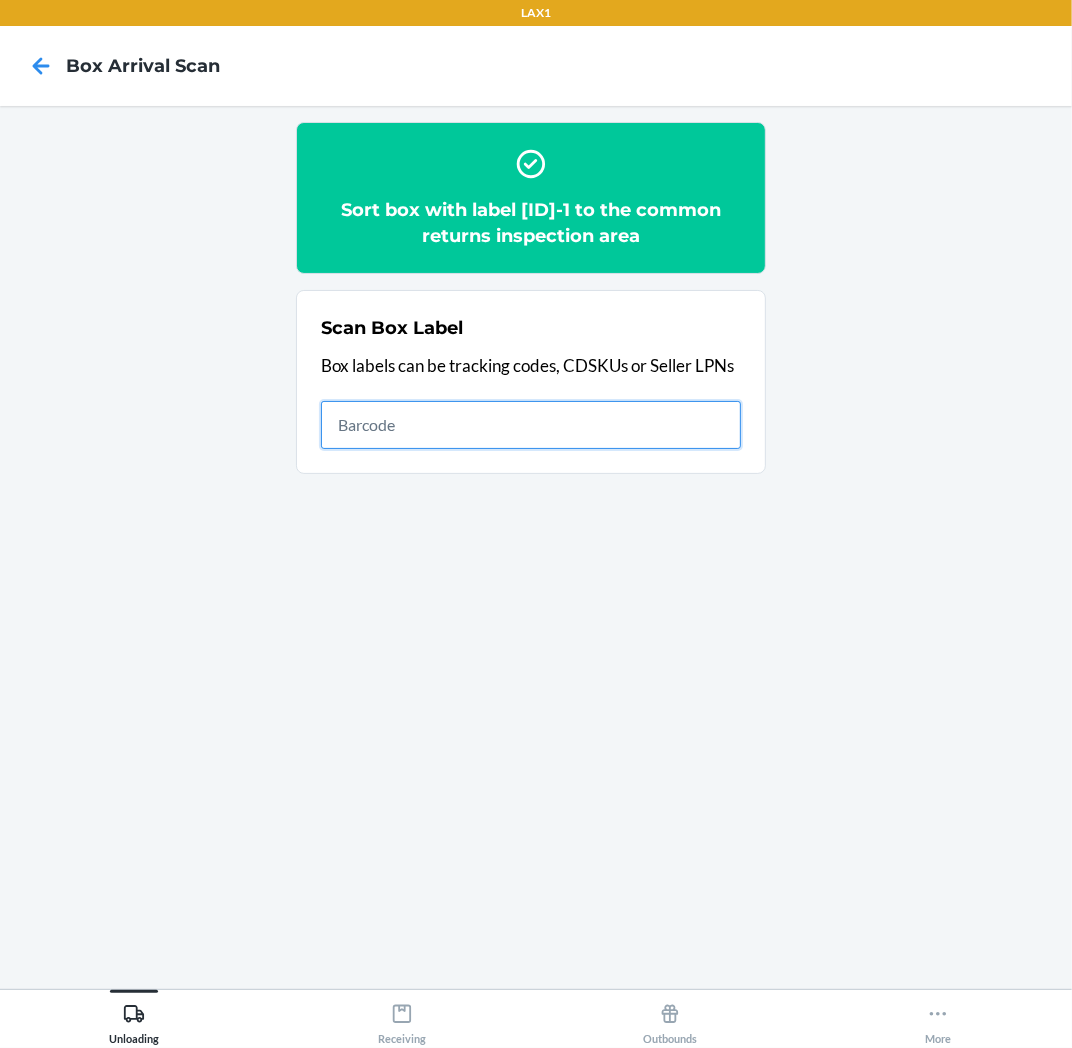 click at bounding box center (531, 425) 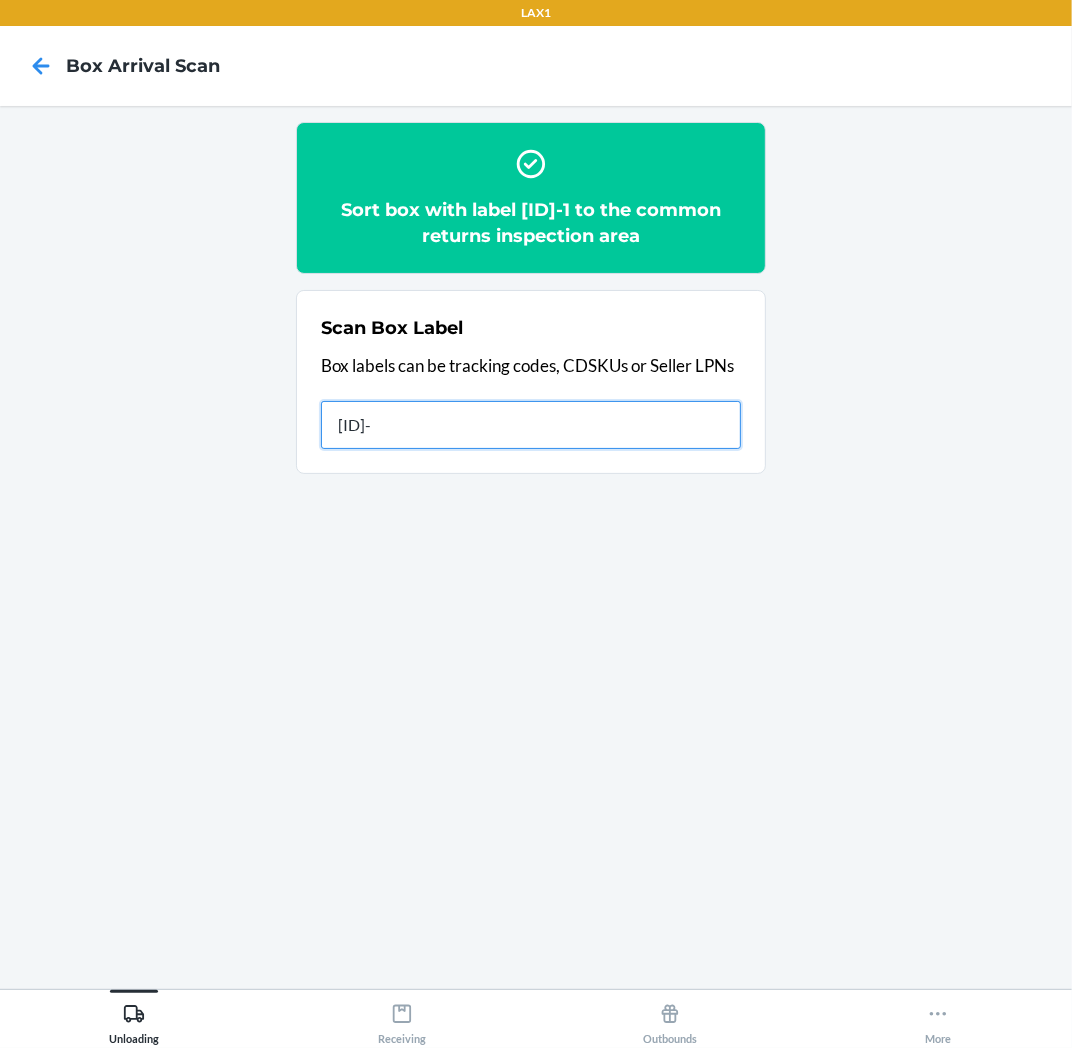 type on "HRRZ6QQV-2202-1" 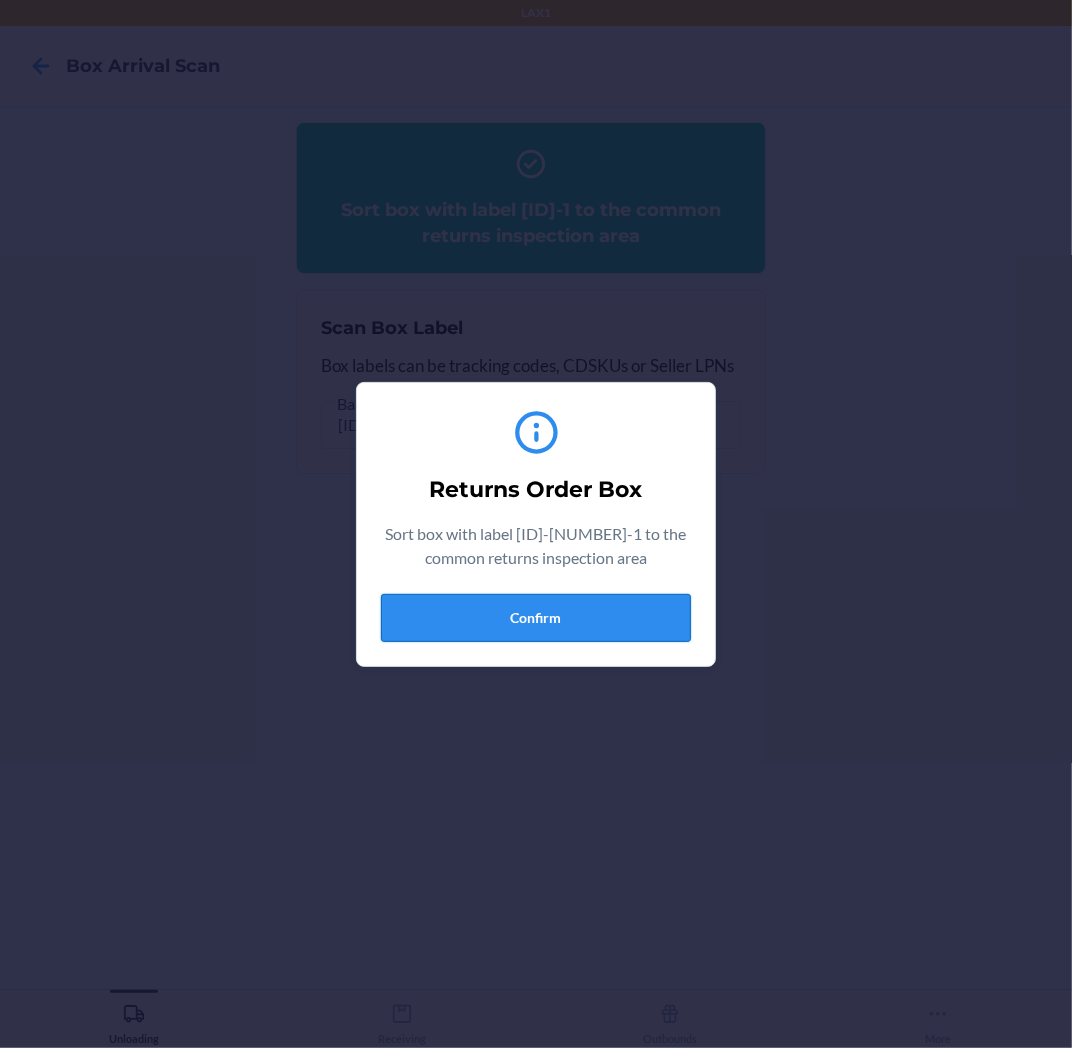 click on "Confirm" at bounding box center [536, 618] 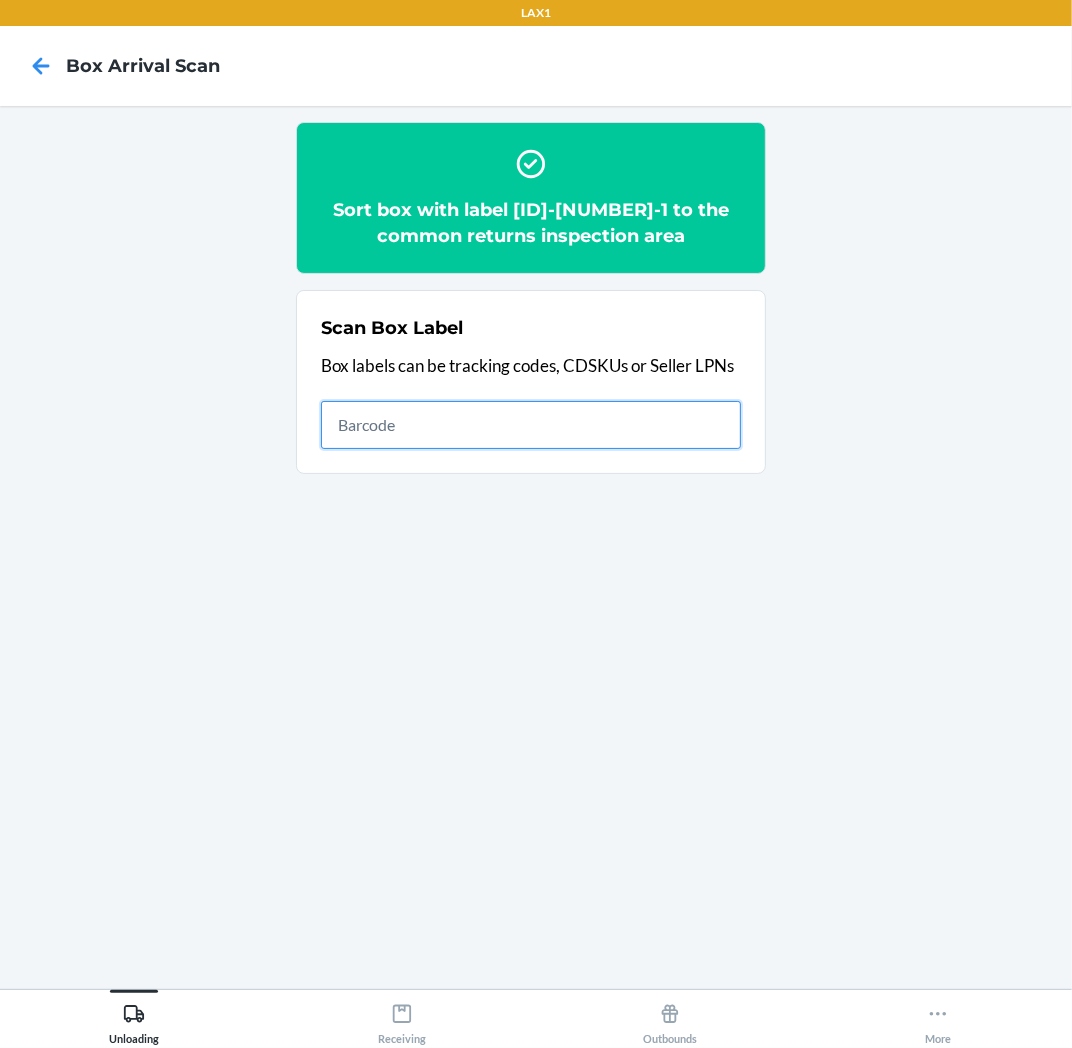 click at bounding box center [531, 425] 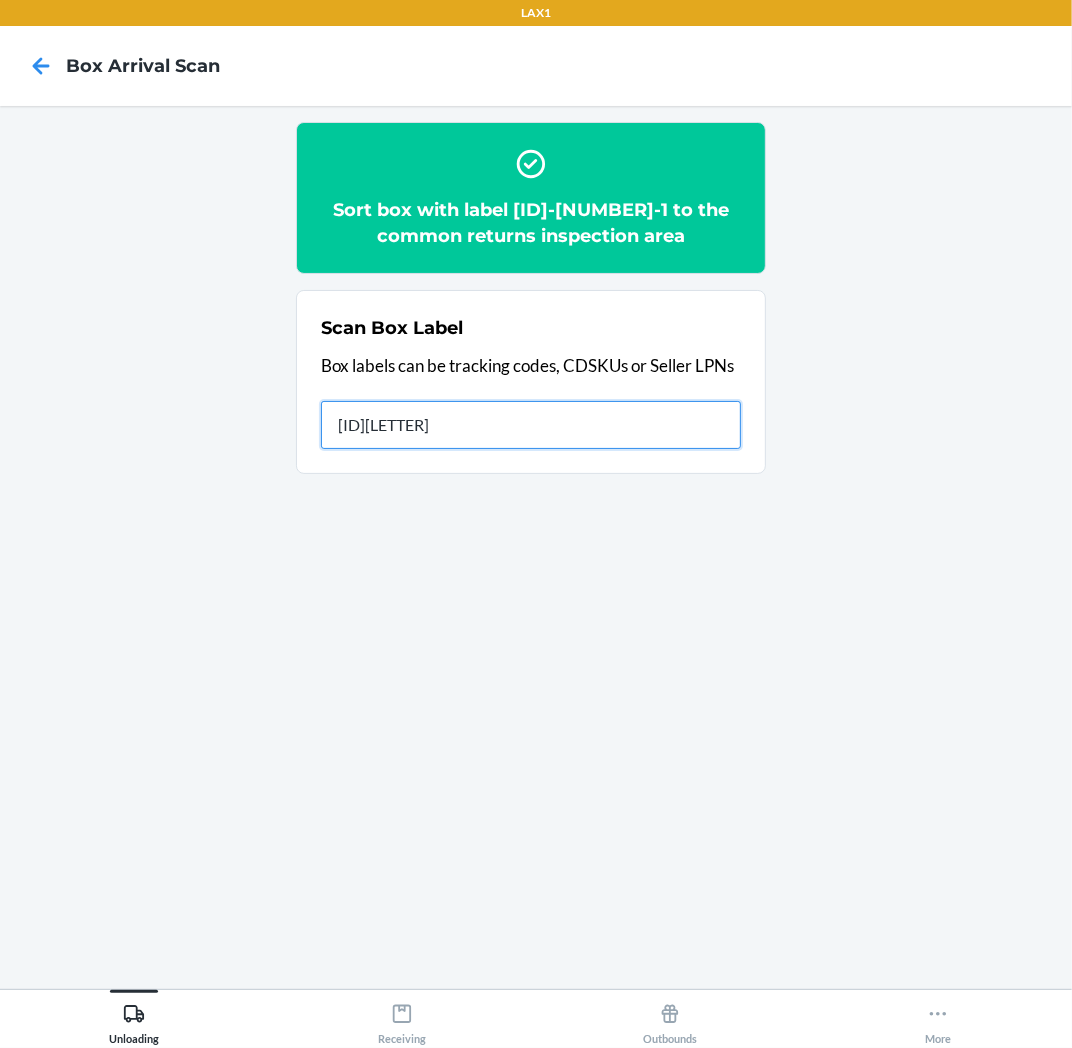 type on "HR4L00014M2B" 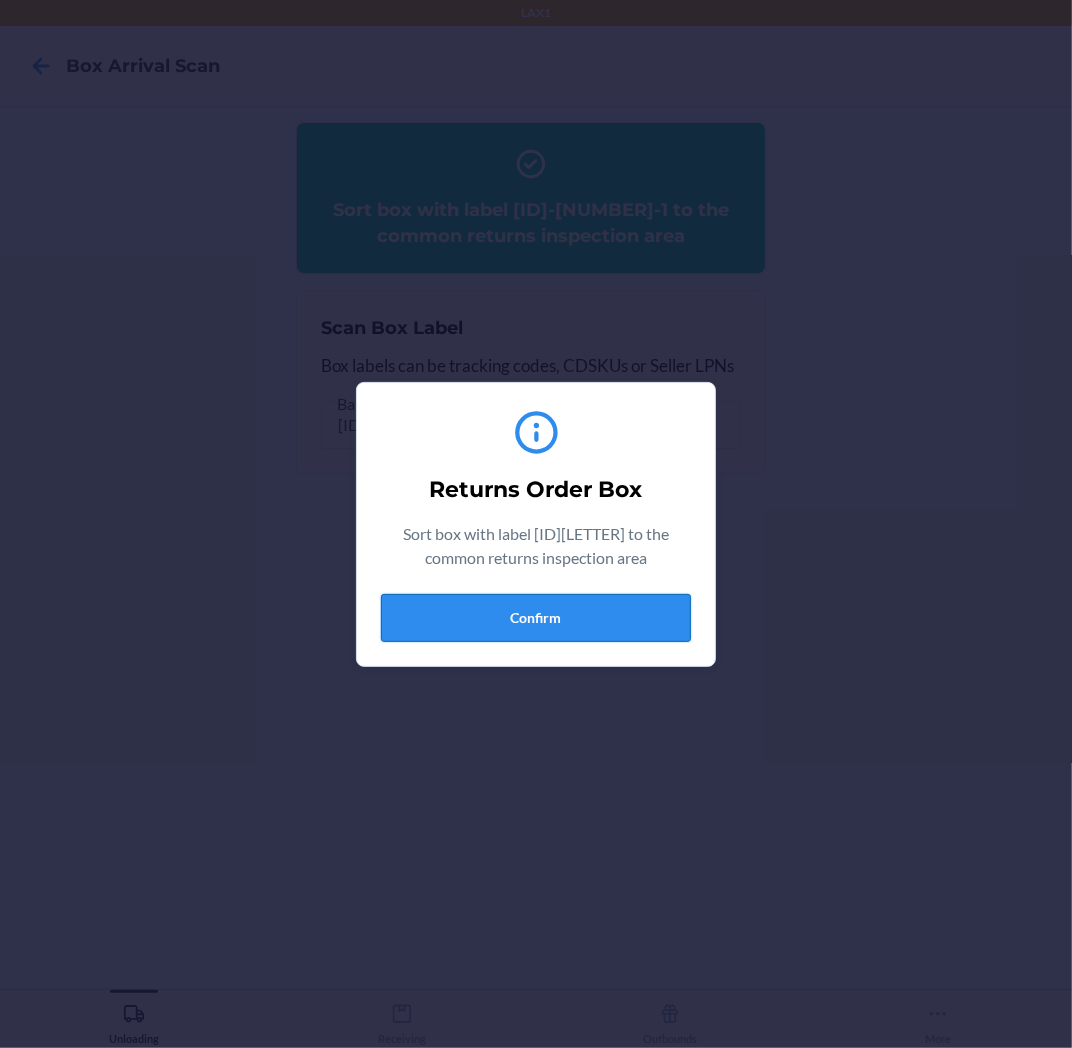 click on "Confirm" at bounding box center (536, 618) 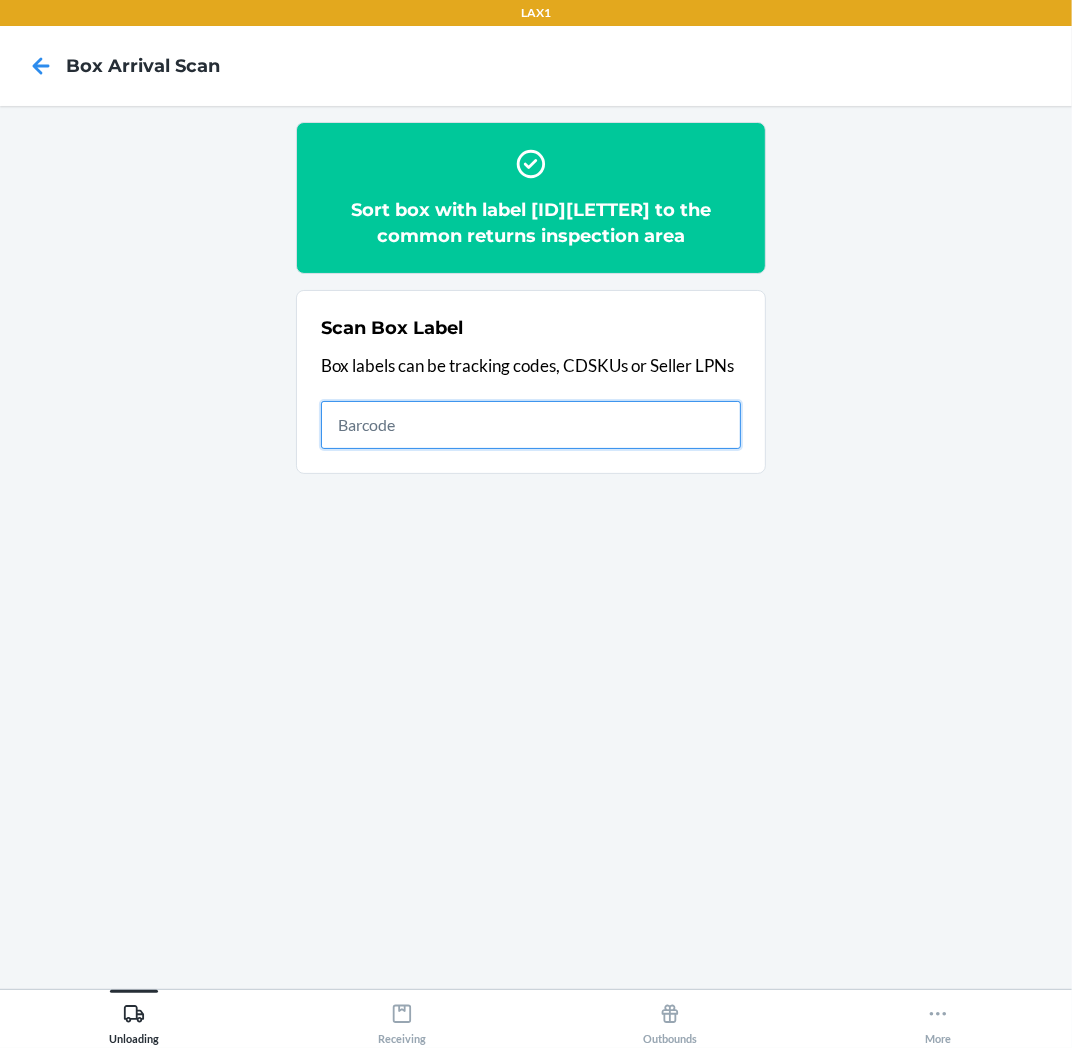 click at bounding box center [531, 425] 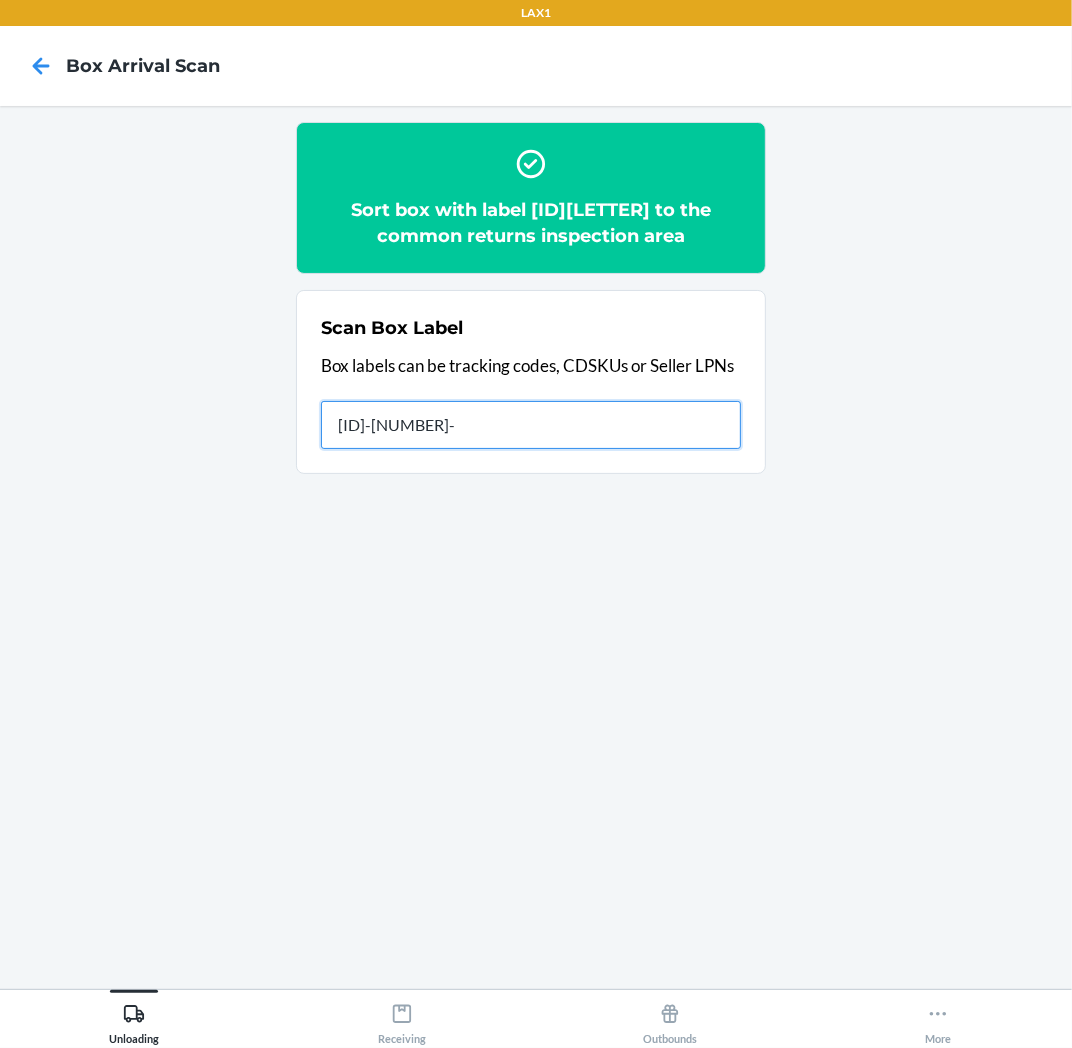 type on "HRGAAEUK-6592-1" 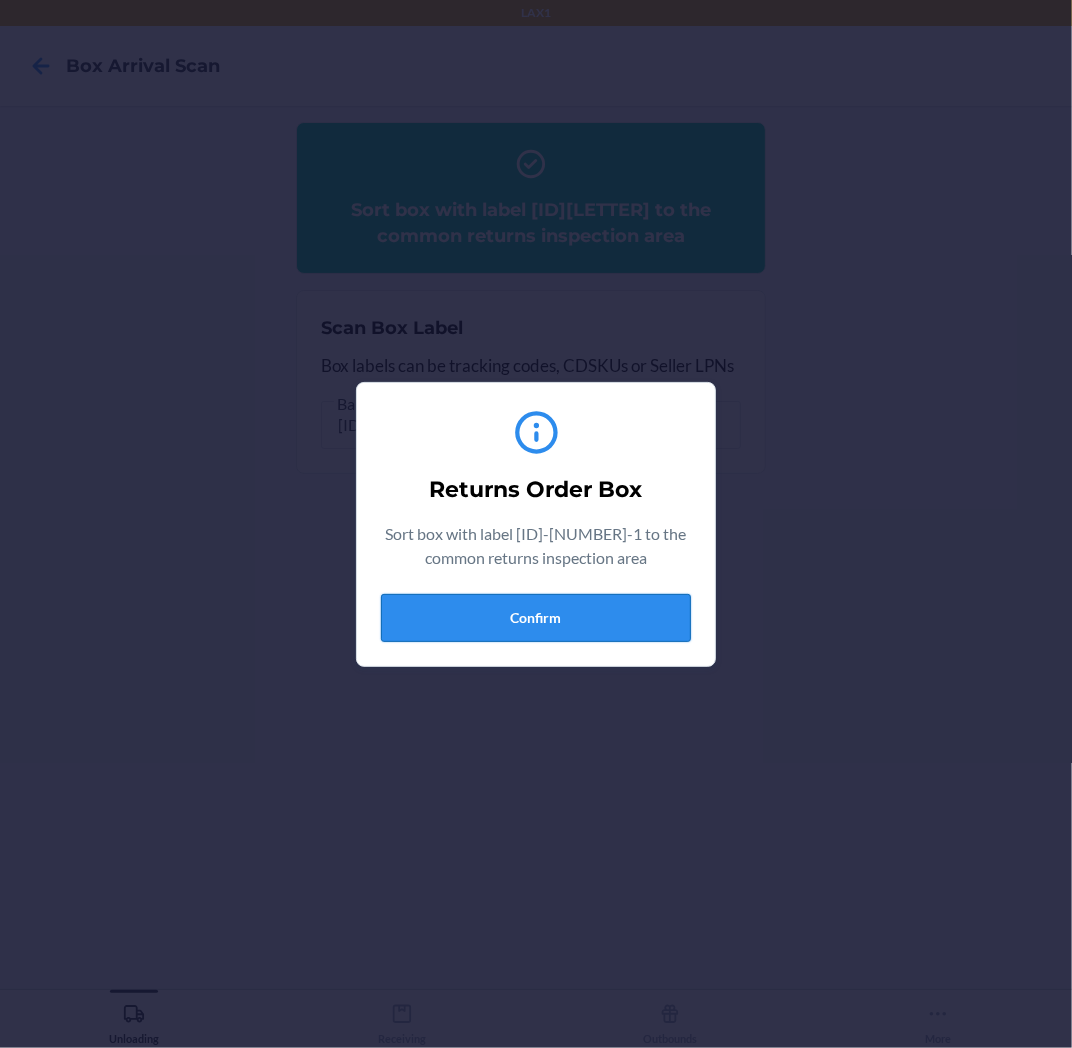 click on "Confirm" at bounding box center (536, 618) 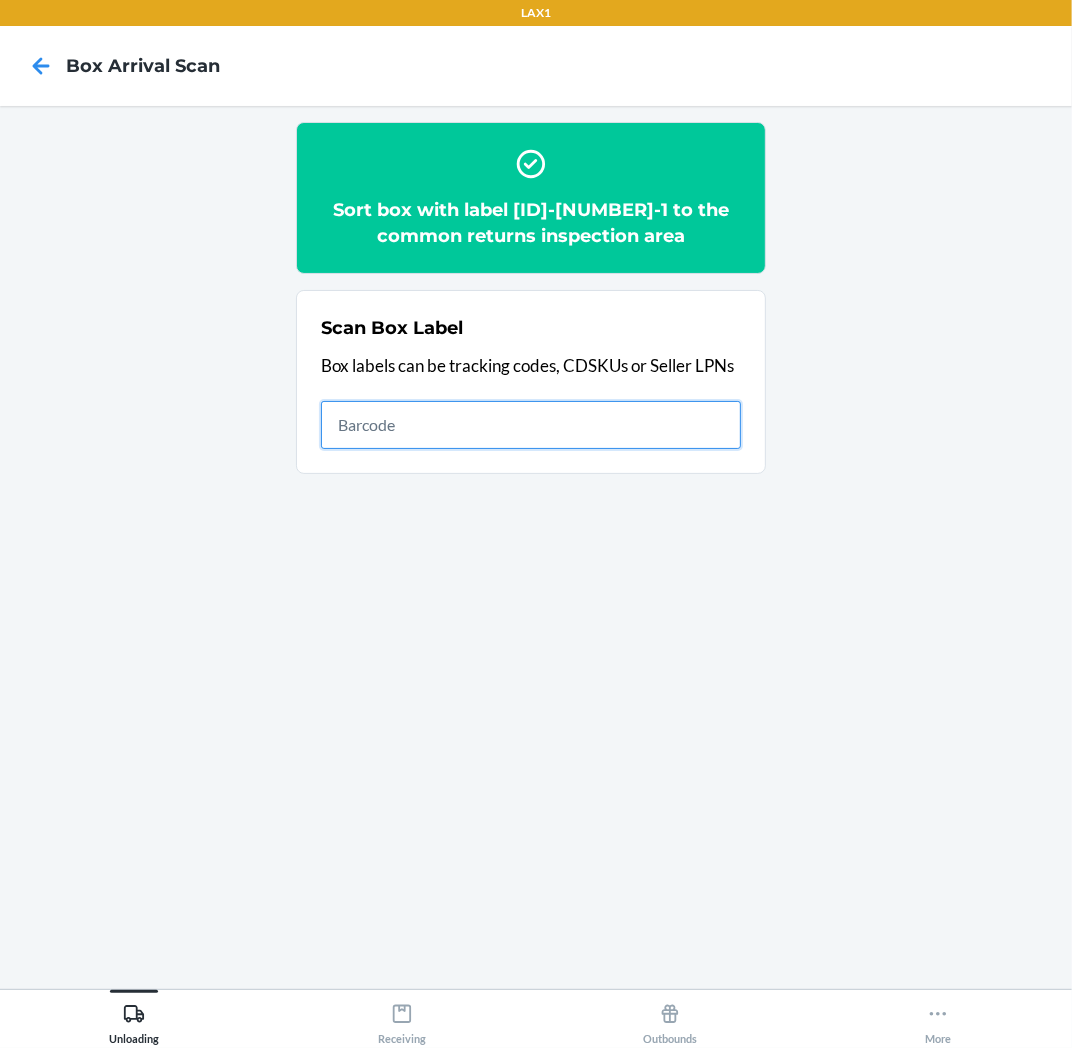 click at bounding box center [531, 425] 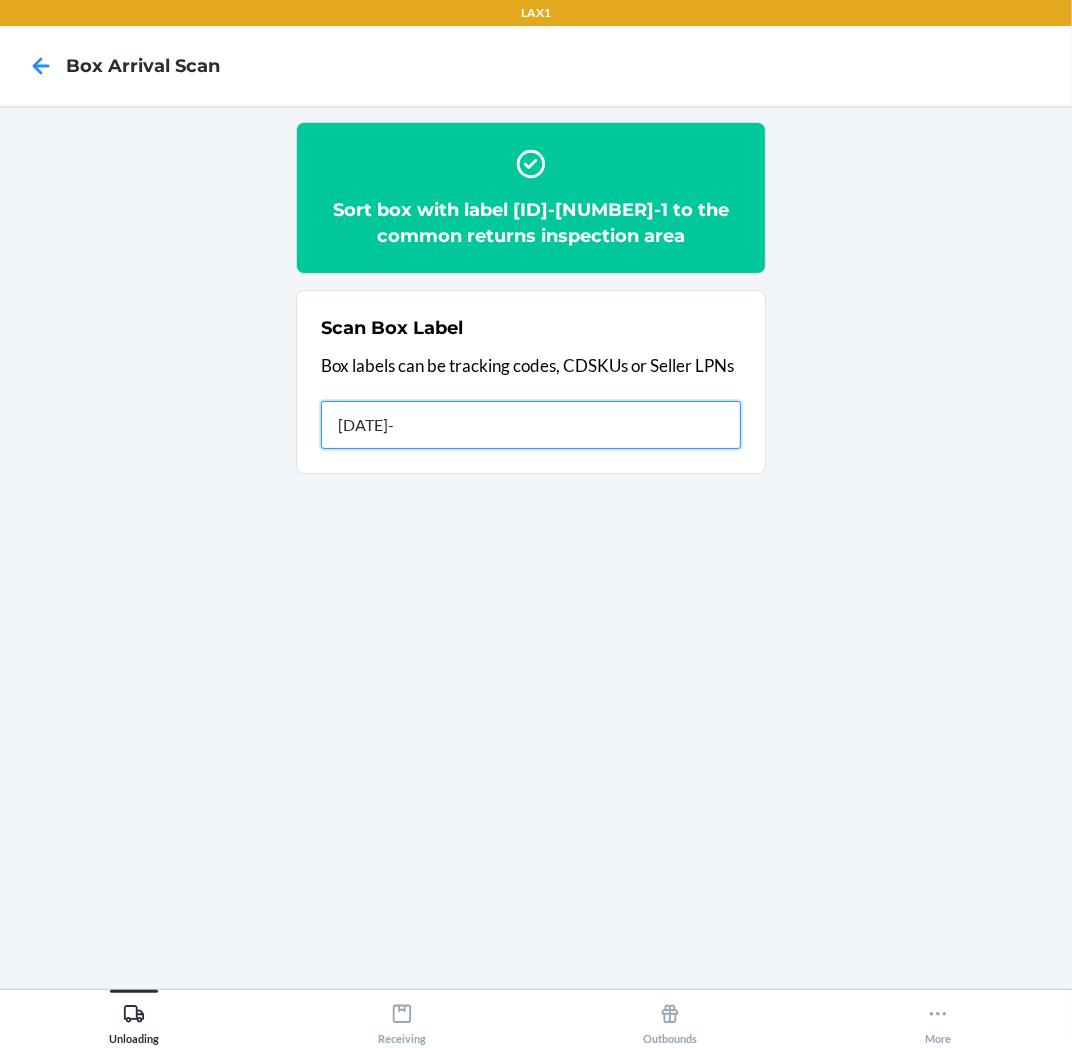 type on "08012025-1" 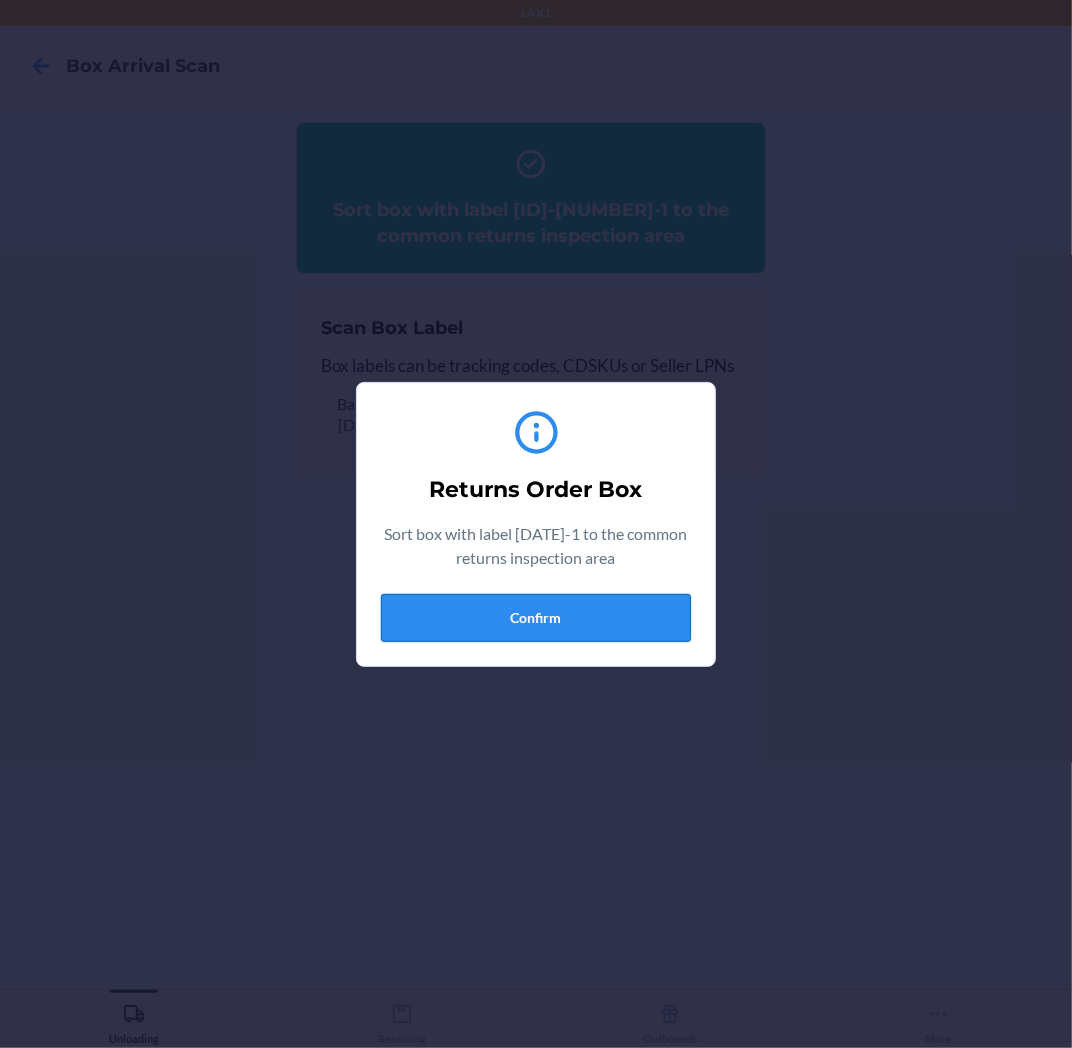 click on "Confirm" at bounding box center (536, 618) 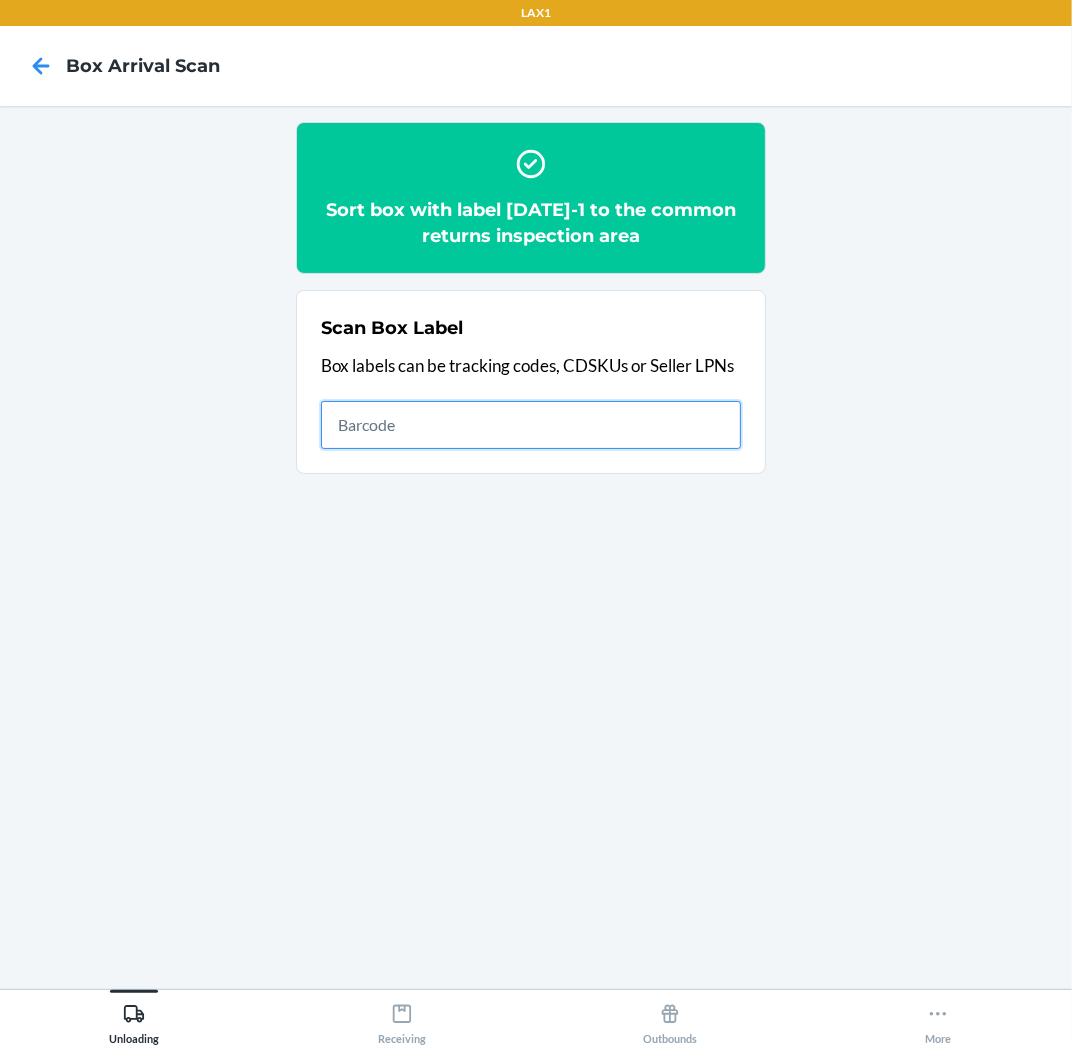 click at bounding box center (531, 425) 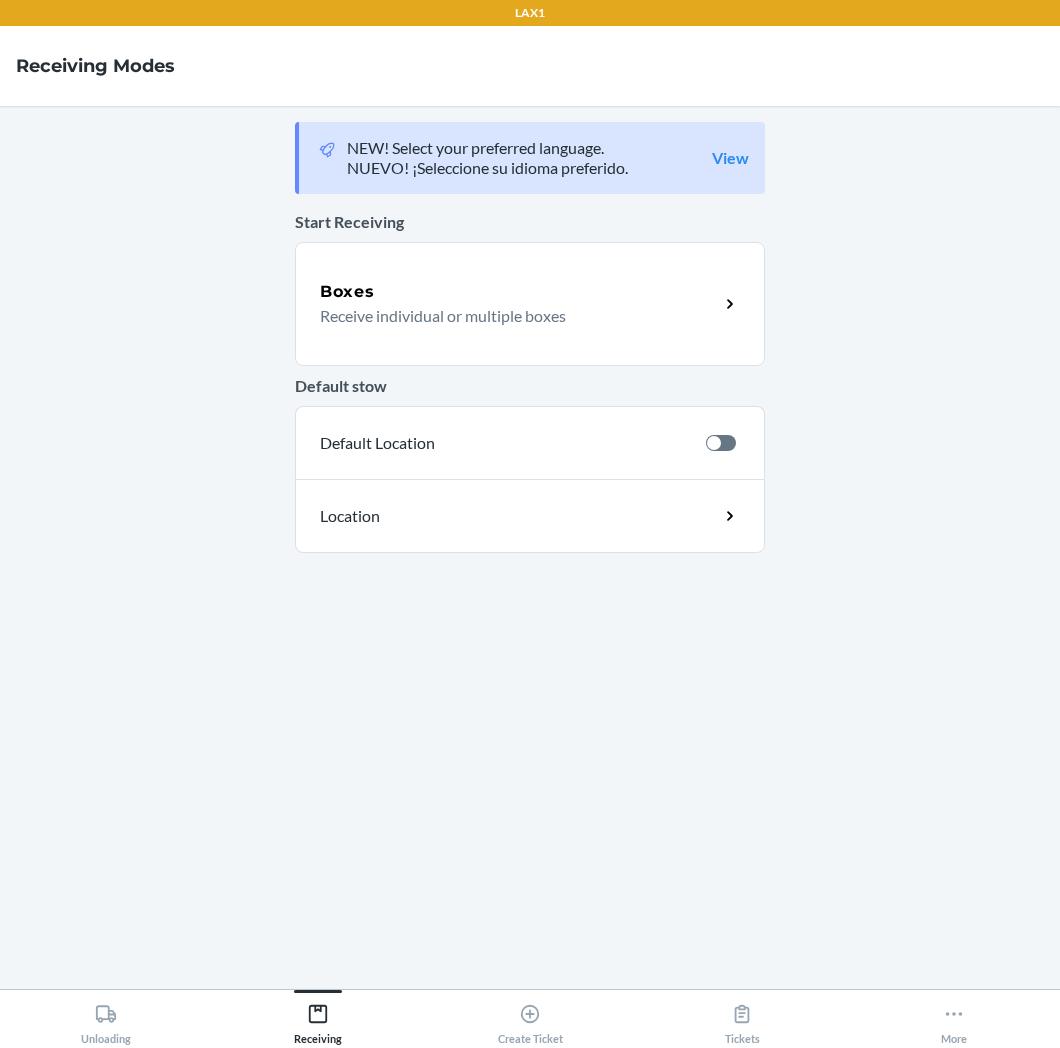 scroll, scrollTop: 0, scrollLeft: 0, axis: both 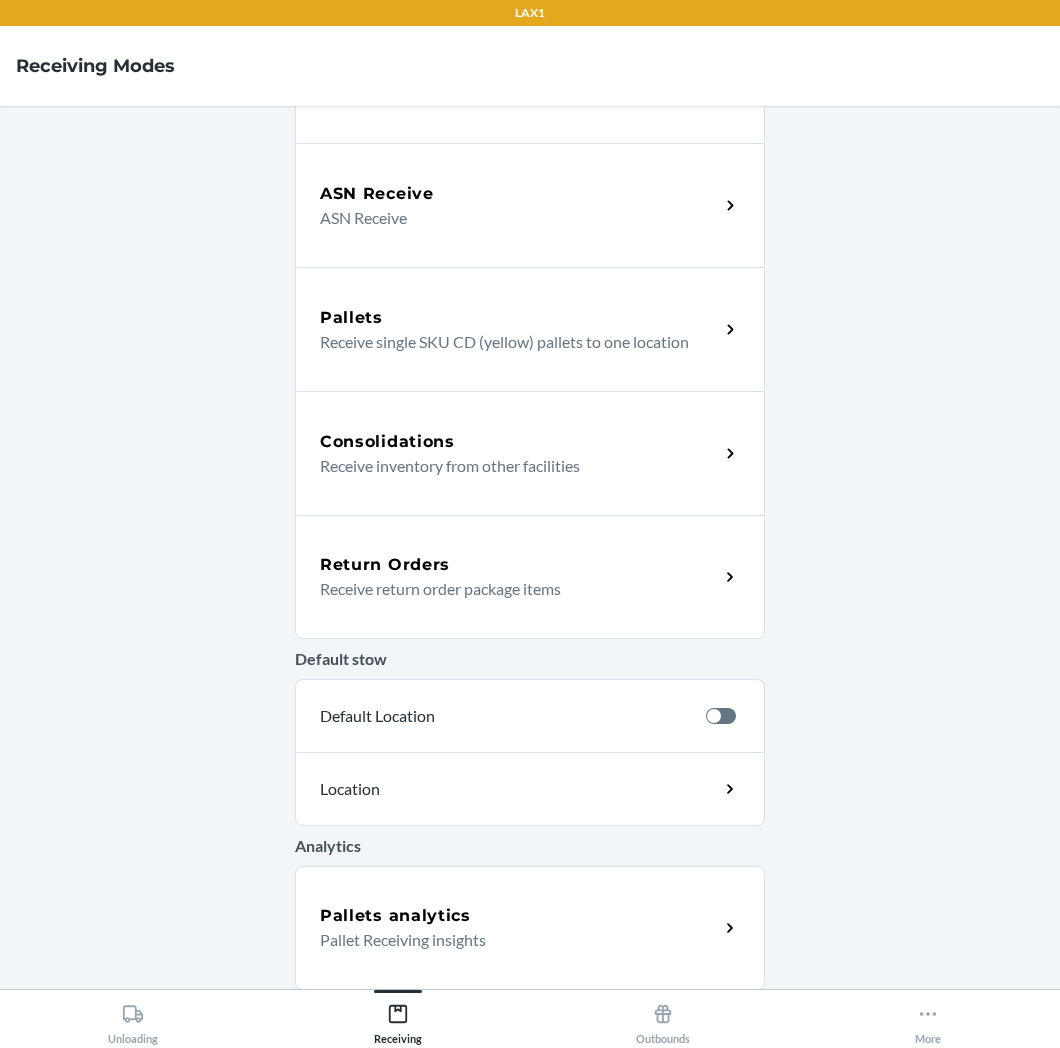click on "Receive return order package items" at bounding box center (511, 589) 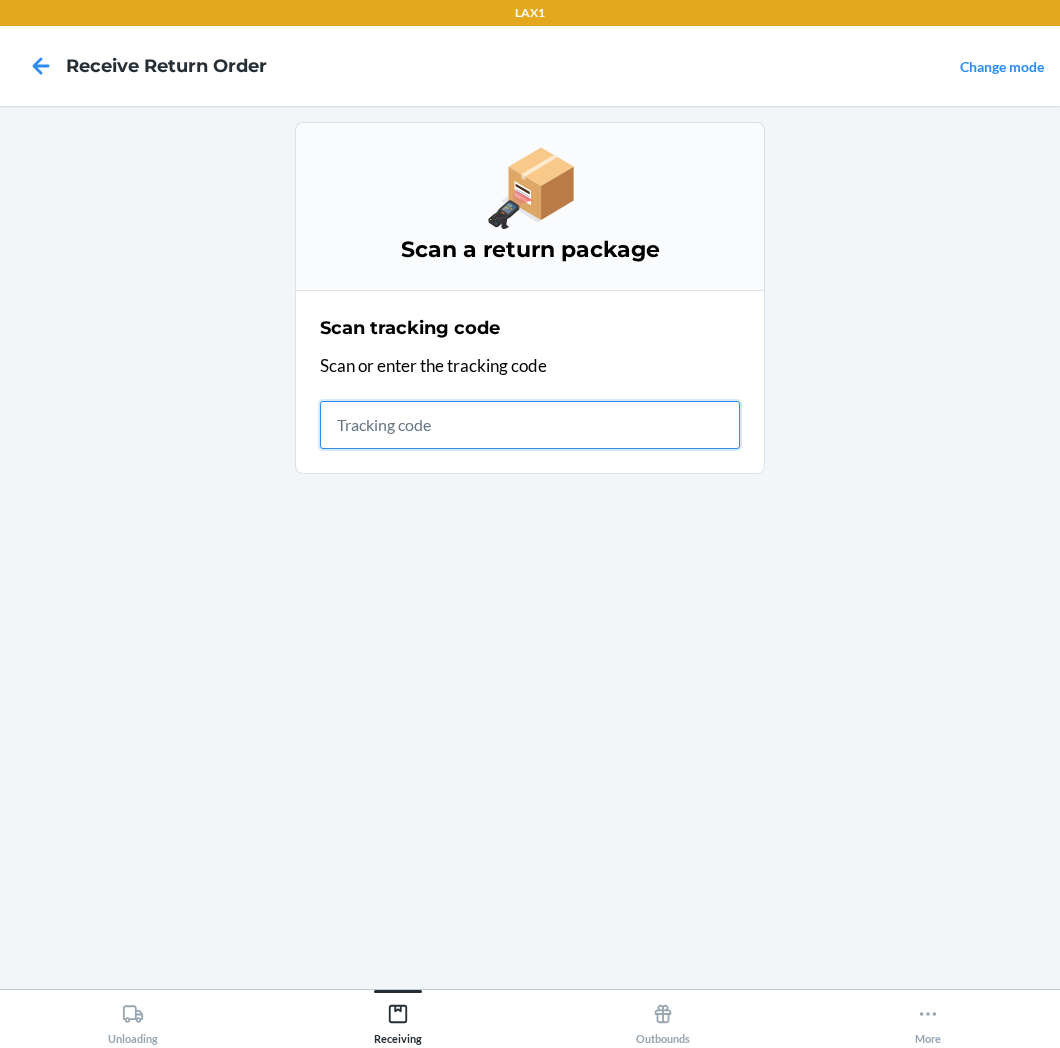 click at bounding box center (530, 425) 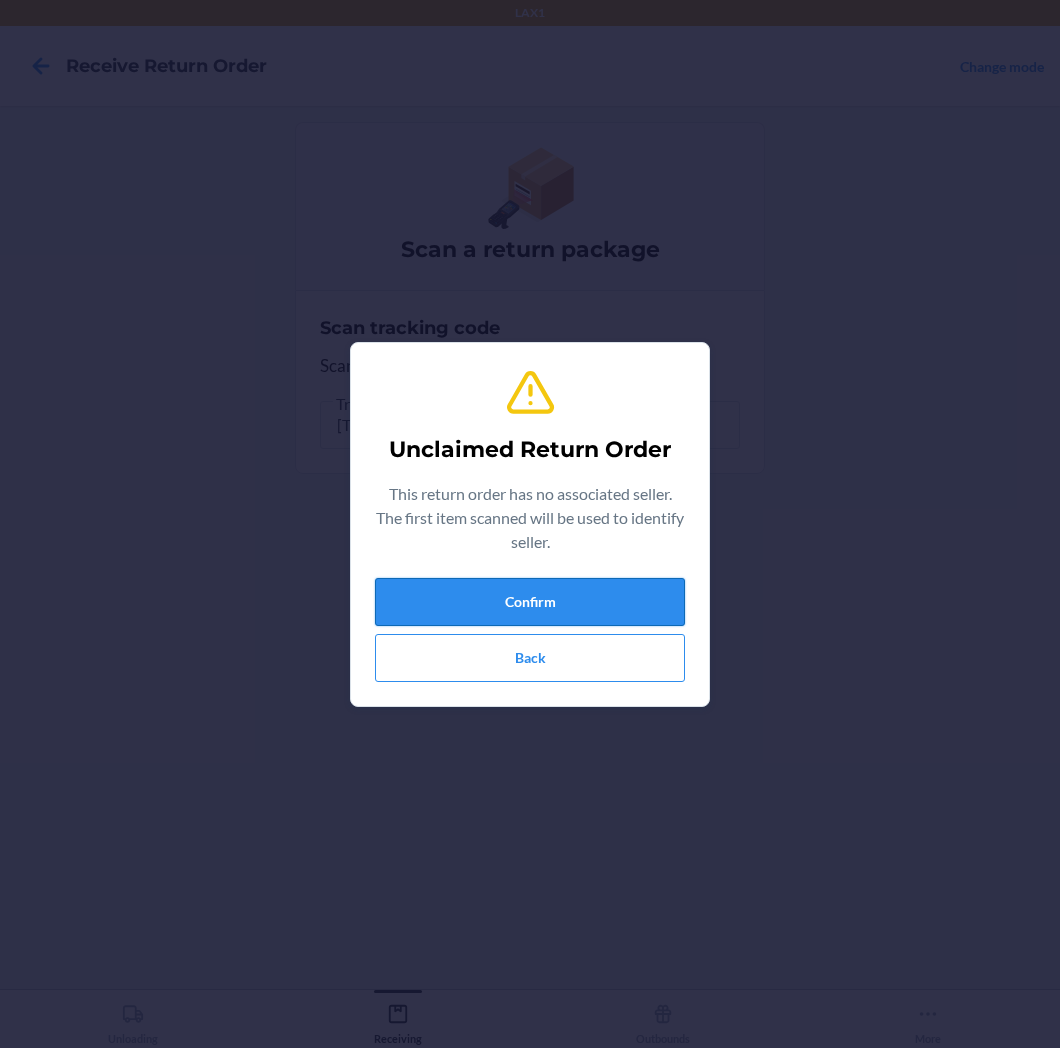 click on "Confirm" at bounding box center (530, 602) 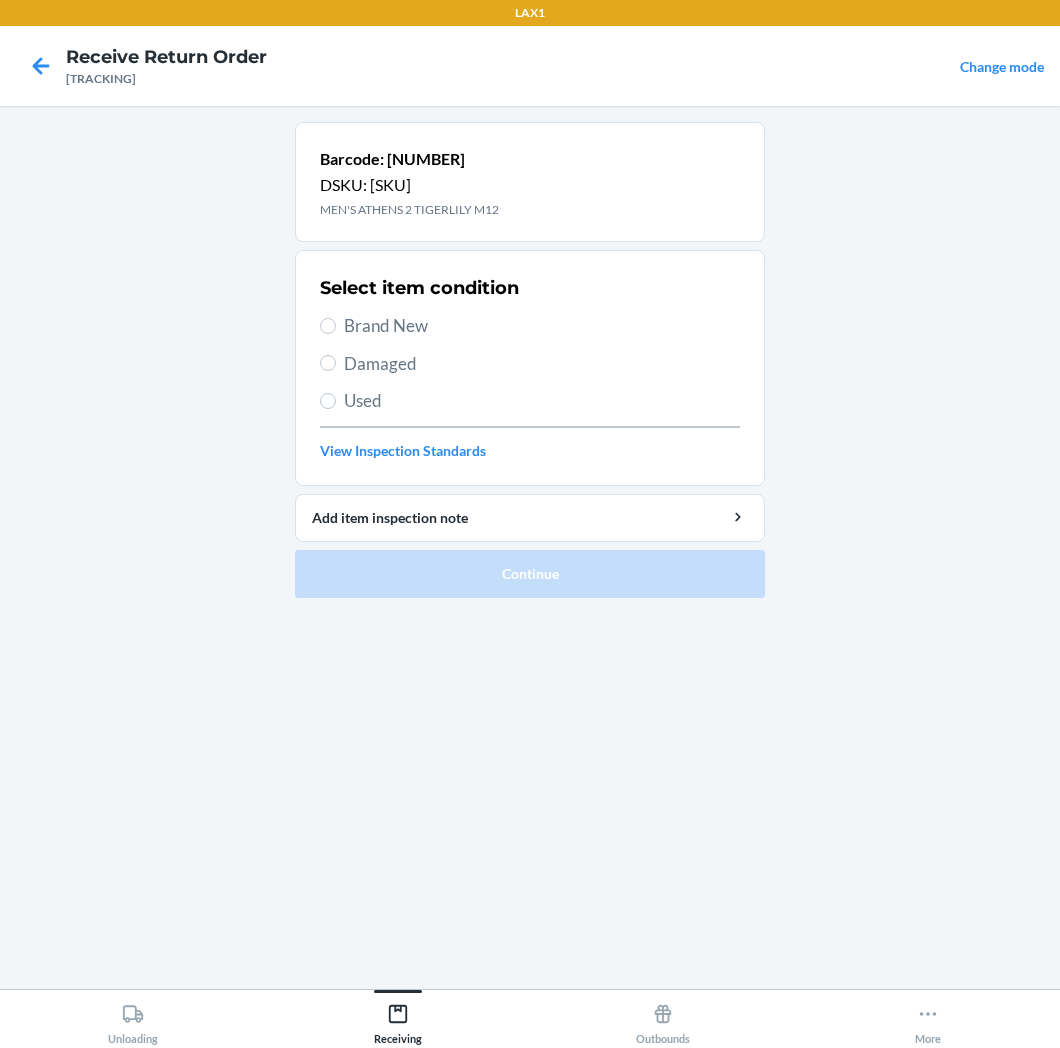 click on "Damaged" at bounding box center (530, 364) 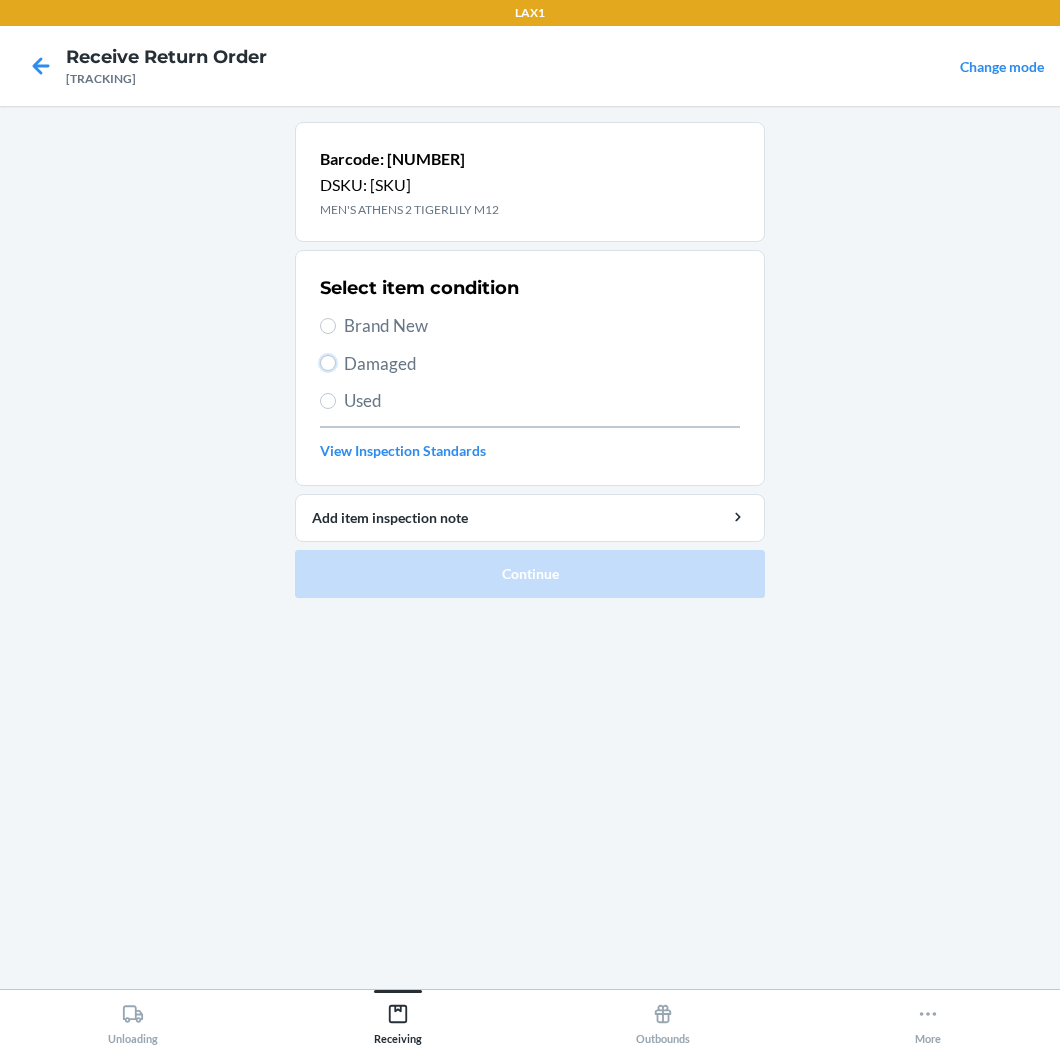 click on "Damaged" at bounding box center (328, 363) 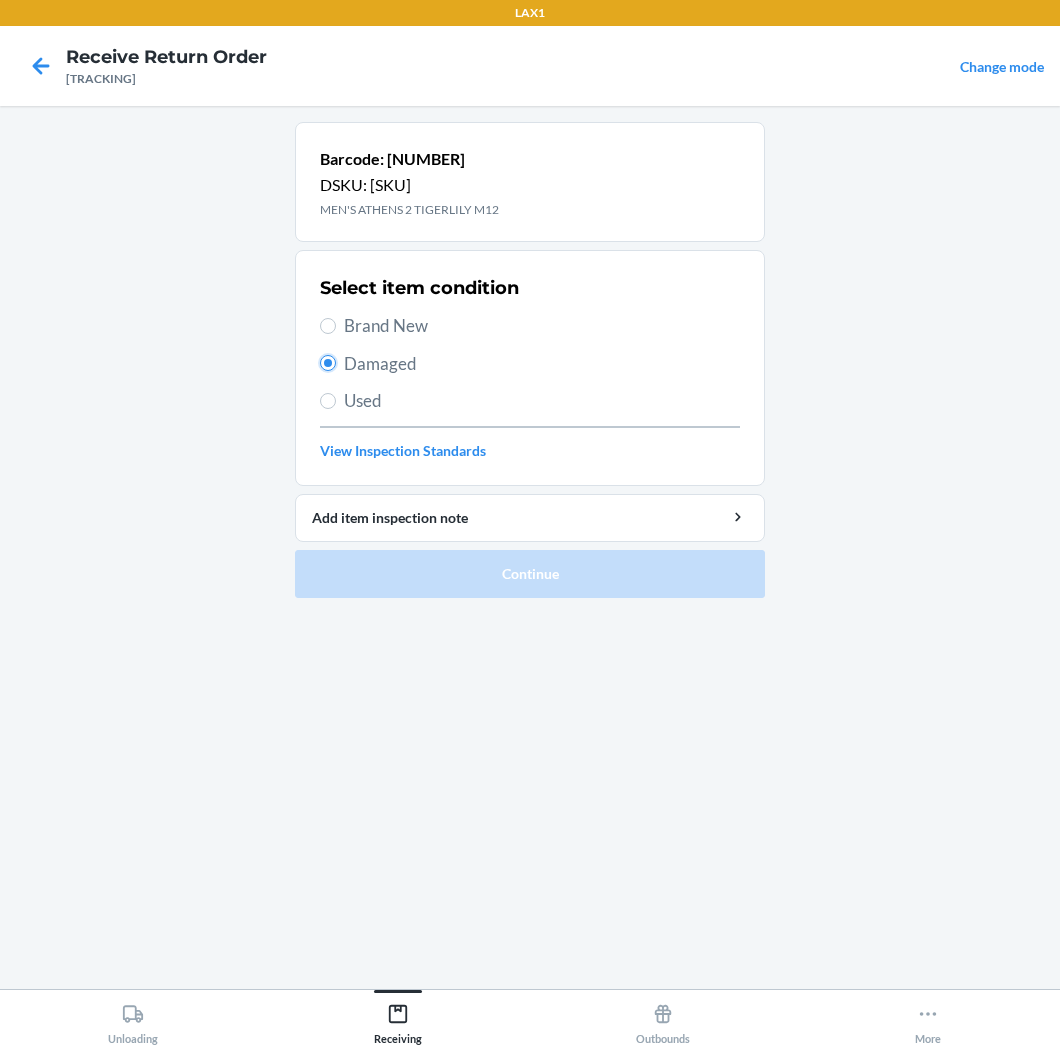 radio on "true" 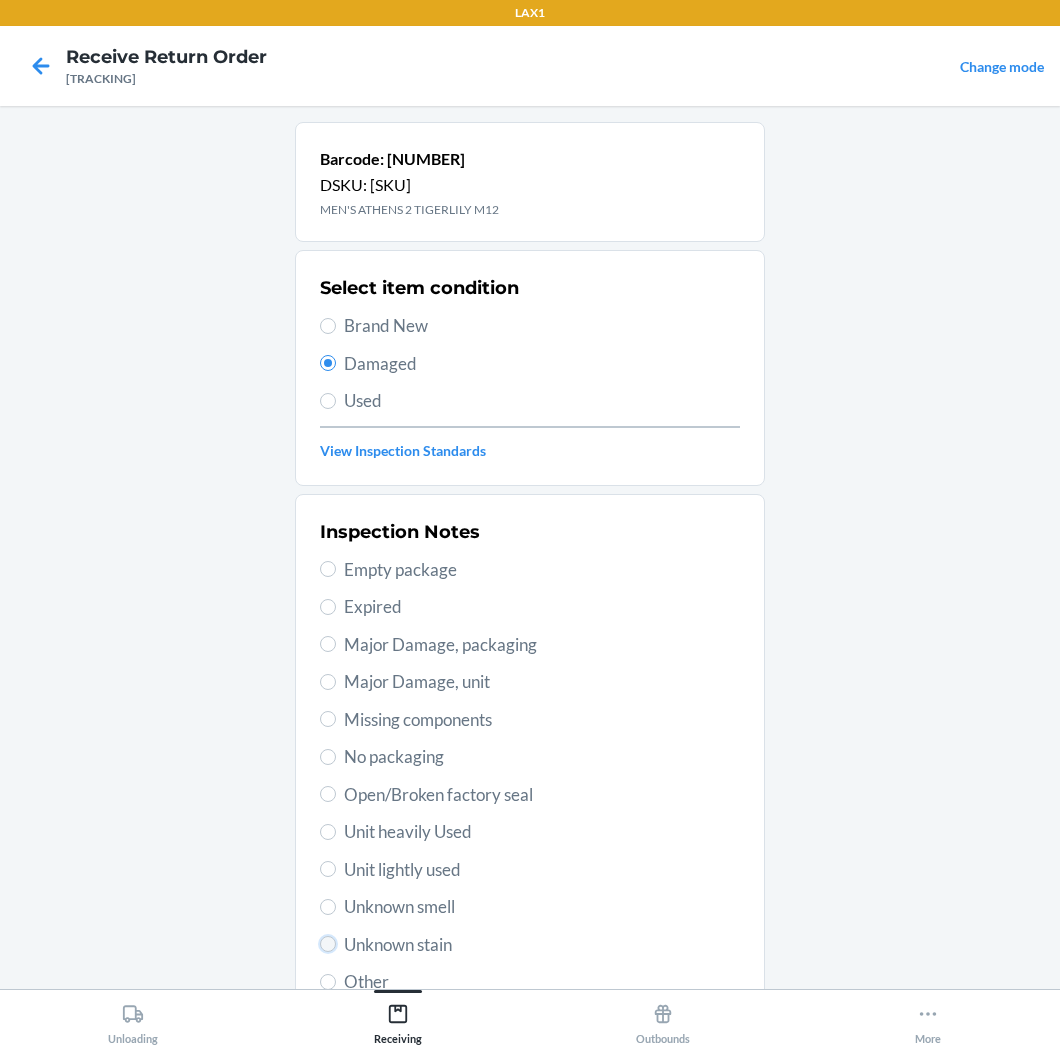 click on "Unknown stain" at bounding box center [328, 944] 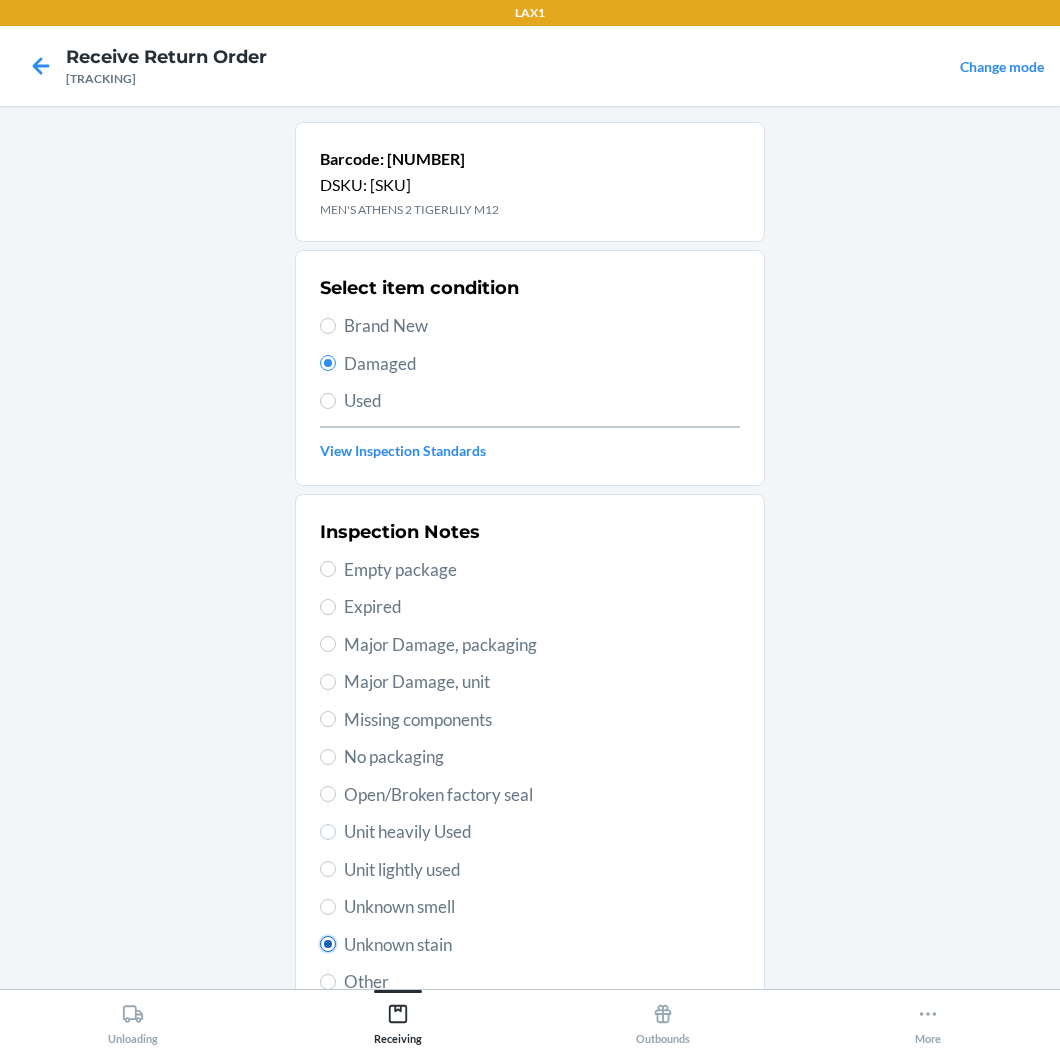 radio on "true" 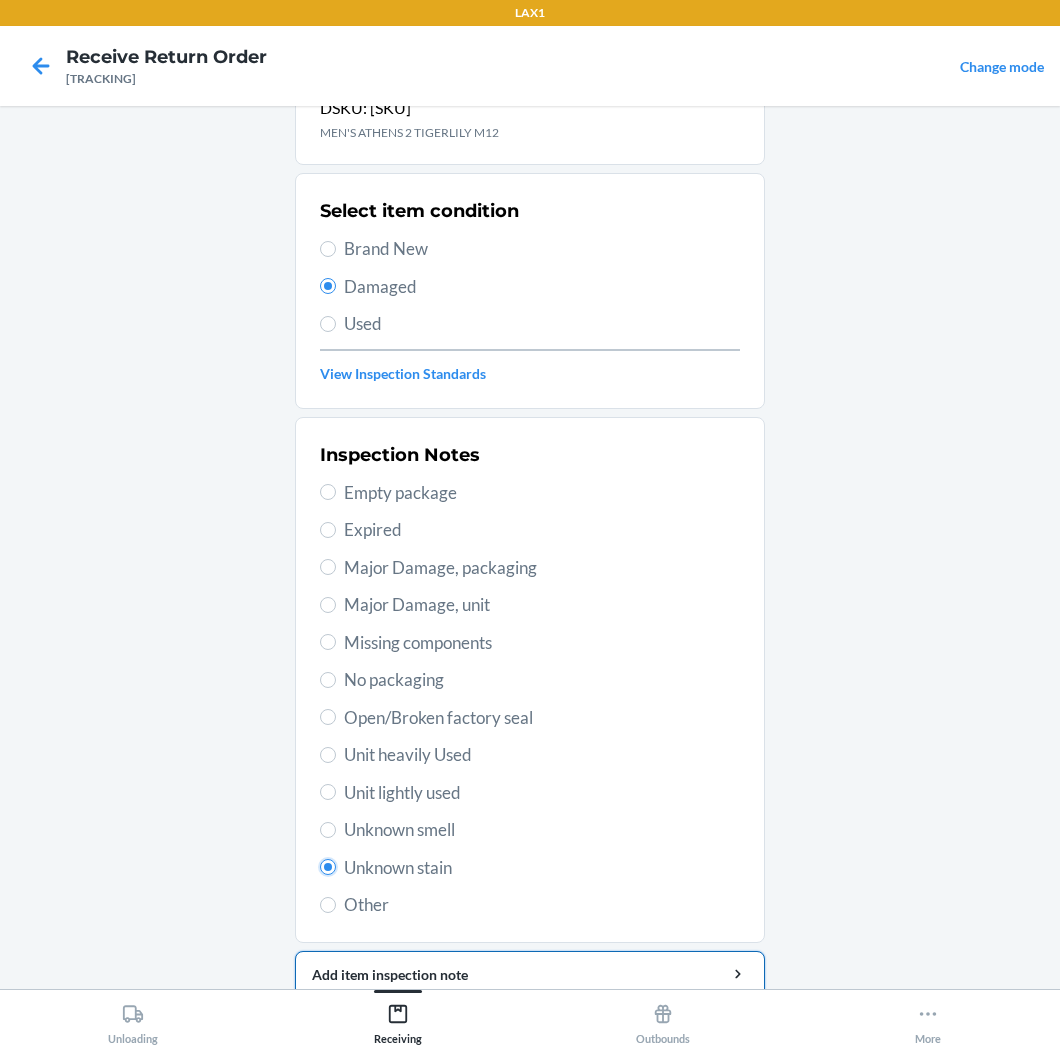 scroll, scrollTop: 157, scrollLeft: 0, axis: vertical 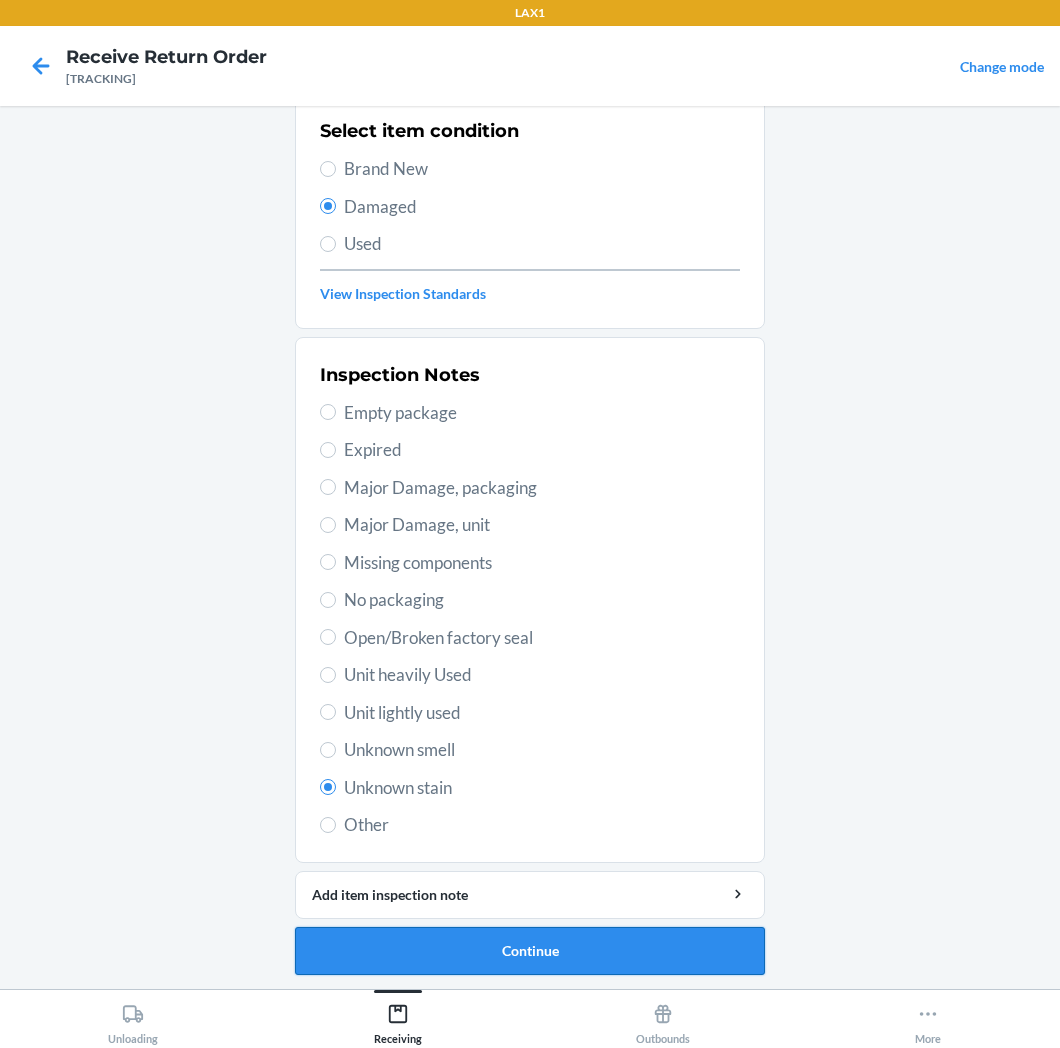 click on "Continue" at bounding box center [530, 951] 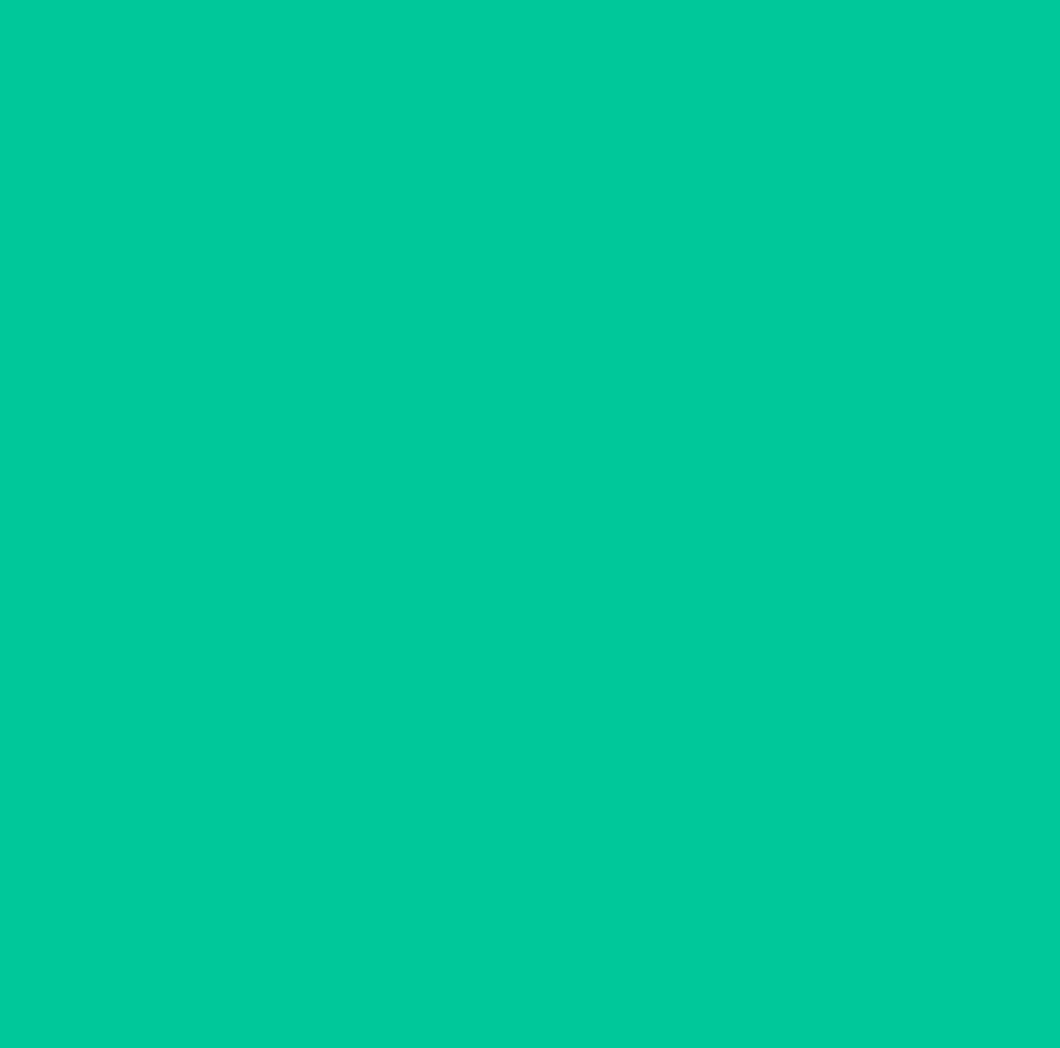 scroll, scrollTop: 0, scrollLeft: 0, axis: both 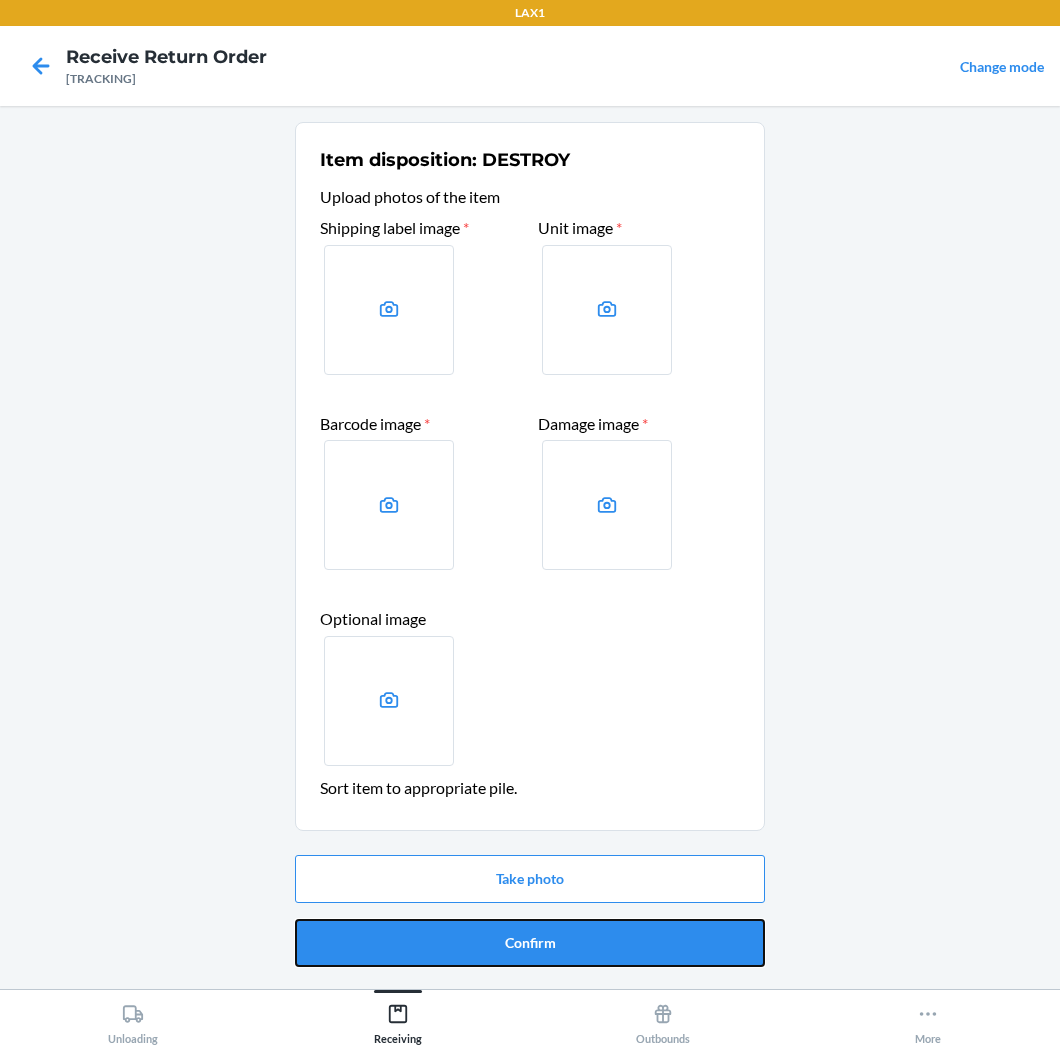 click on "Confirm" at bounding box center (530, 943) 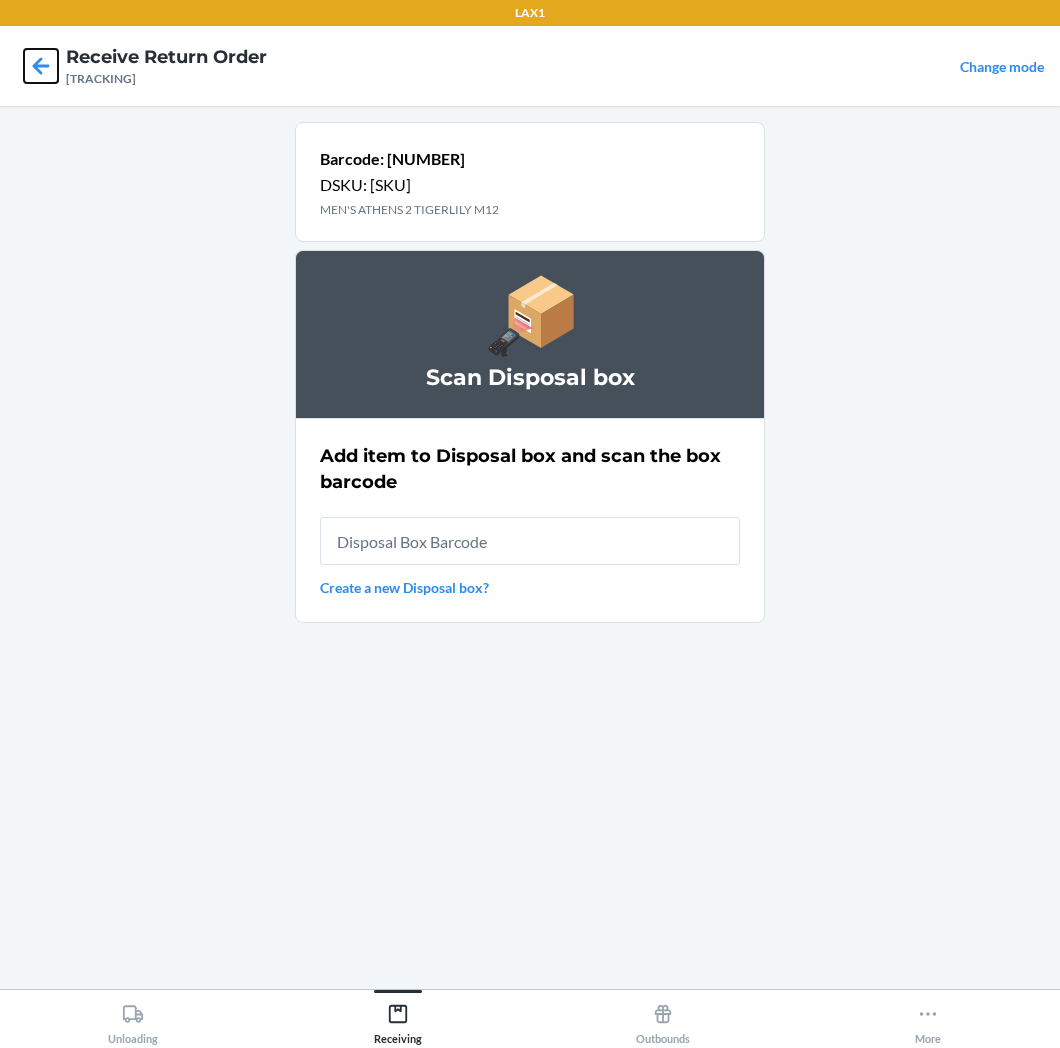 click 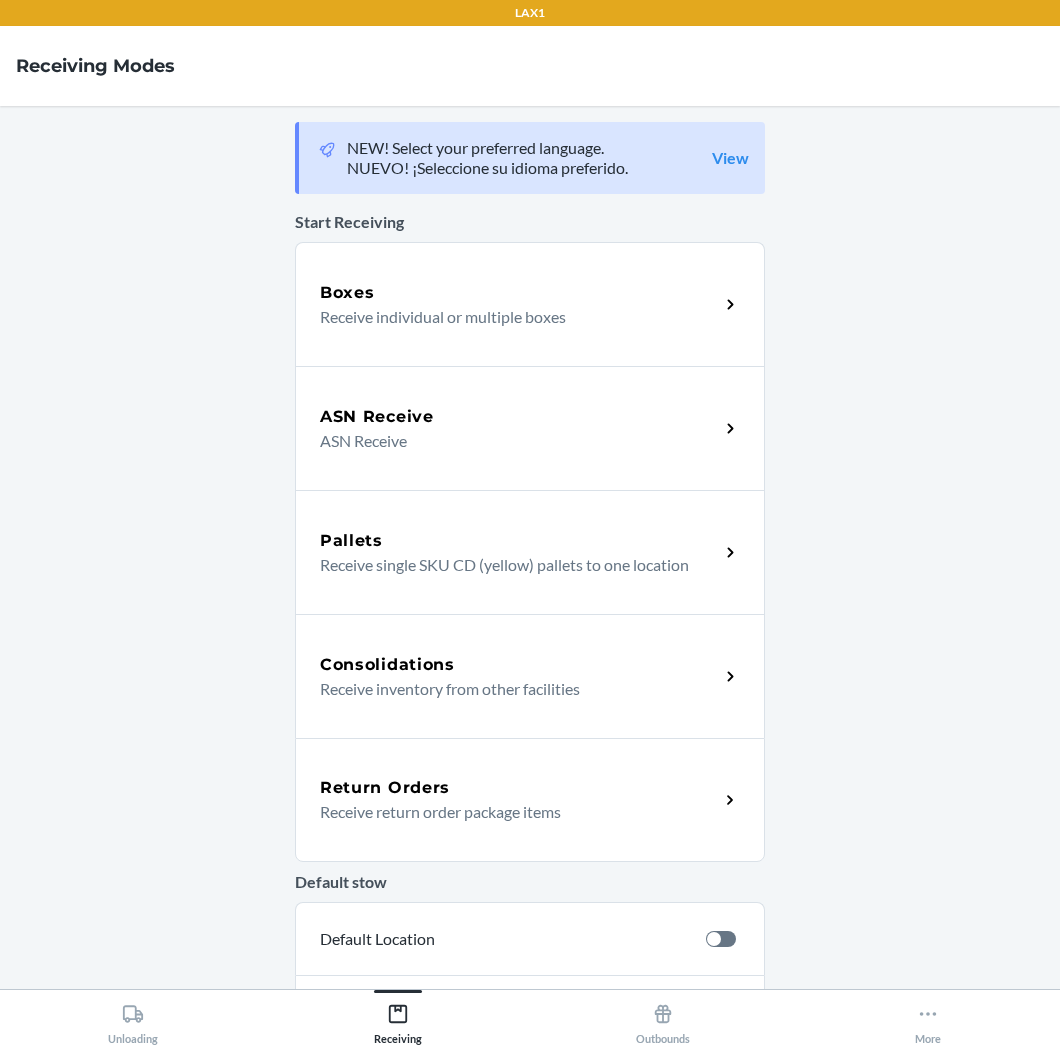 click on "Receive return order package items" at bounding box center (511, 812) 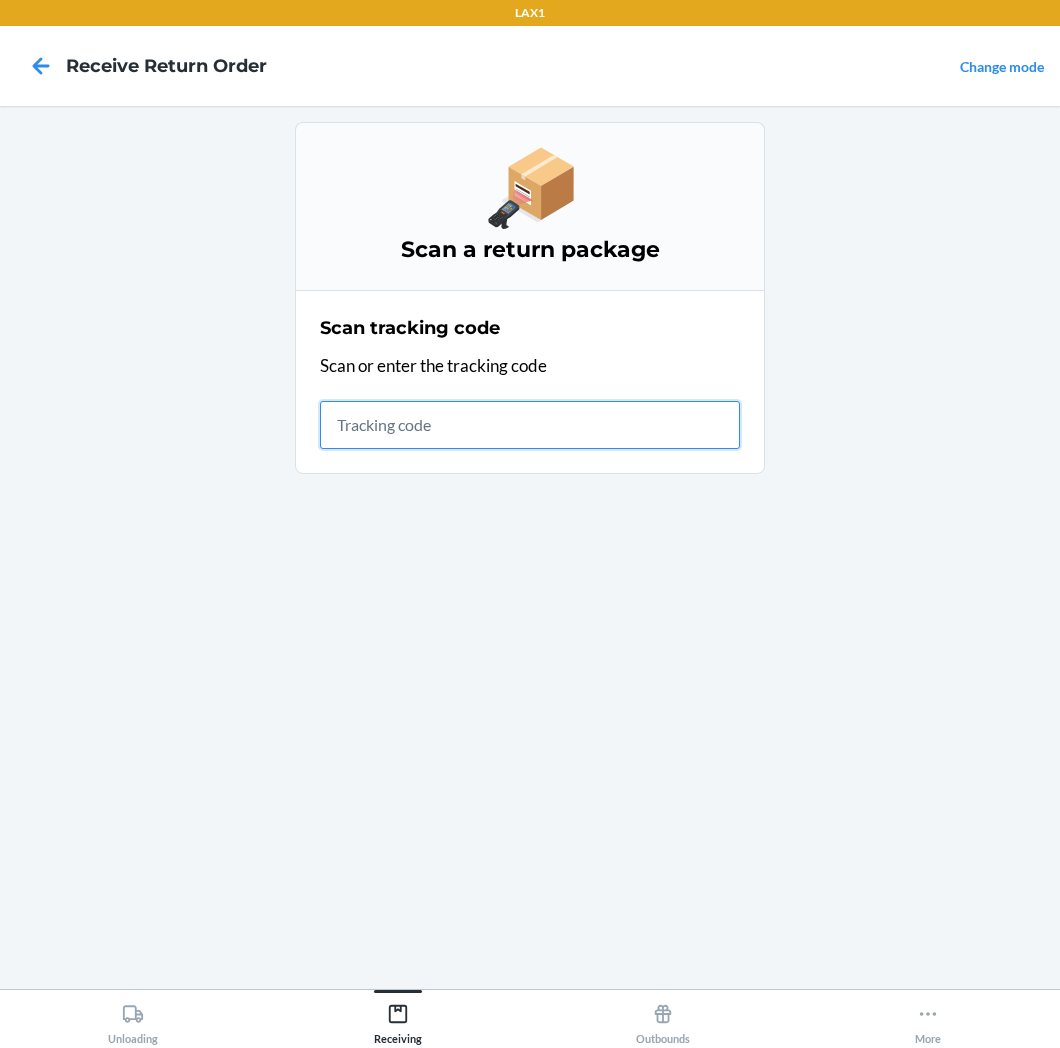 click at bounding box center (530, 425) 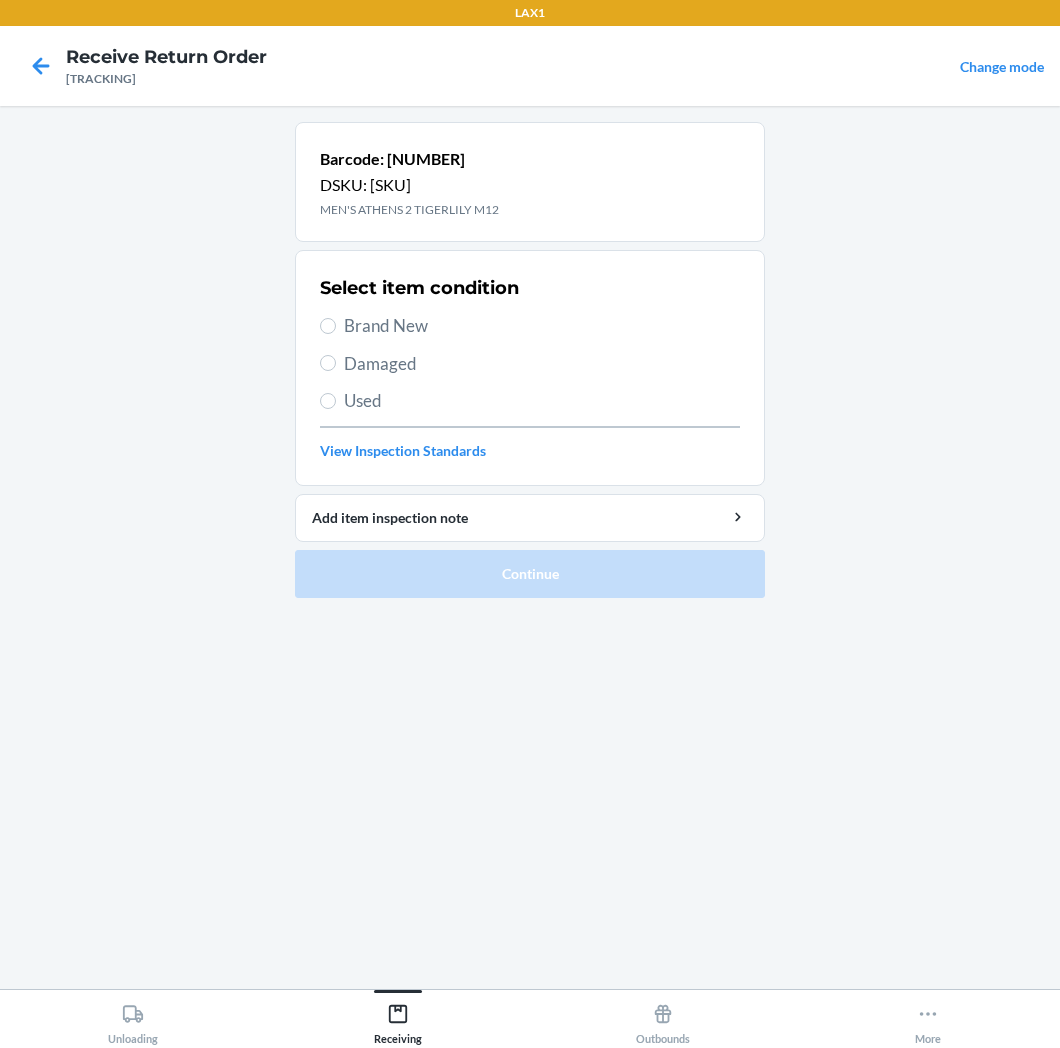click on "Damaged" at bounding box center (530, 364) 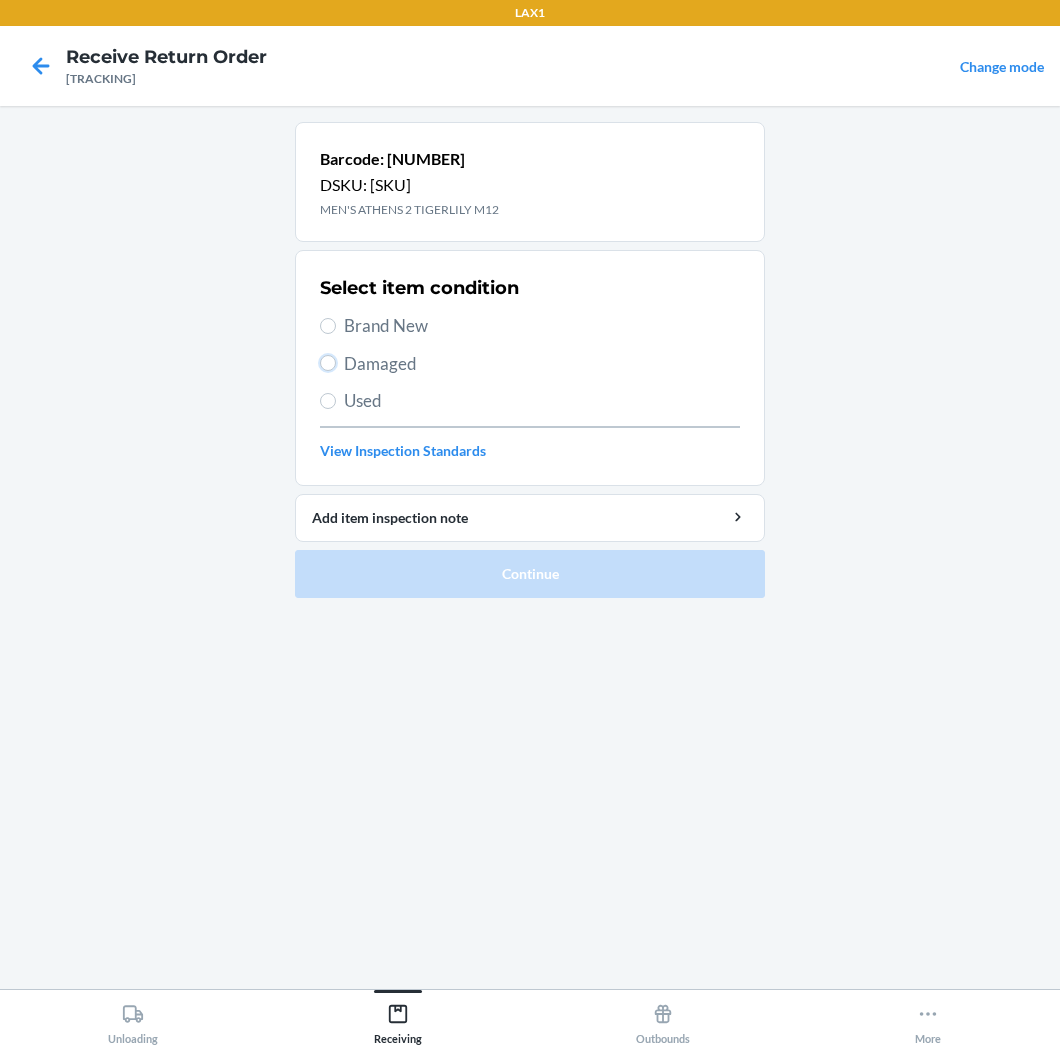 click on "Damaged" at bounding box center (328, 363) 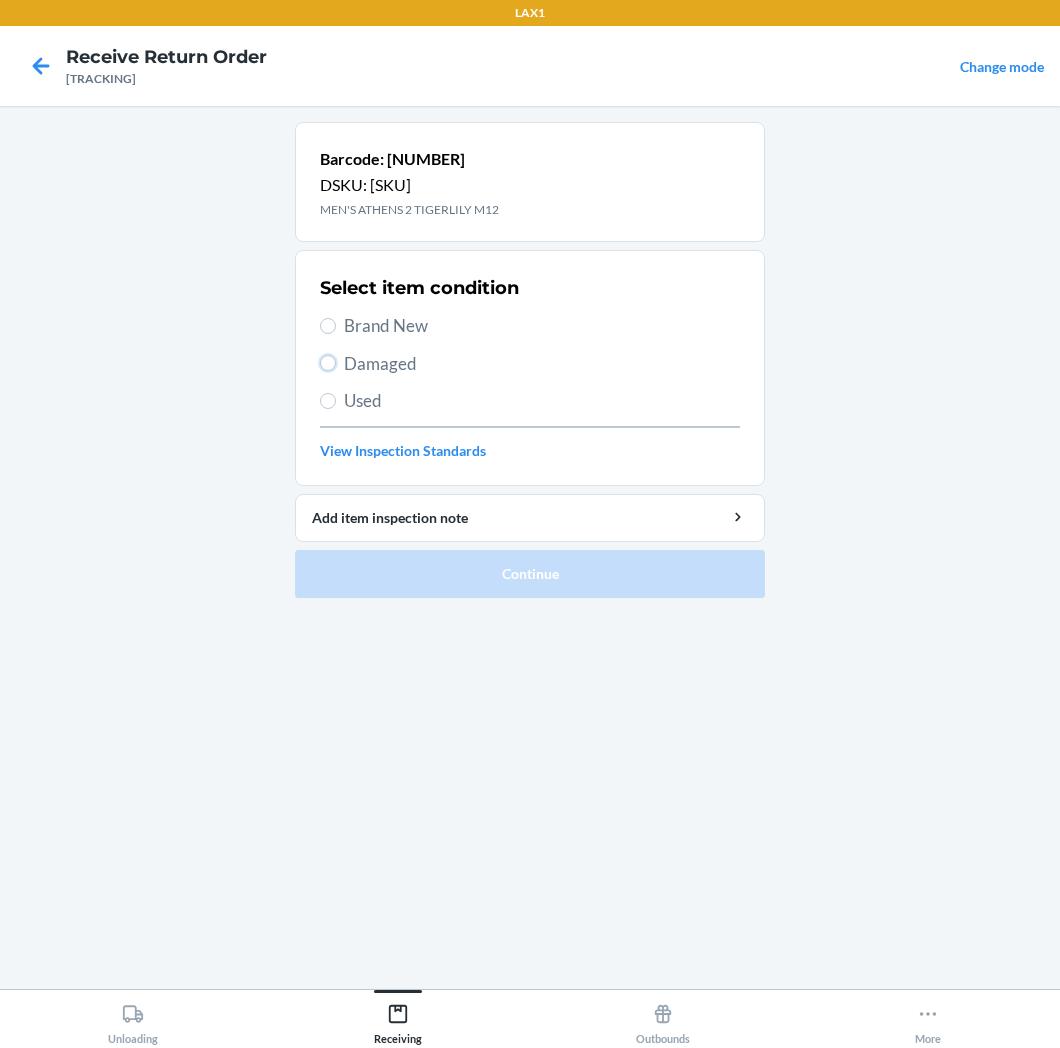 radio on "true" 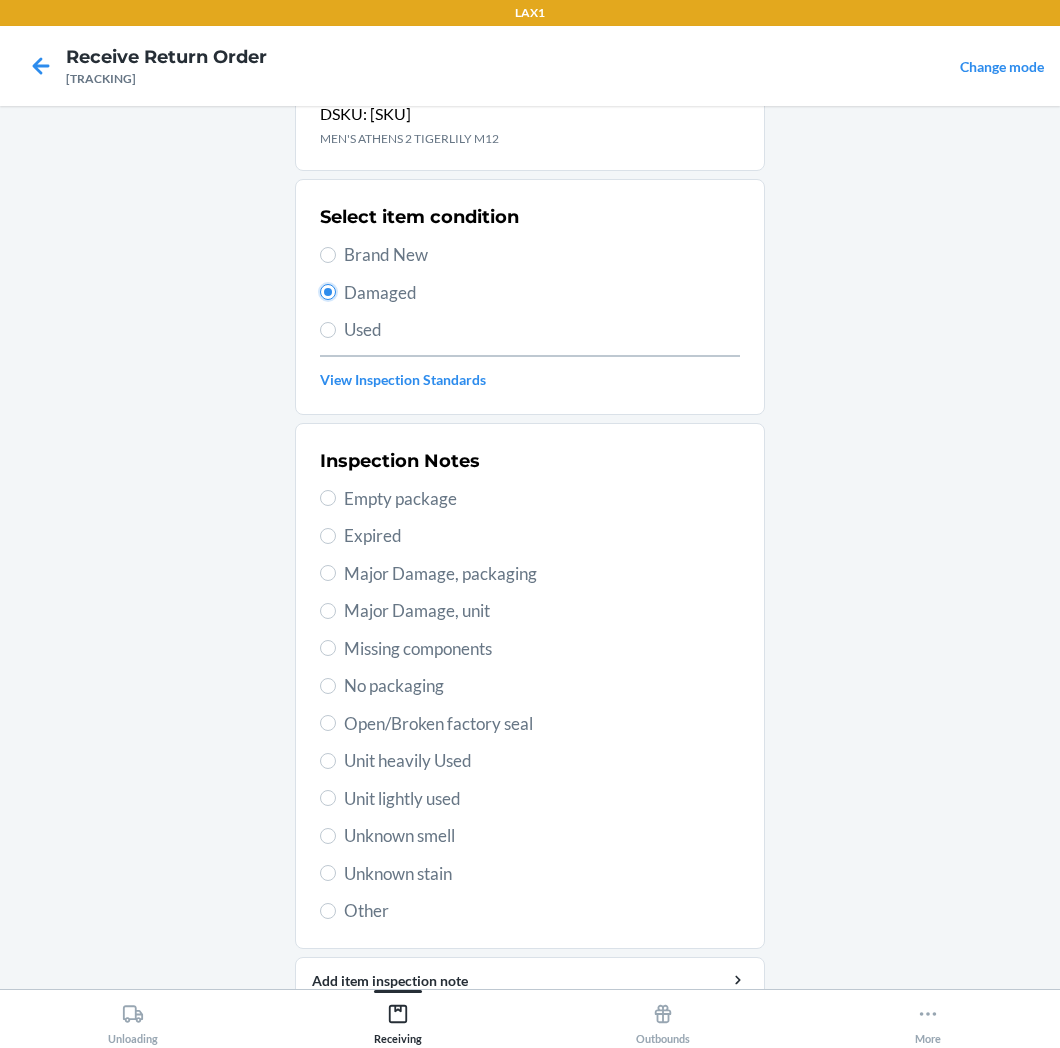 scroll, scrollTop: 157, scrollLeft: 0, axis: vertical 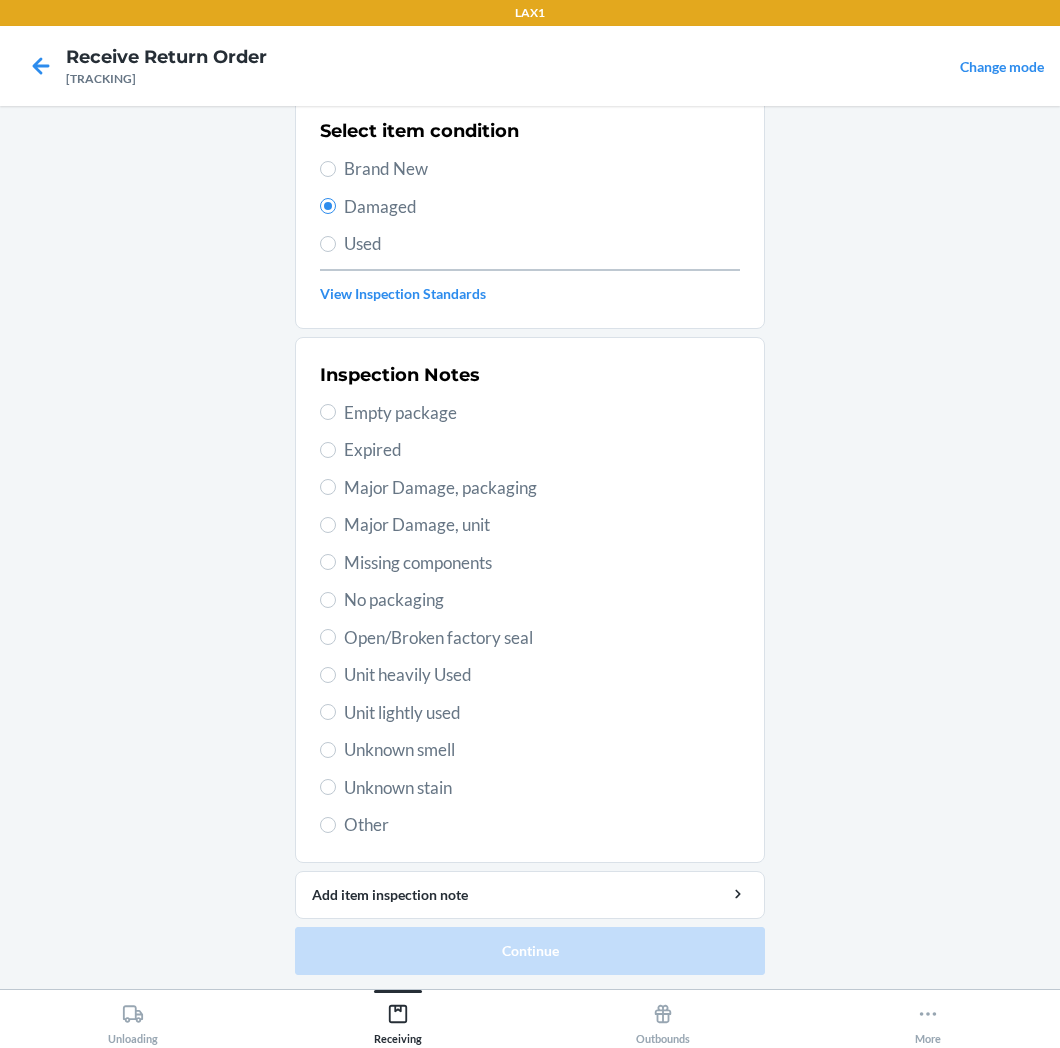 click on "Unknown stain" at bounding box center [542, 788] 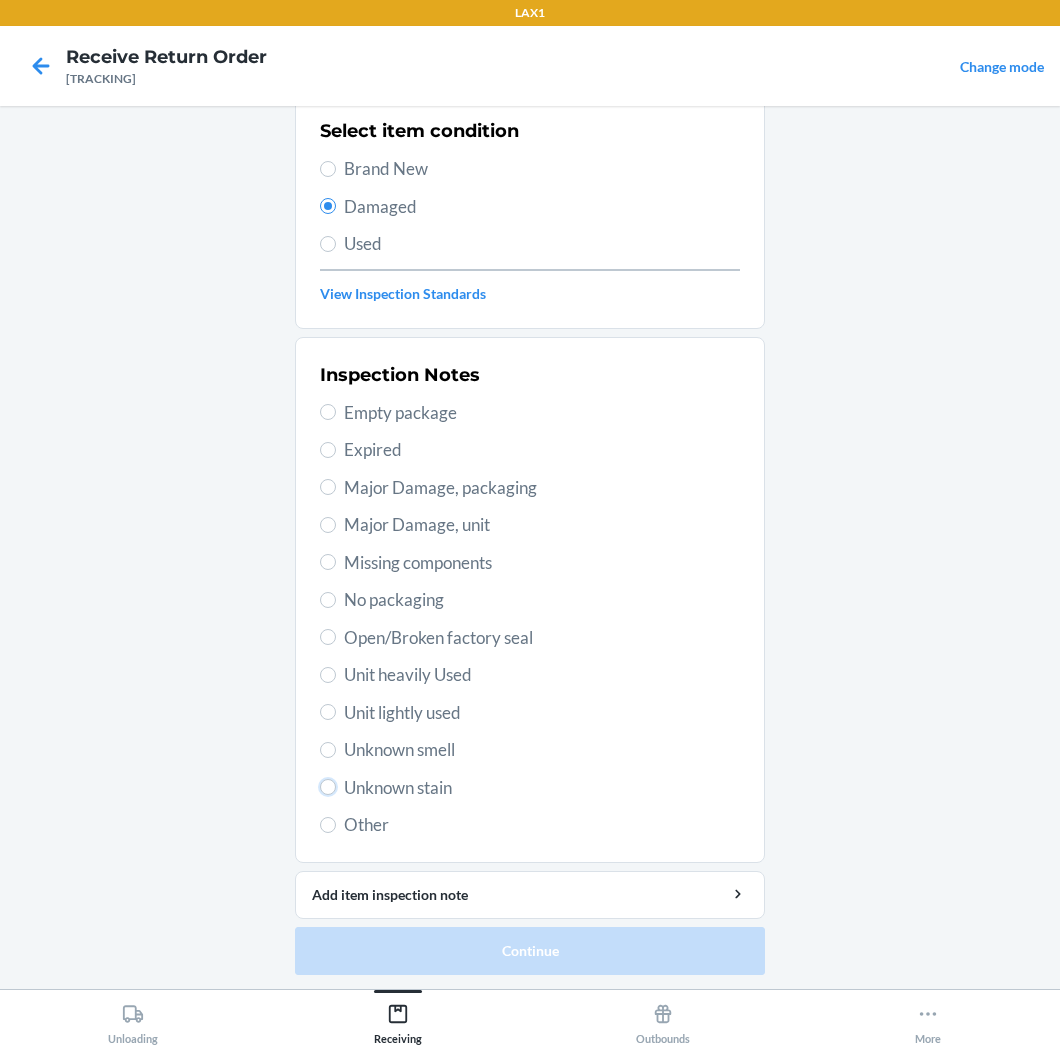 click on "Unknown stain" at bounding box center (328, 787) 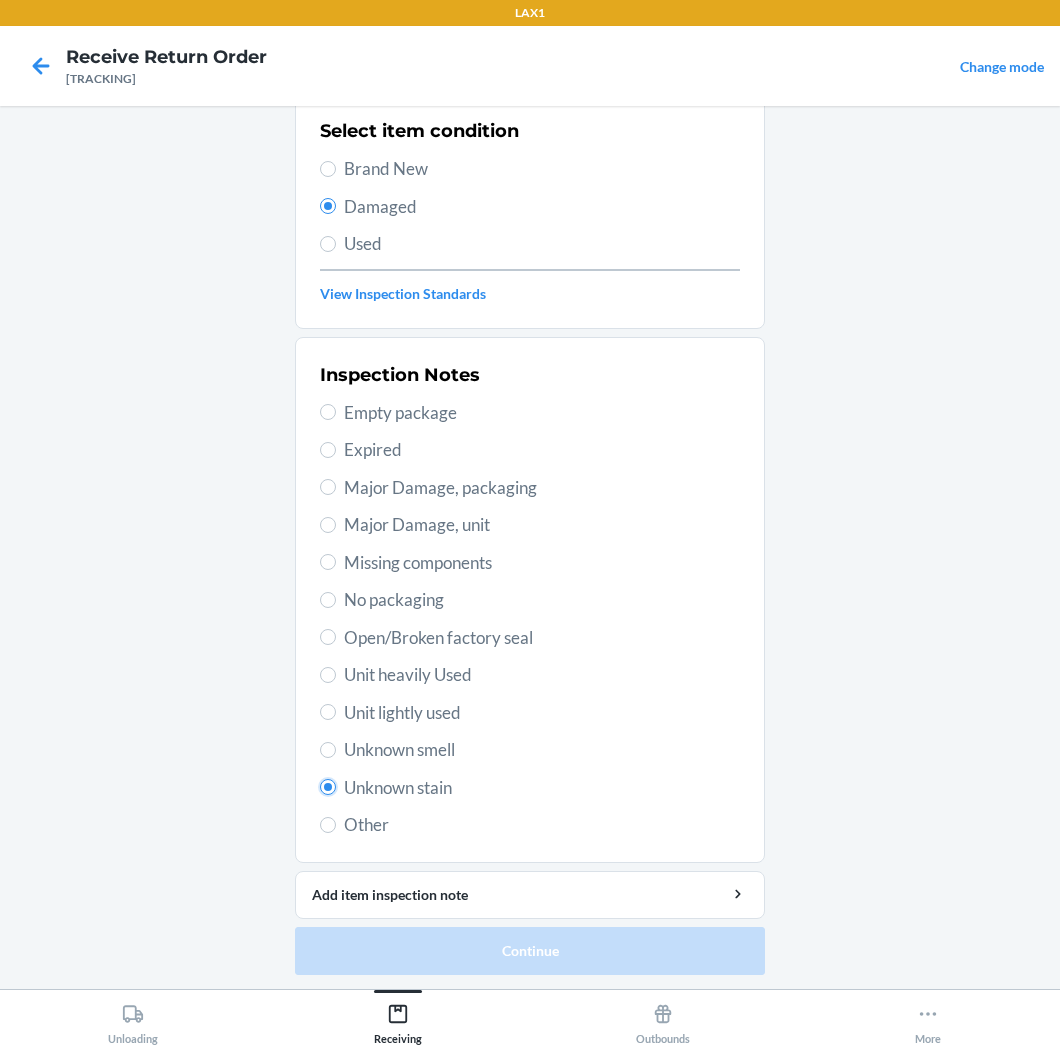 radio on "true" 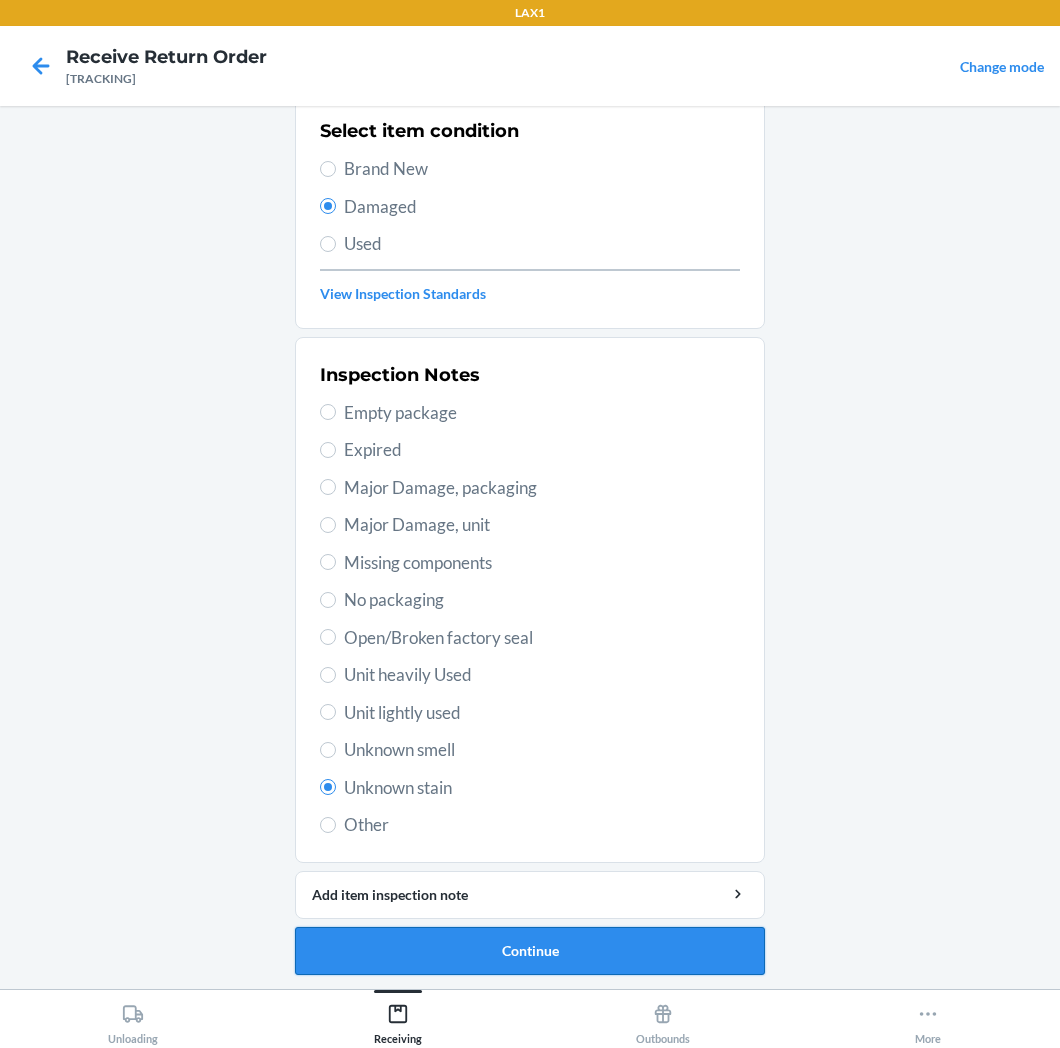 click on "Continue" at bounding box center (530, 951) 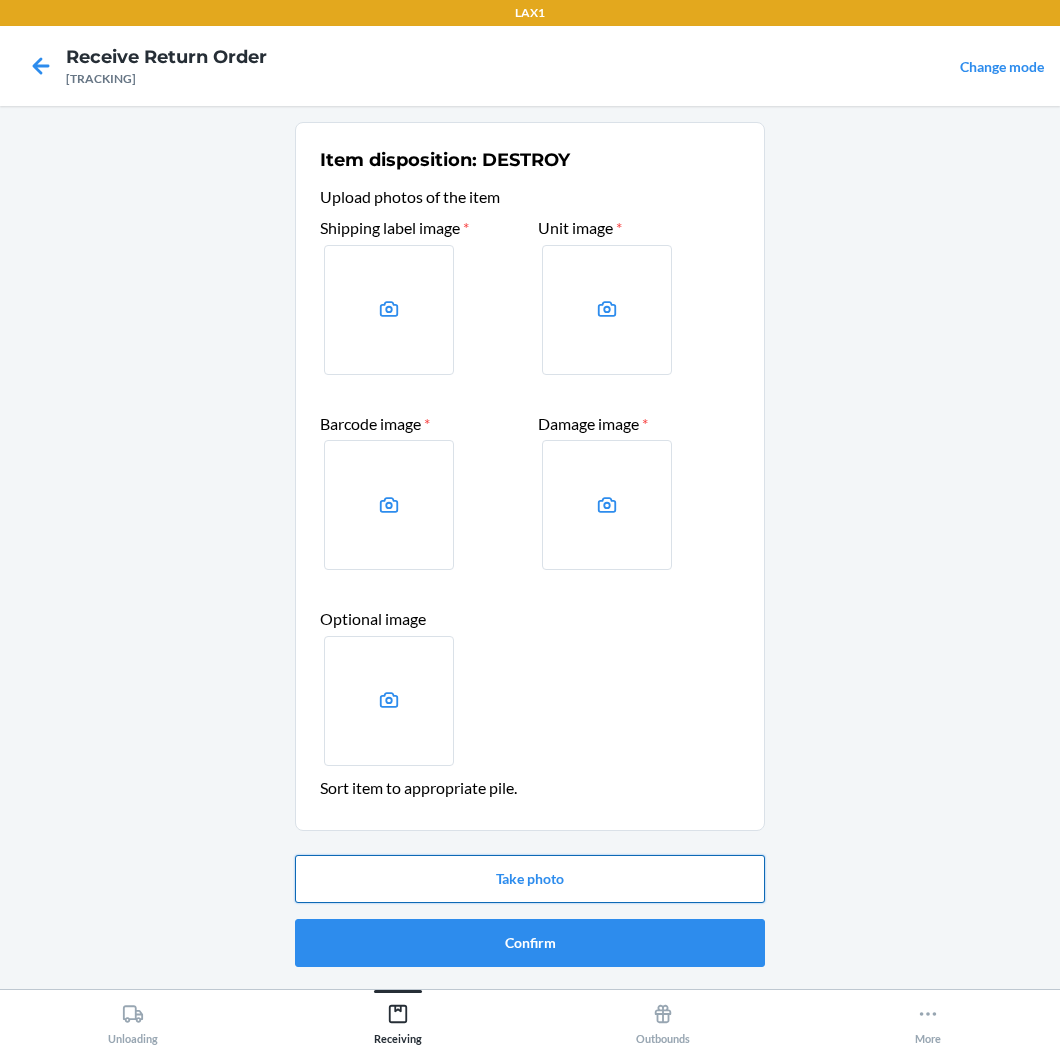 click on "Take photo" at bounding box center [530, 879] 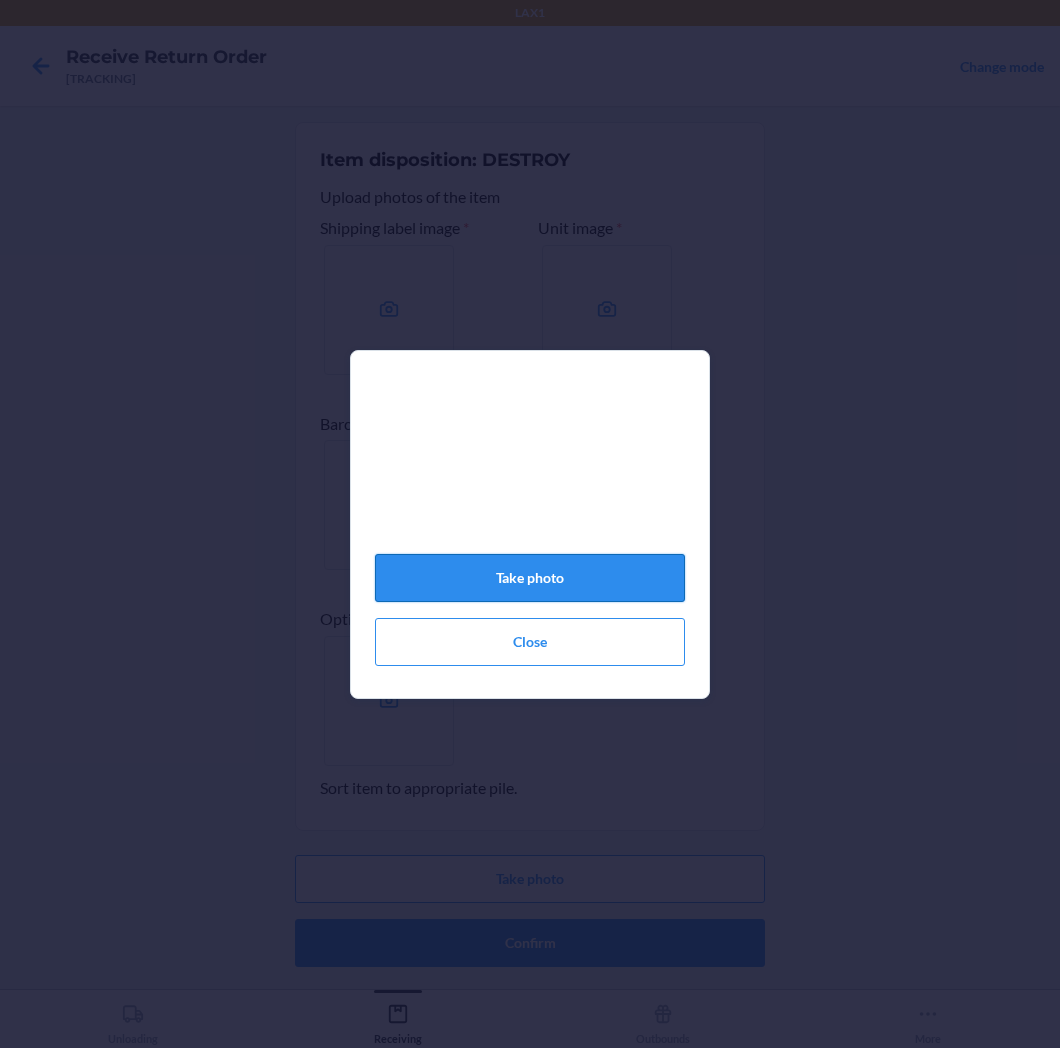 click on "Take photo" 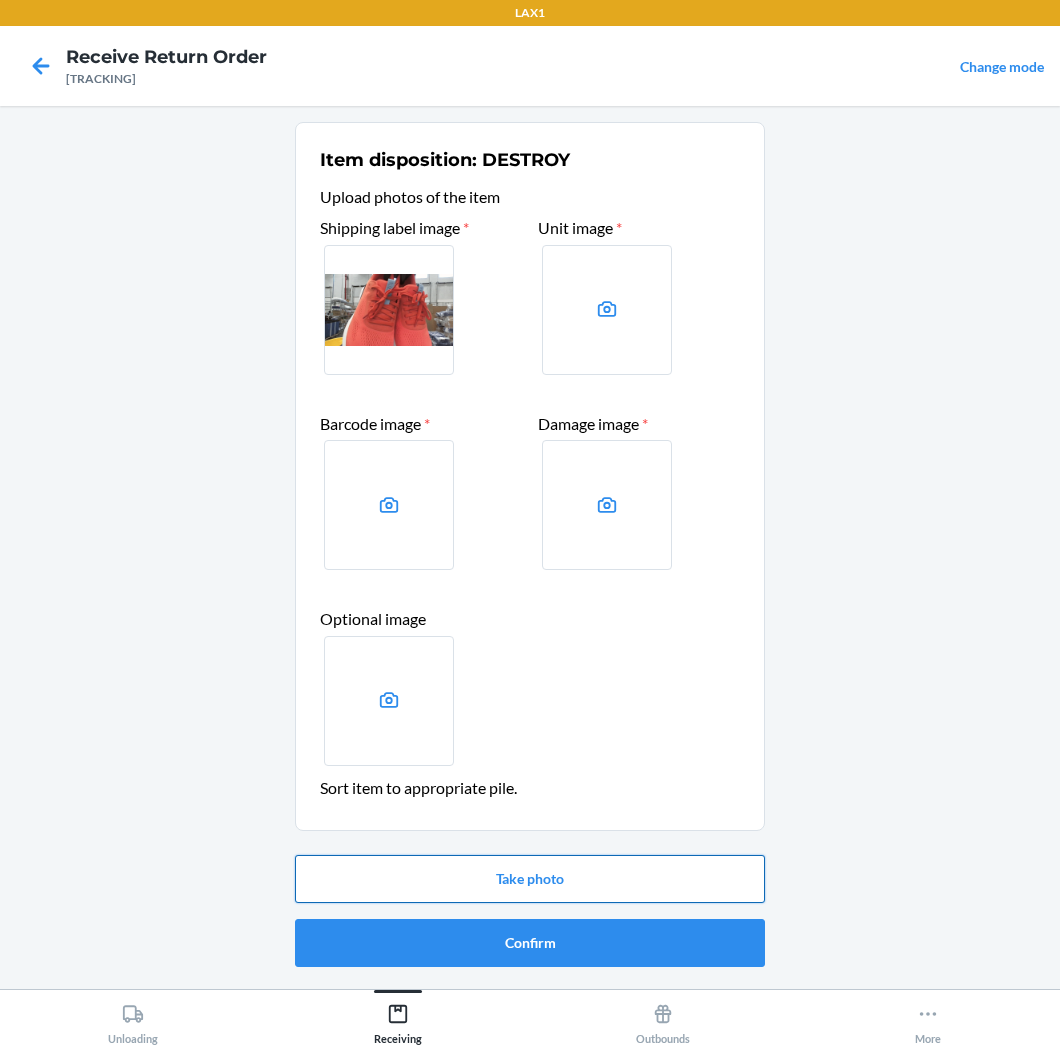 click on "Take photo" at bounding box center (530, 879) 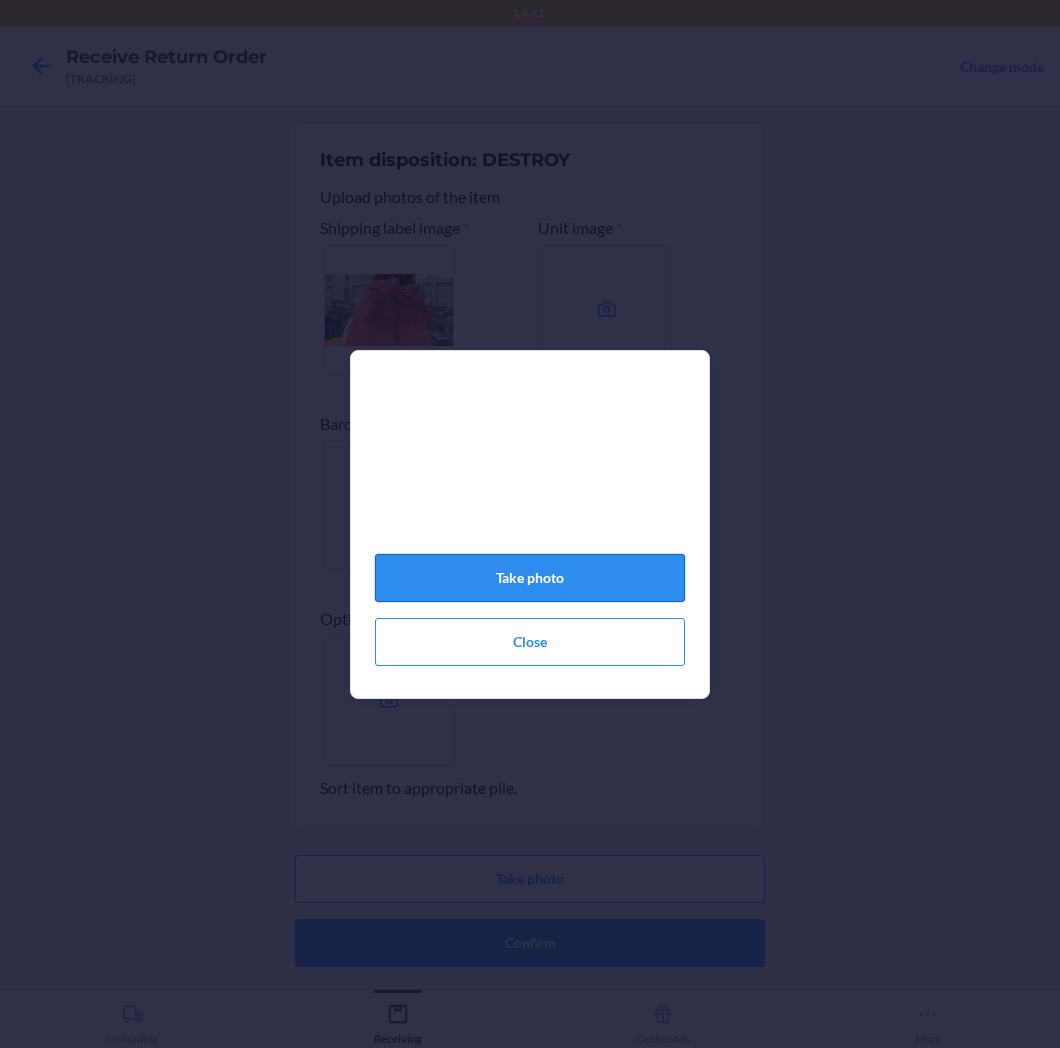 click on "Take photo" 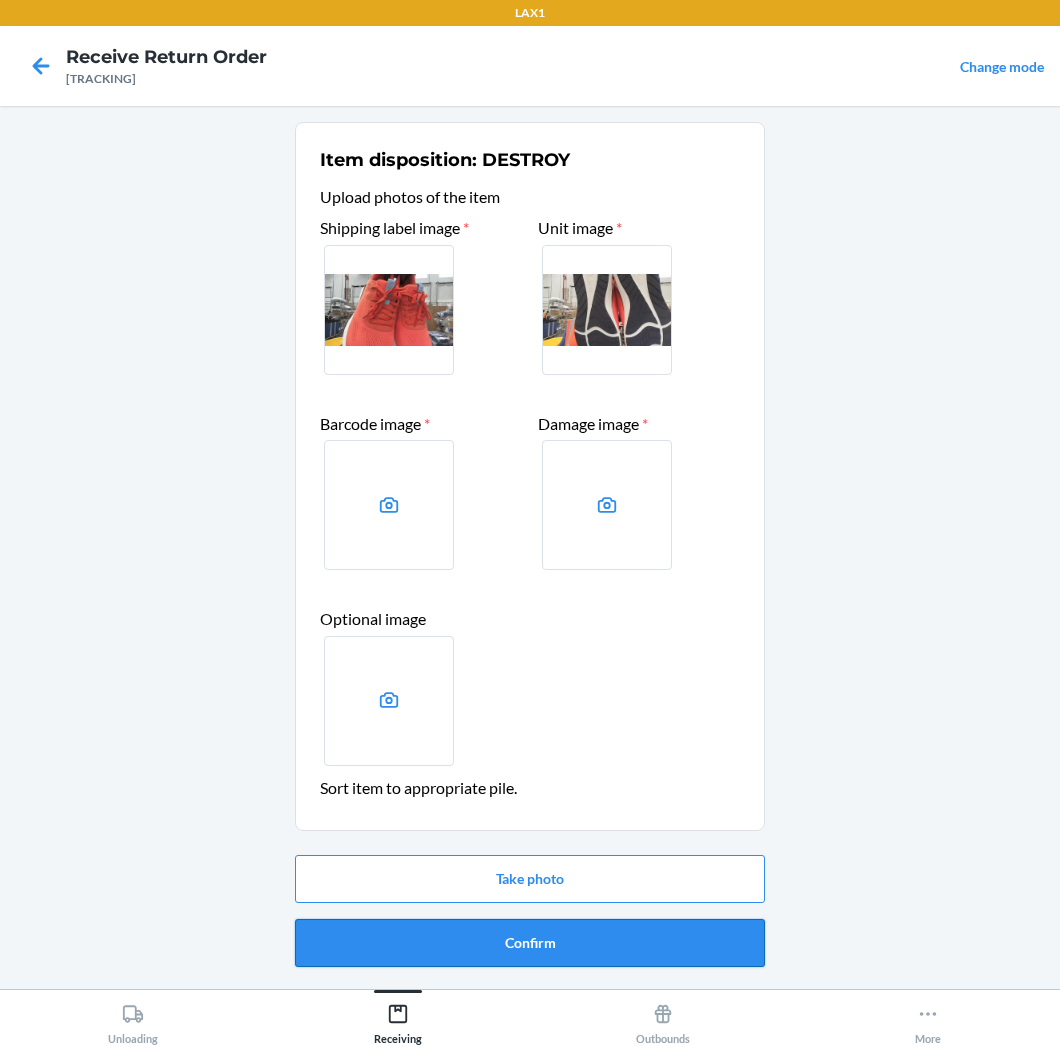 click on "Confirm" at bounding box center [530, 943] 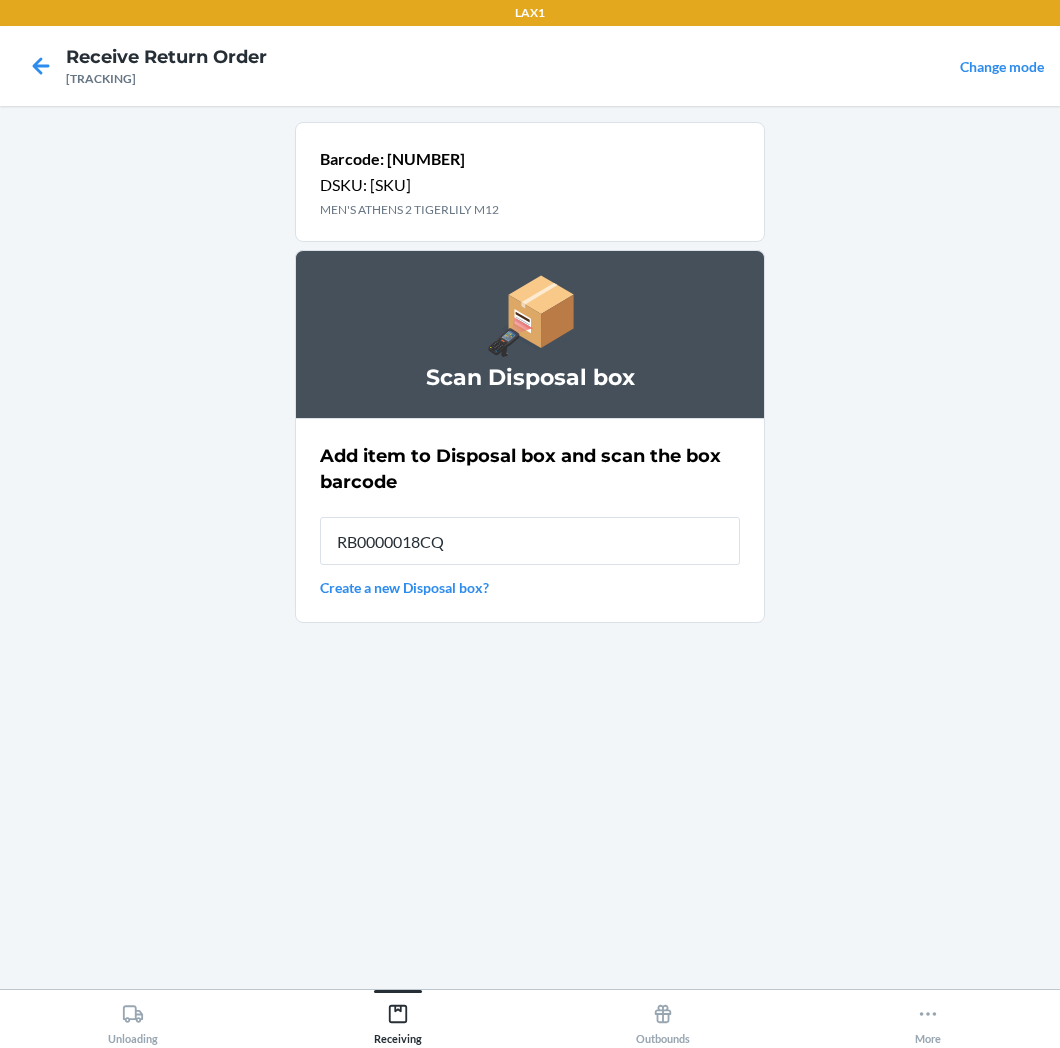 type on "RB0000018CQ" 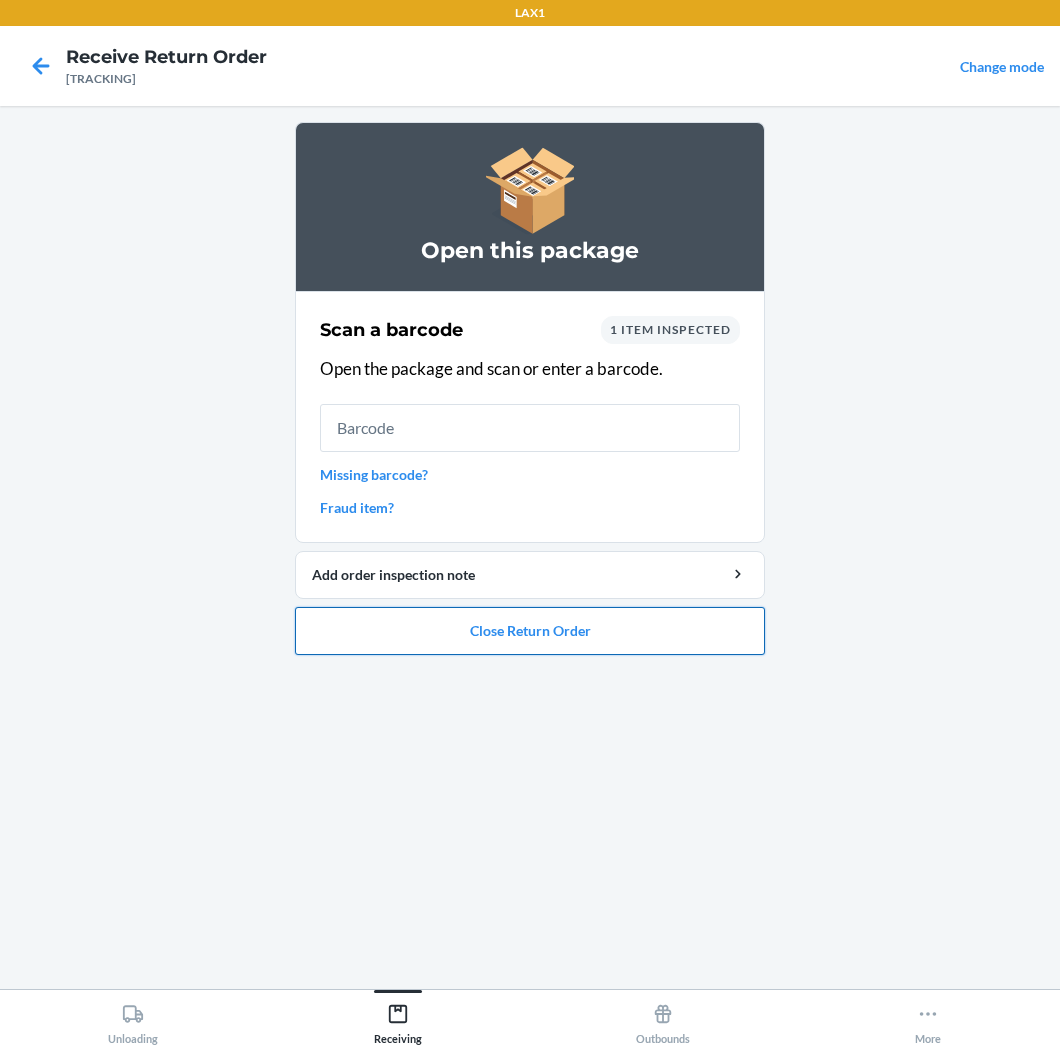 click on "Close Return Order" at bounding box center (530, 631) 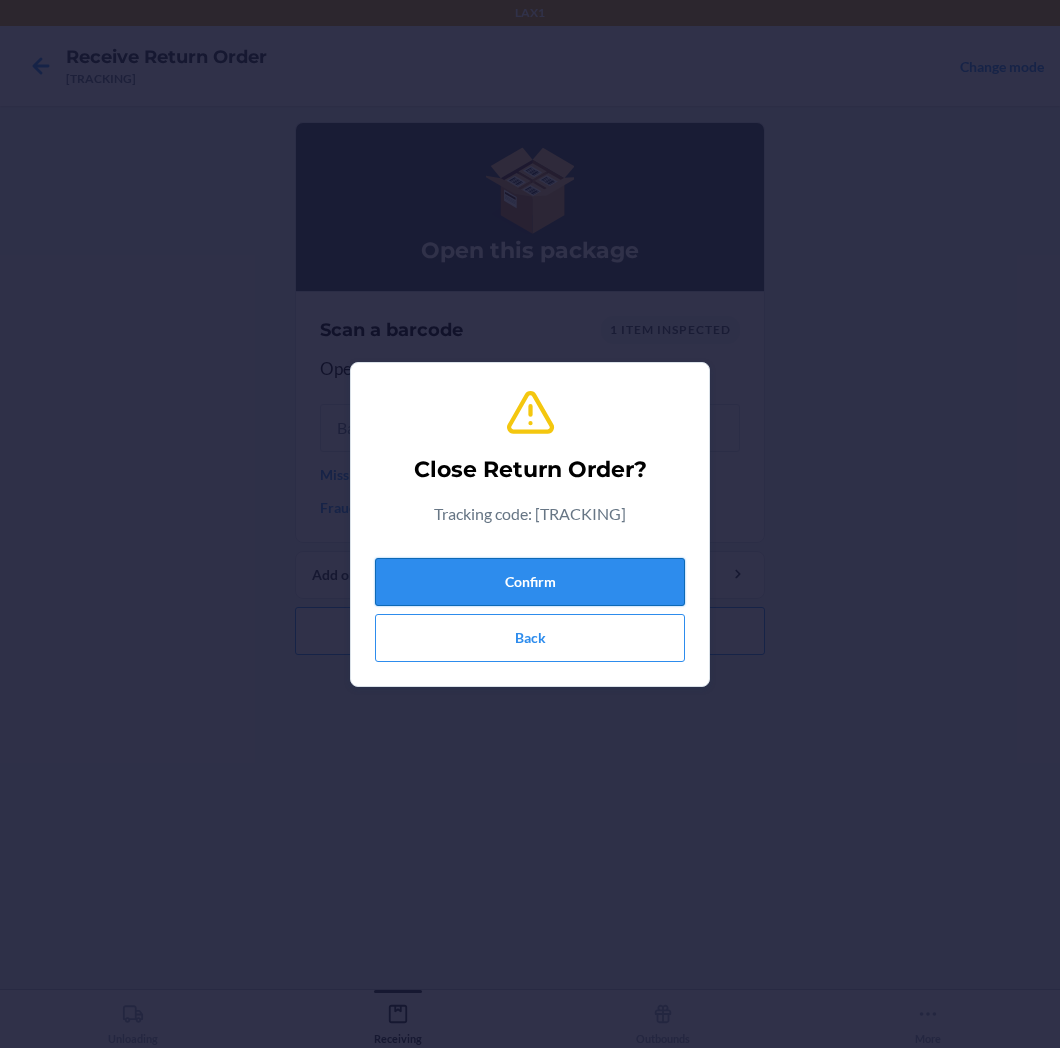click on "Confirm" at bounding box center (530, 582) 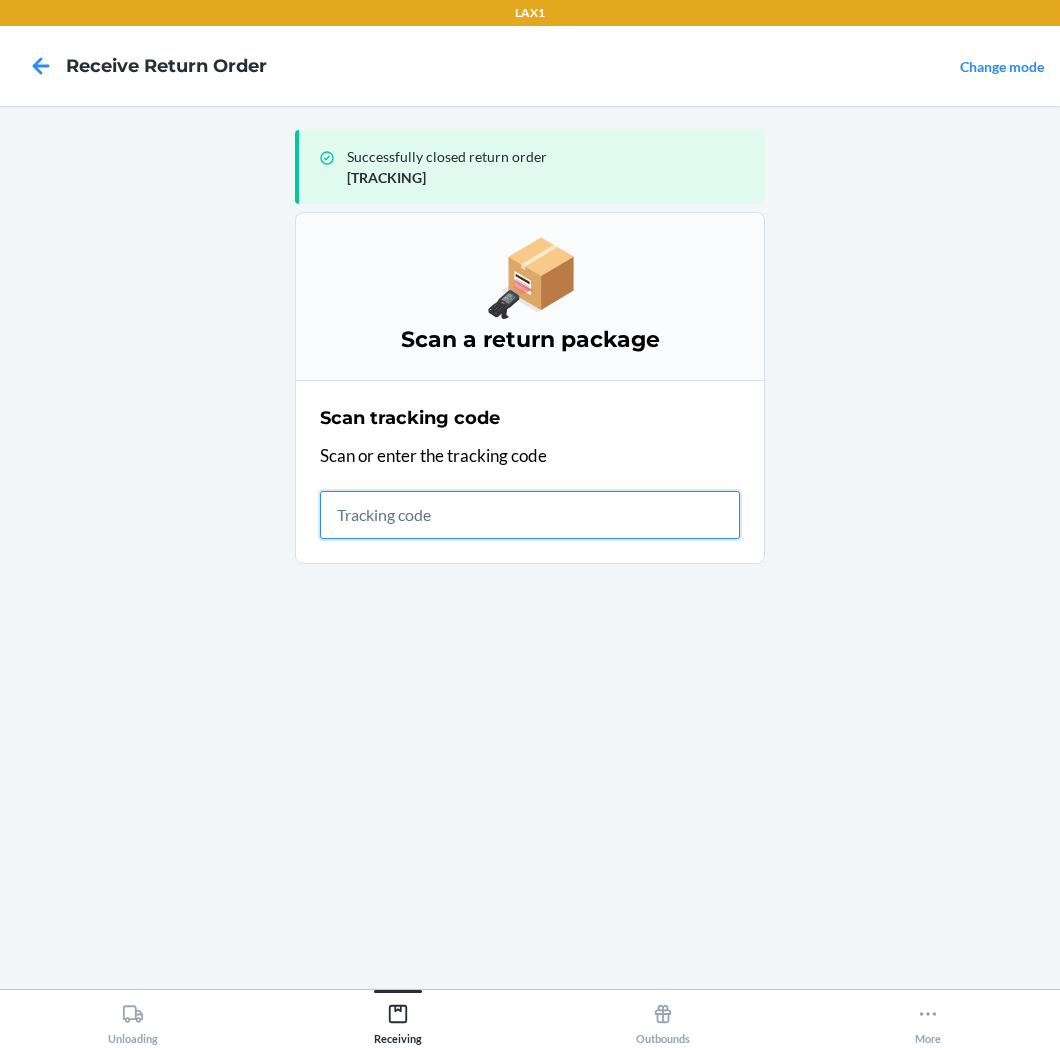 click at bounding box center [530, 515] 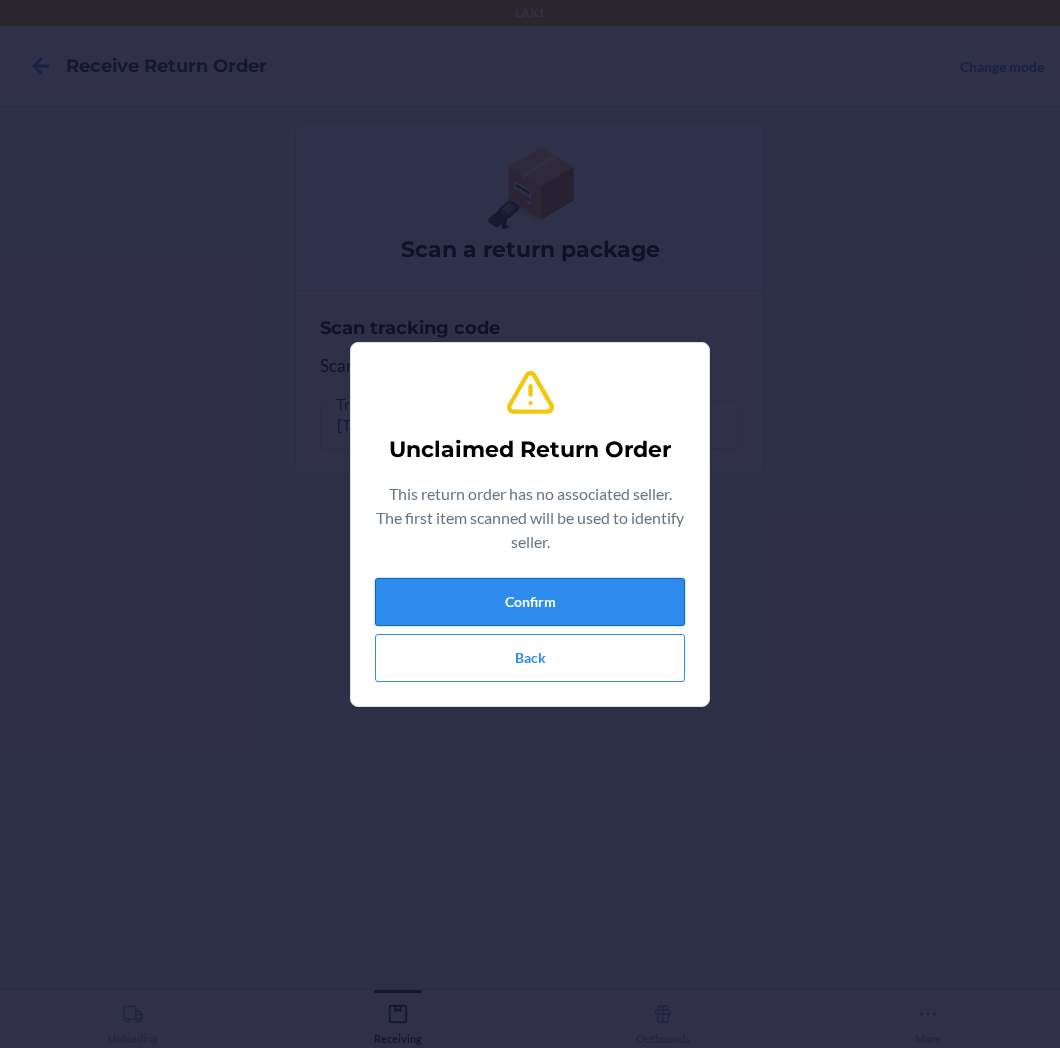 click on "Confirm" at bounding box center [530, 602] 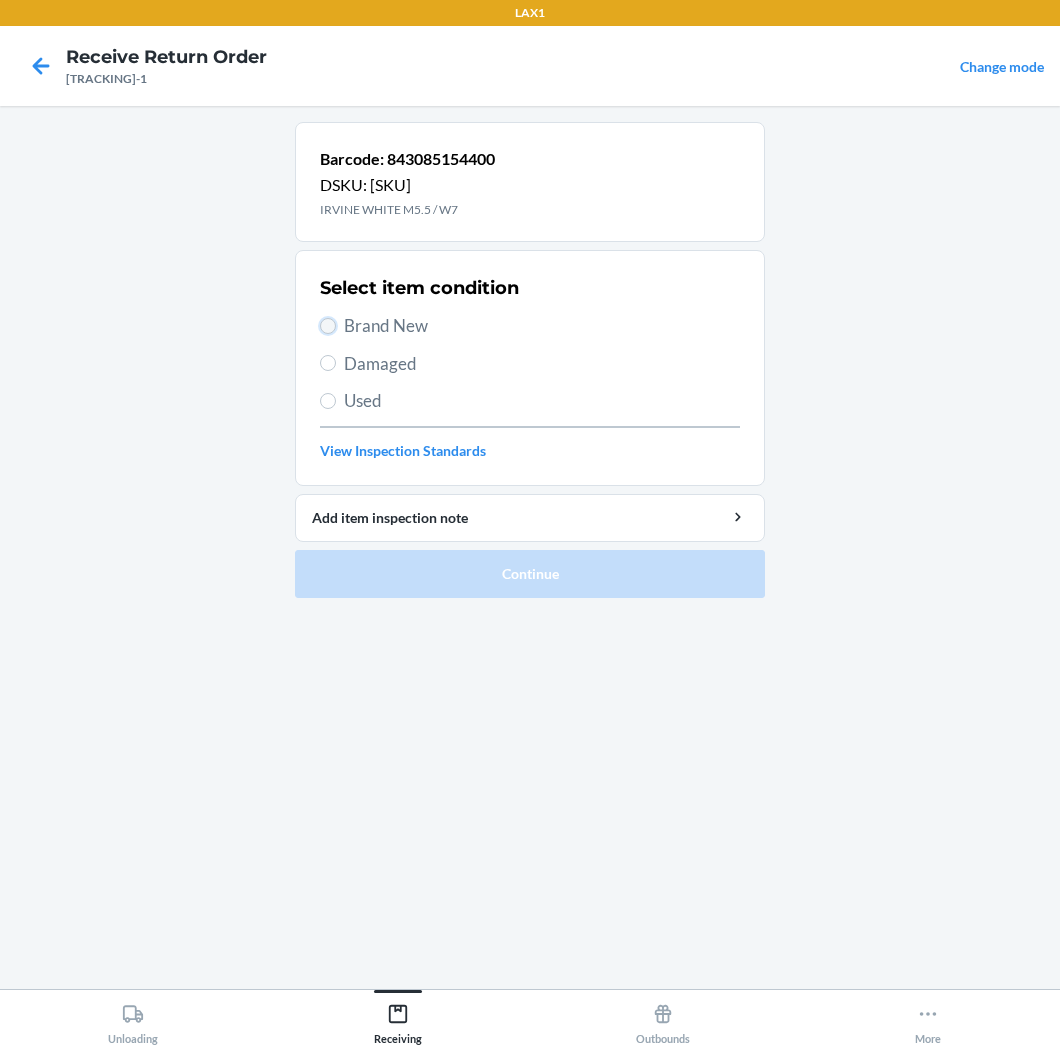 click on "Brand New" at bounding box center [328, 326] 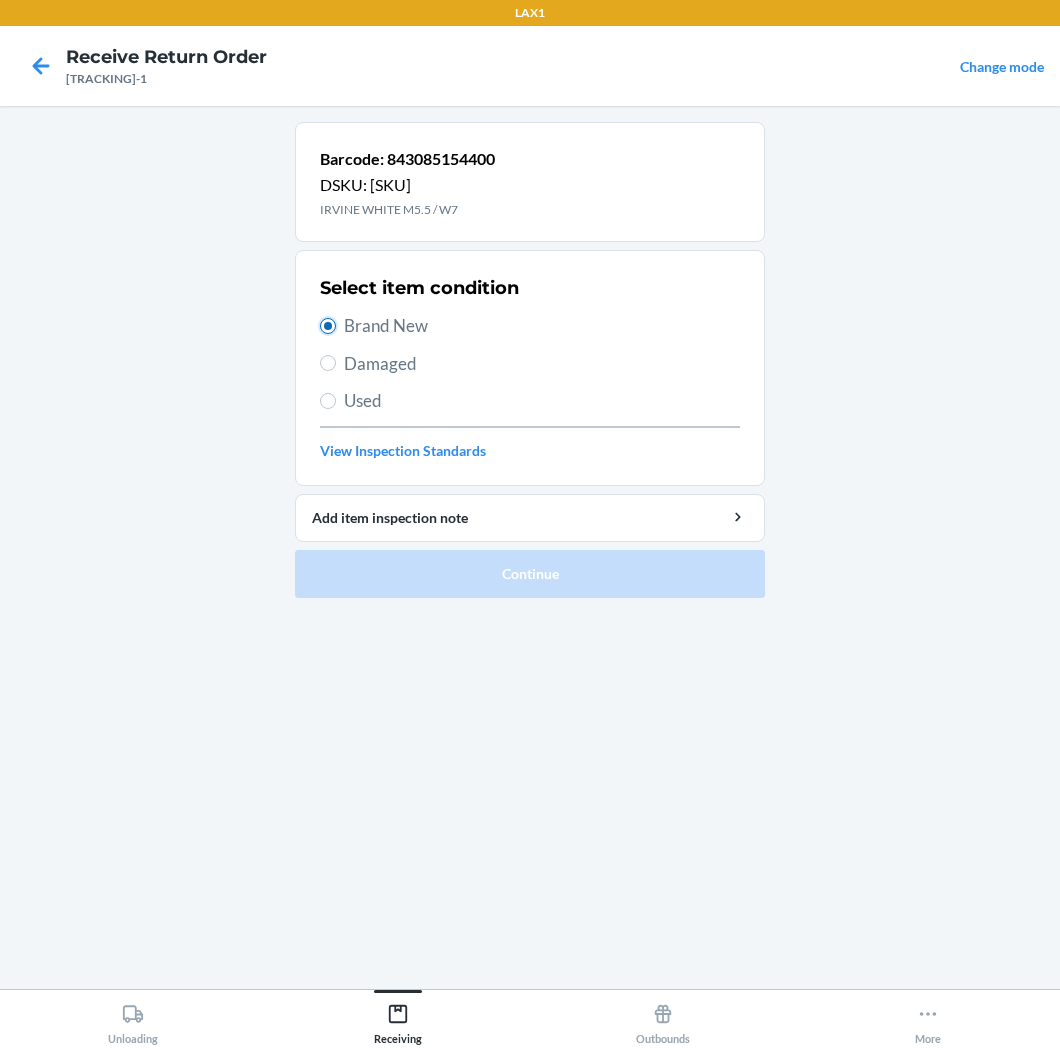 radio on "true" 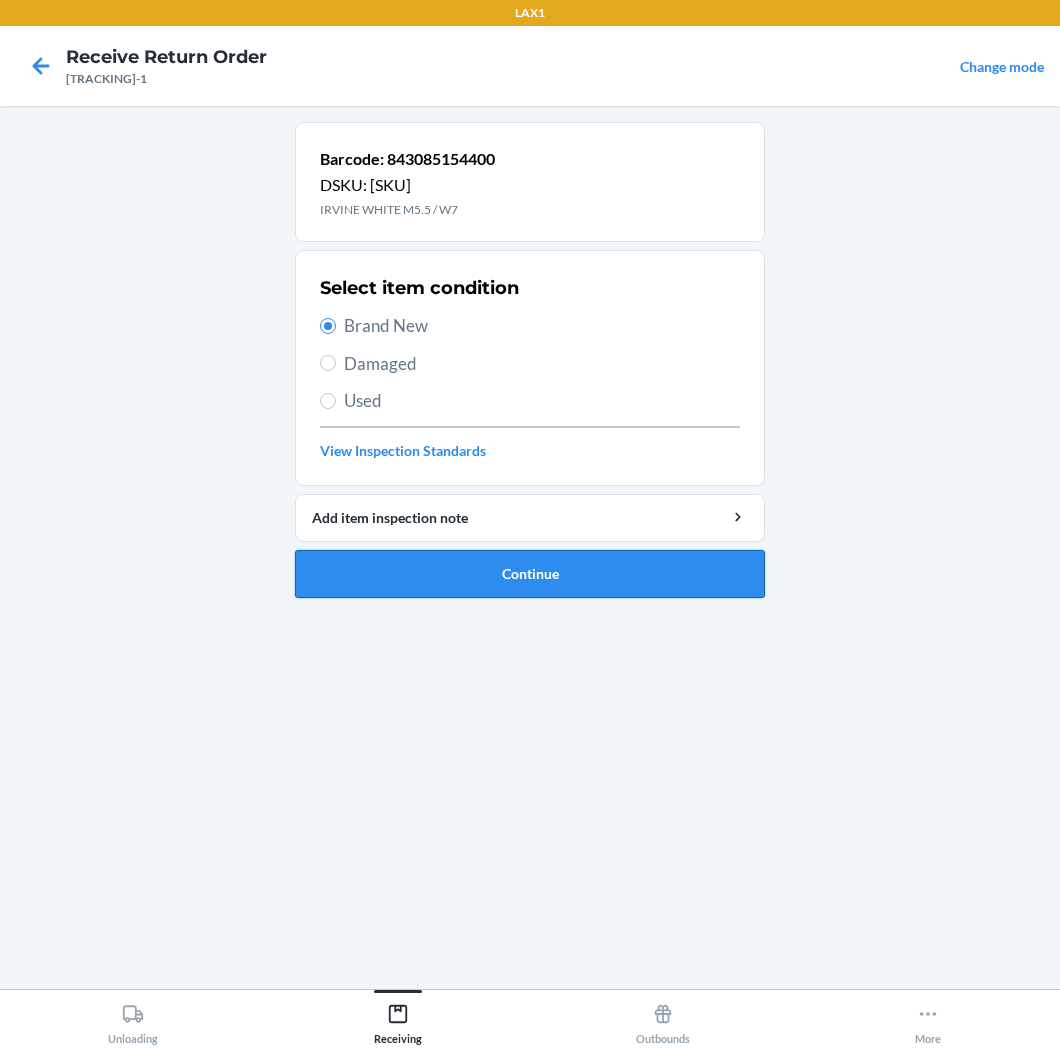 click on "Continue" at bounding box center [530, 574] 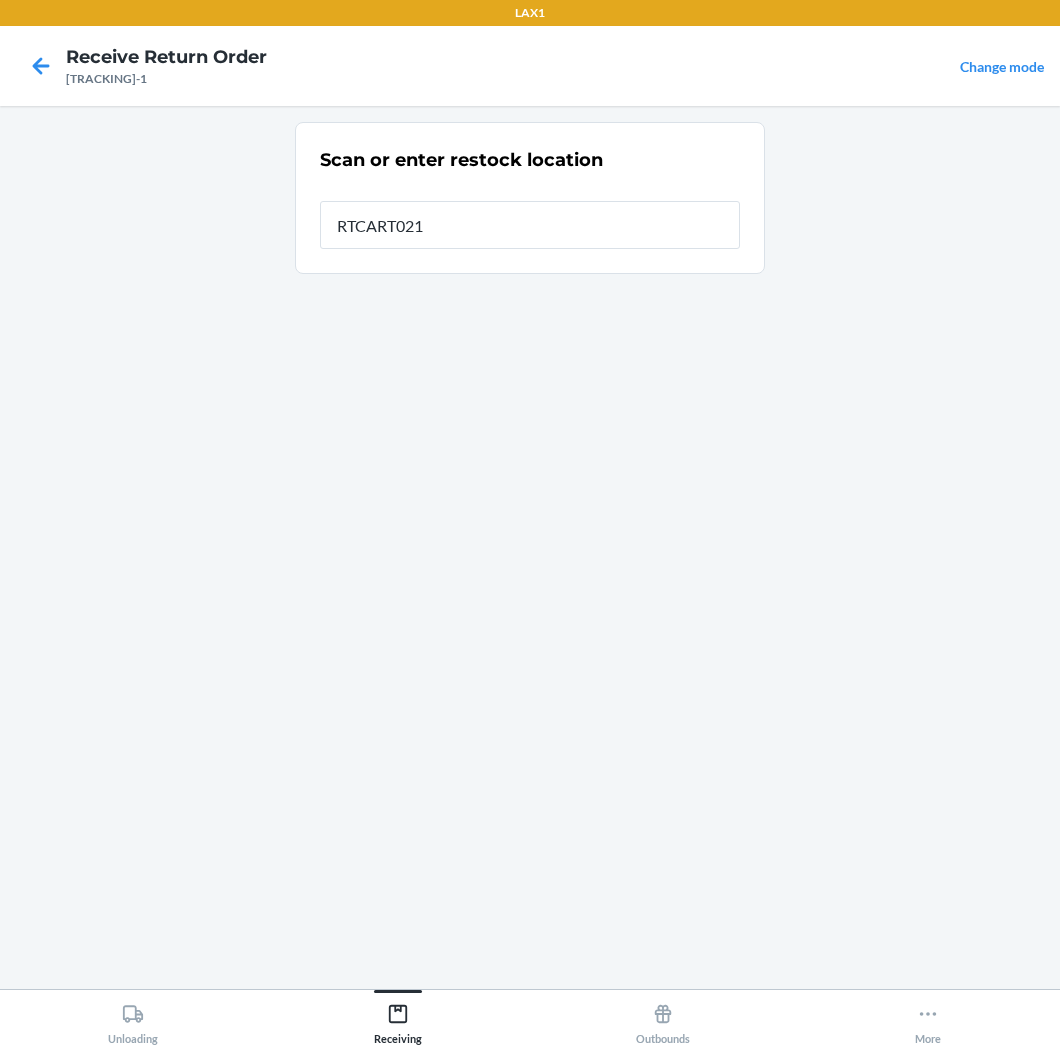 type on "RTCART021" 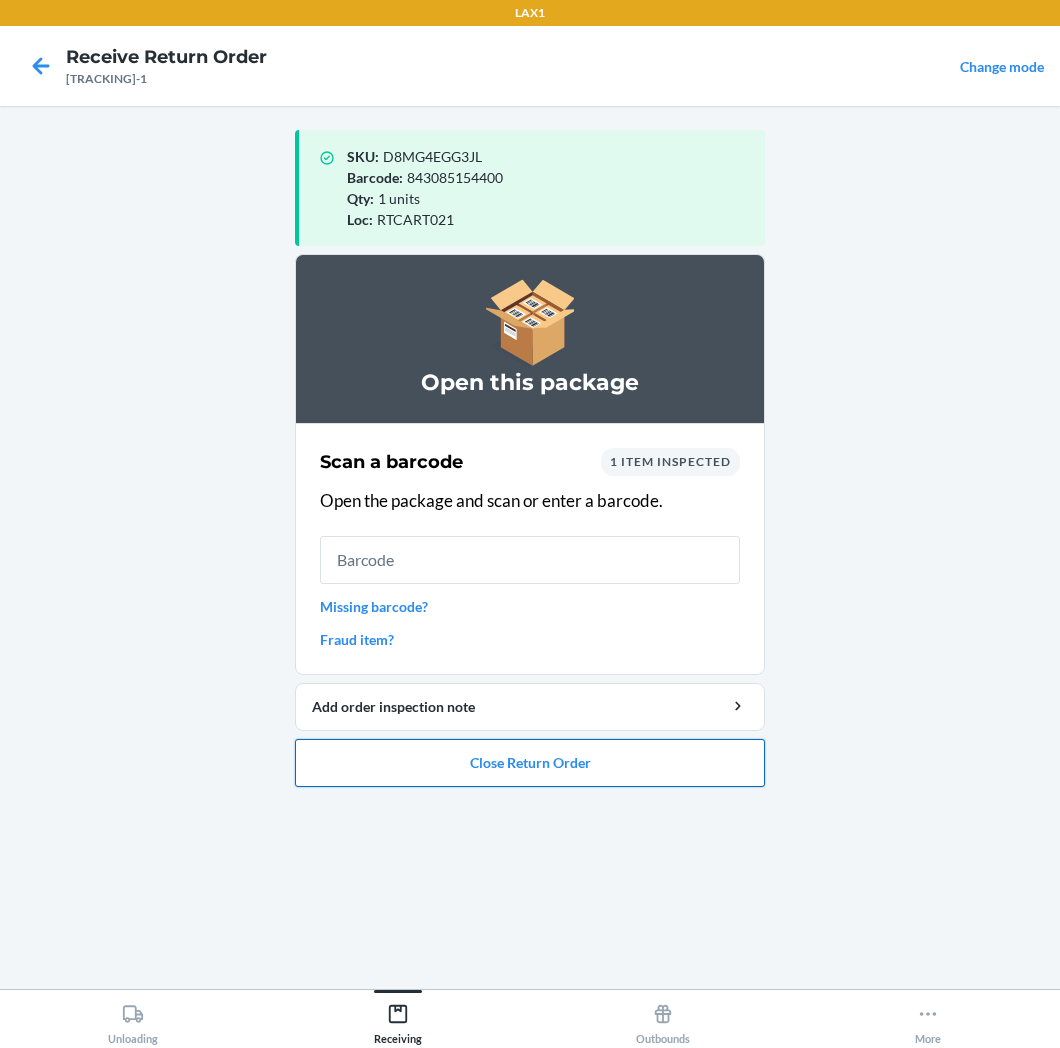 click on "Close Return Order" at bounding box center (530, 763) 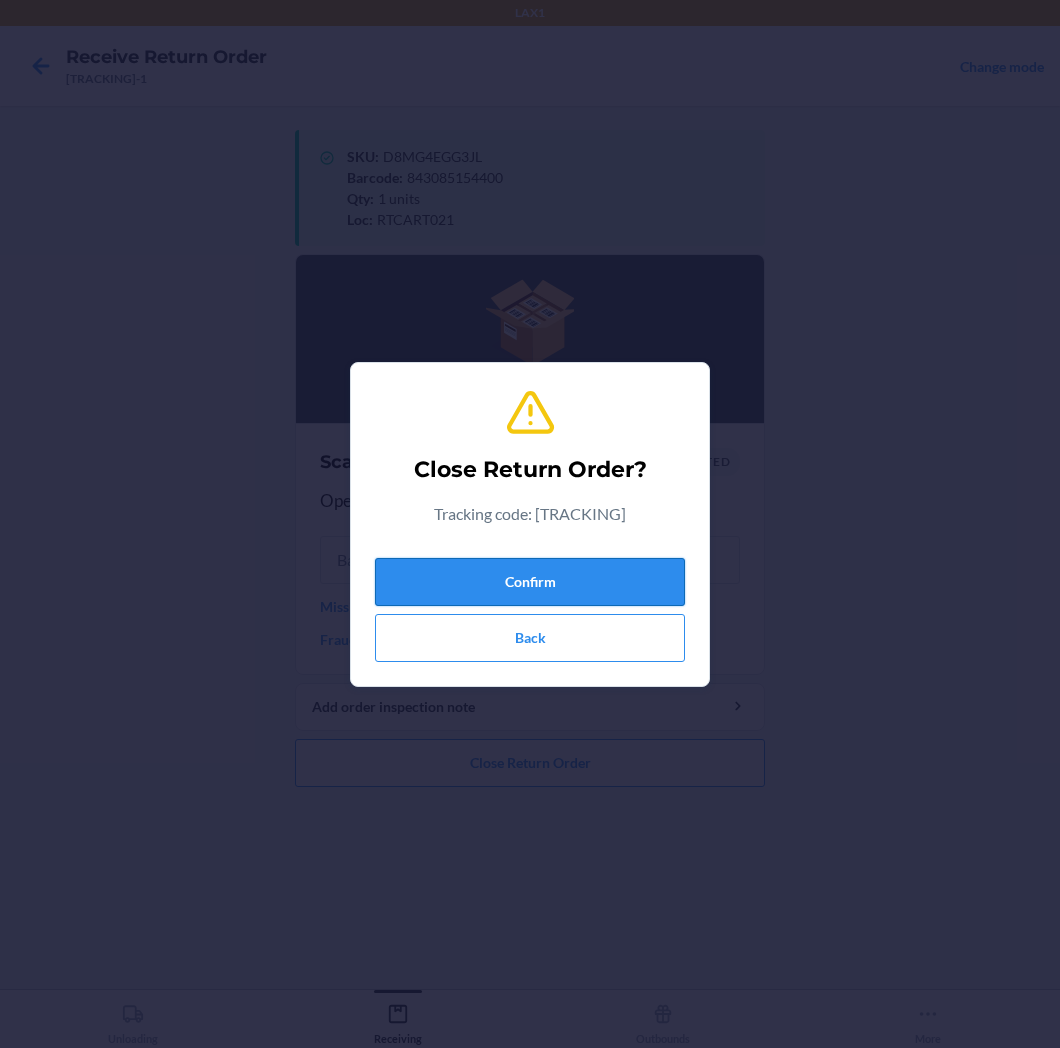 click on "Confirm" at bounding box center (530, 582) 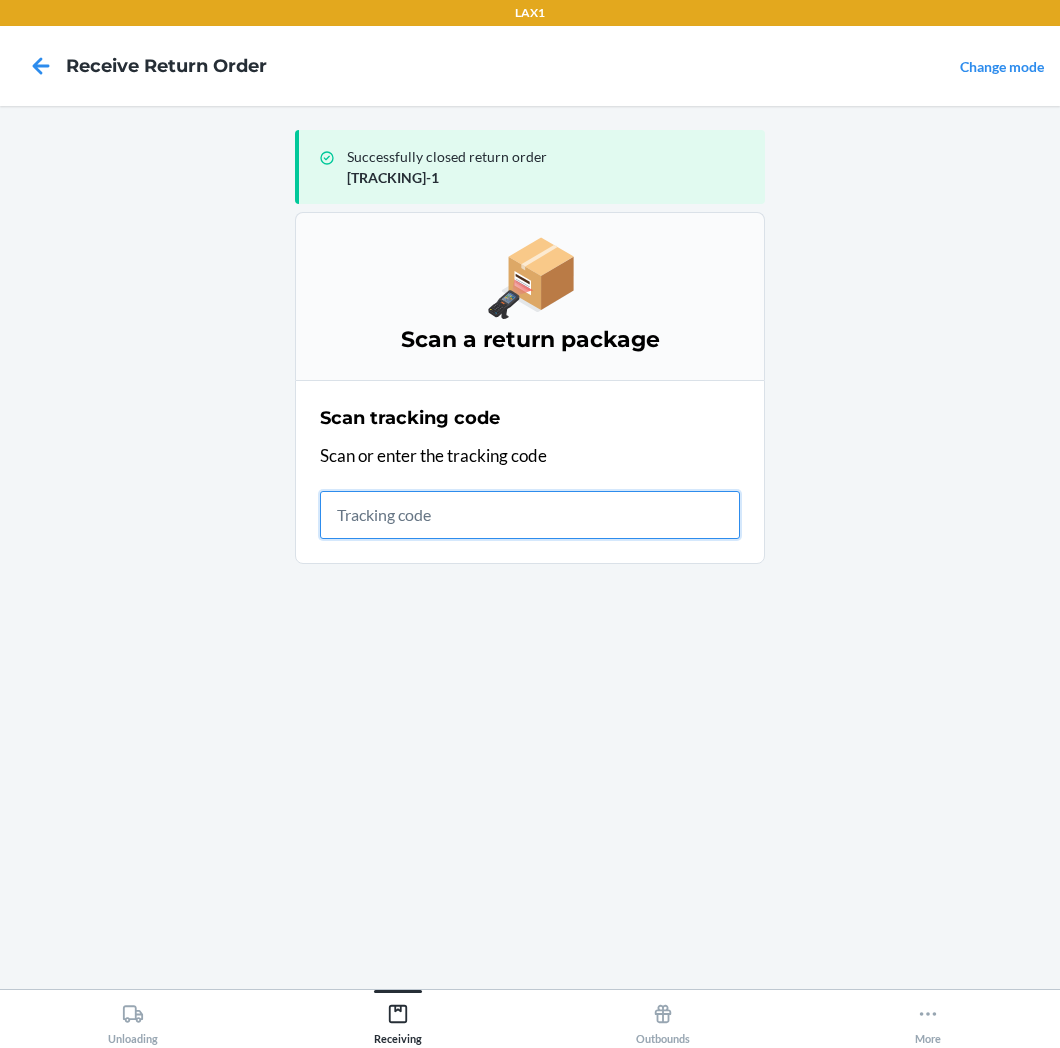 click at bounding box center (530, 515) 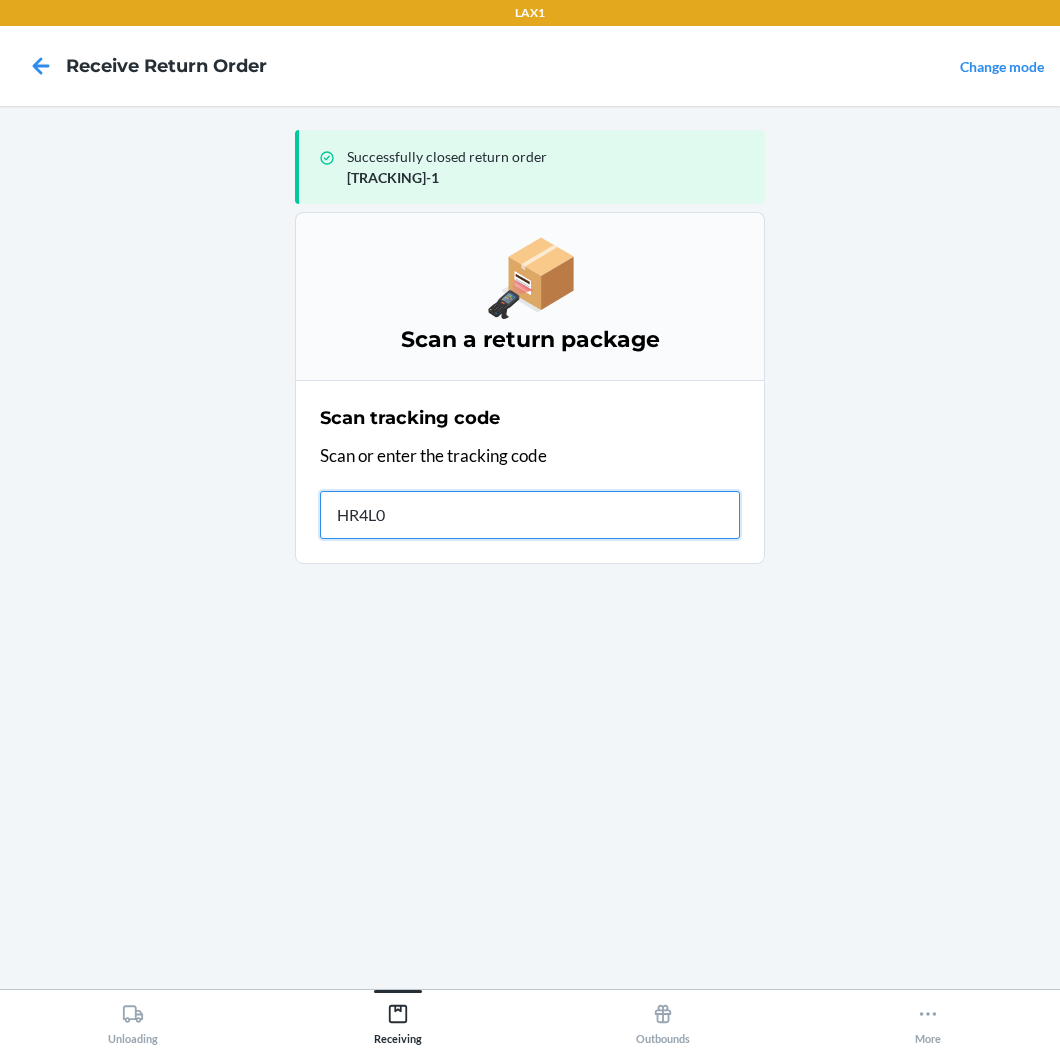 type on "HR4L00" 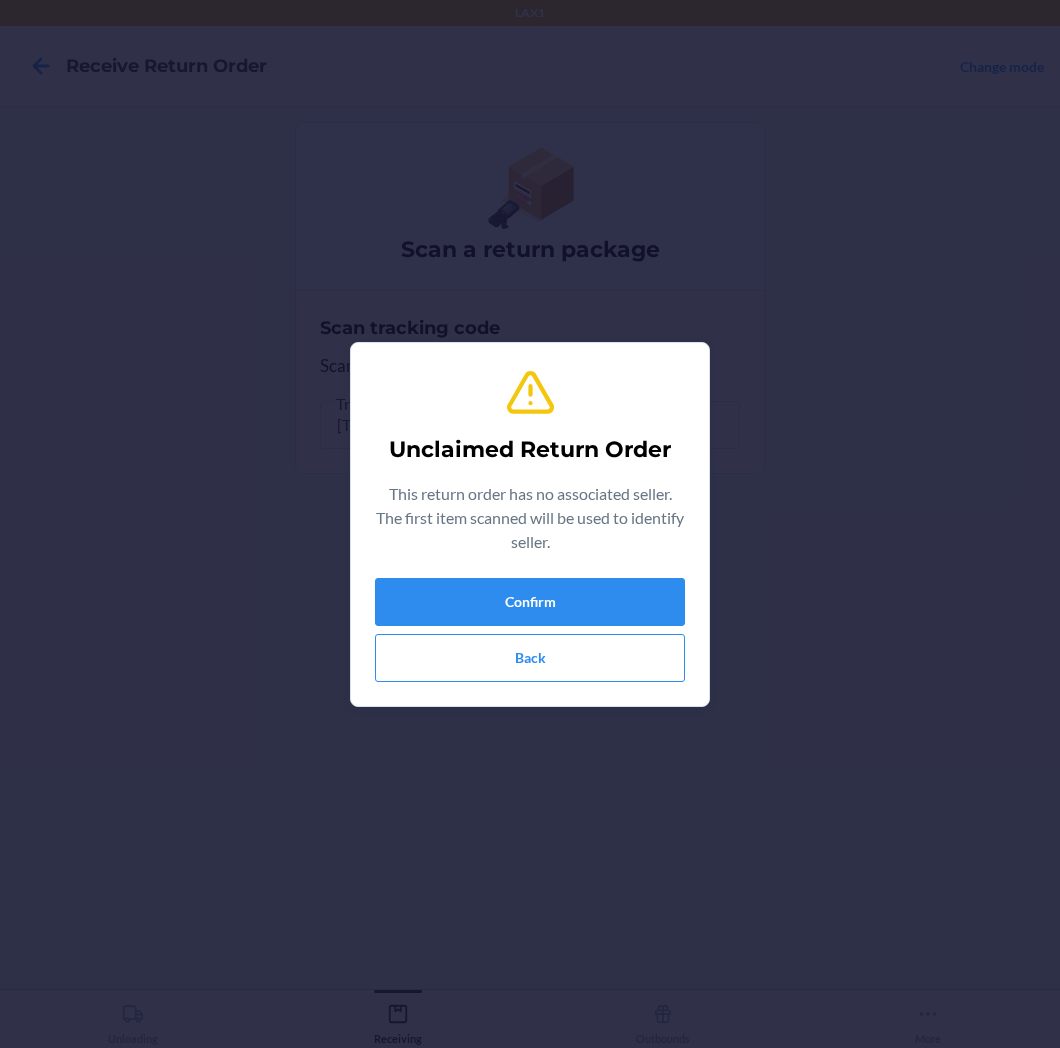 click on "Unclaimed Return Order This return order has no associated seller. The first item scanned will be used to identify seller. Confirm Back" at bounding box center [530, 524] 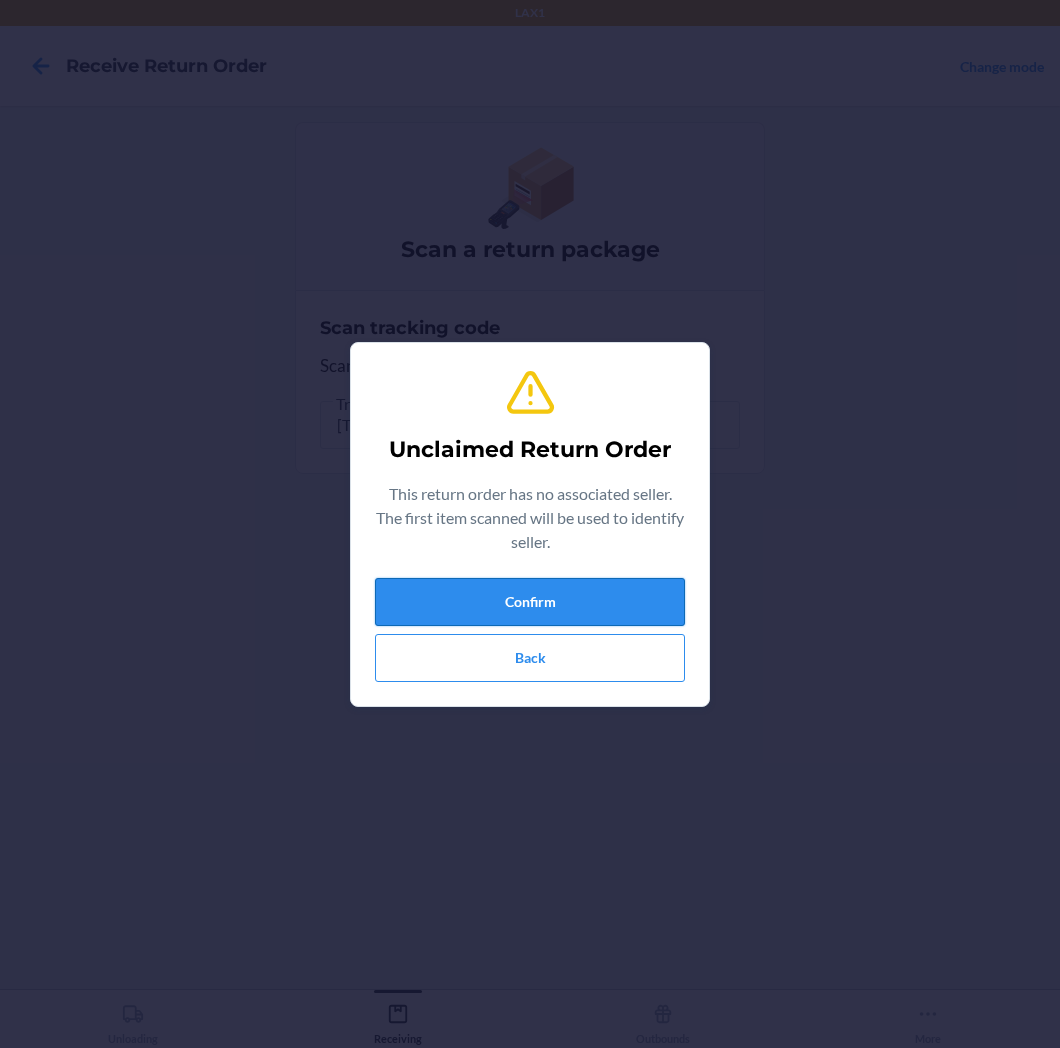 click on "Confirm" at bounding box center (530, 602) 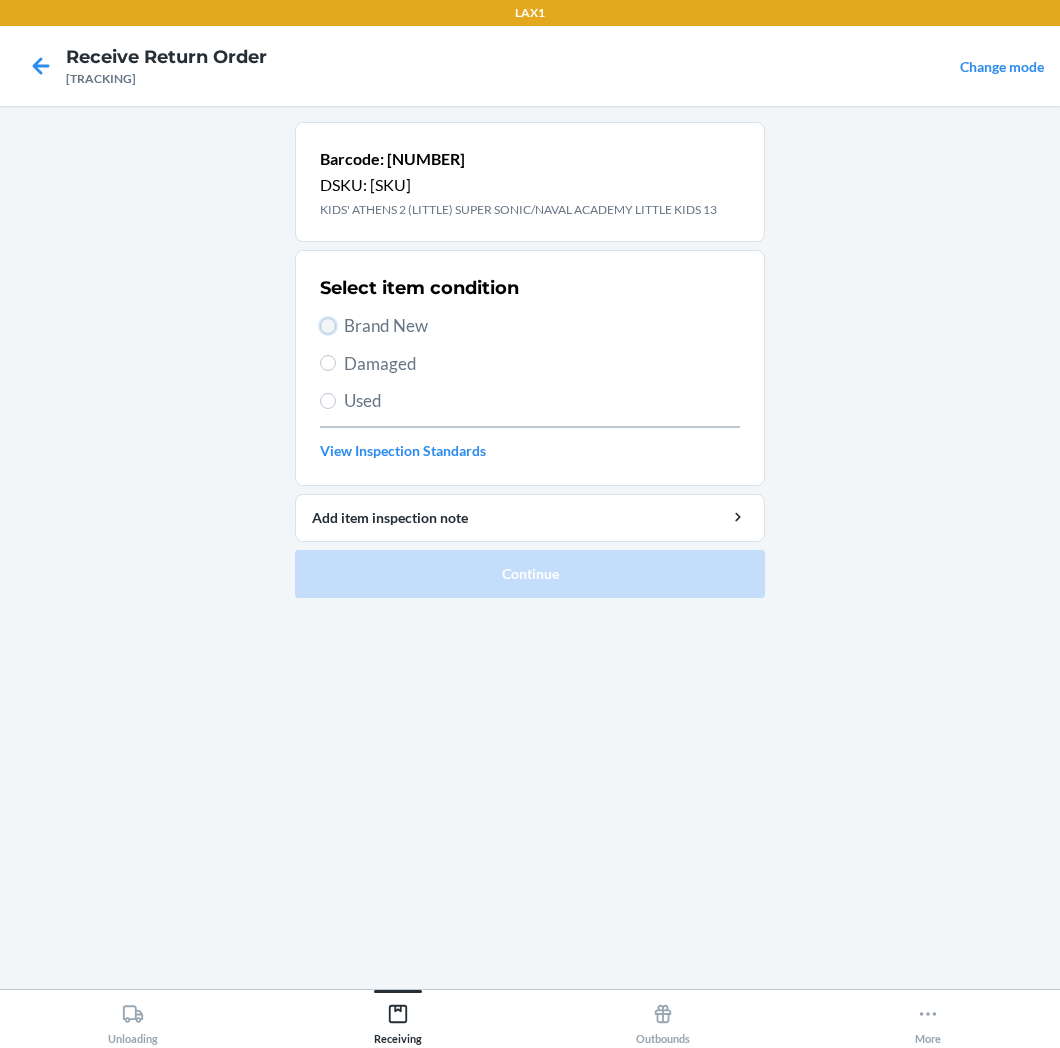 click on "Brand New" at bounding box center [328, 326] 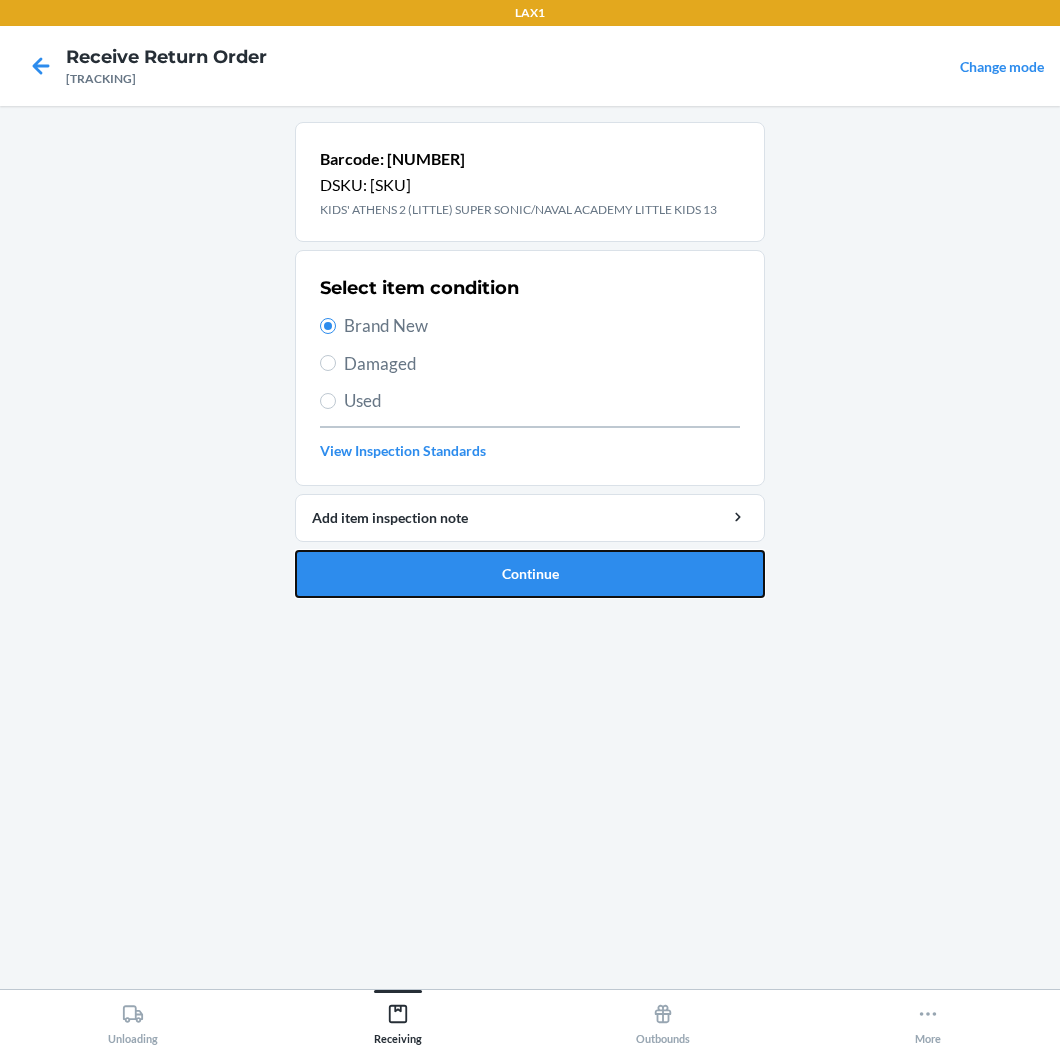 click on "Continue" at bounding box center [530, 574] 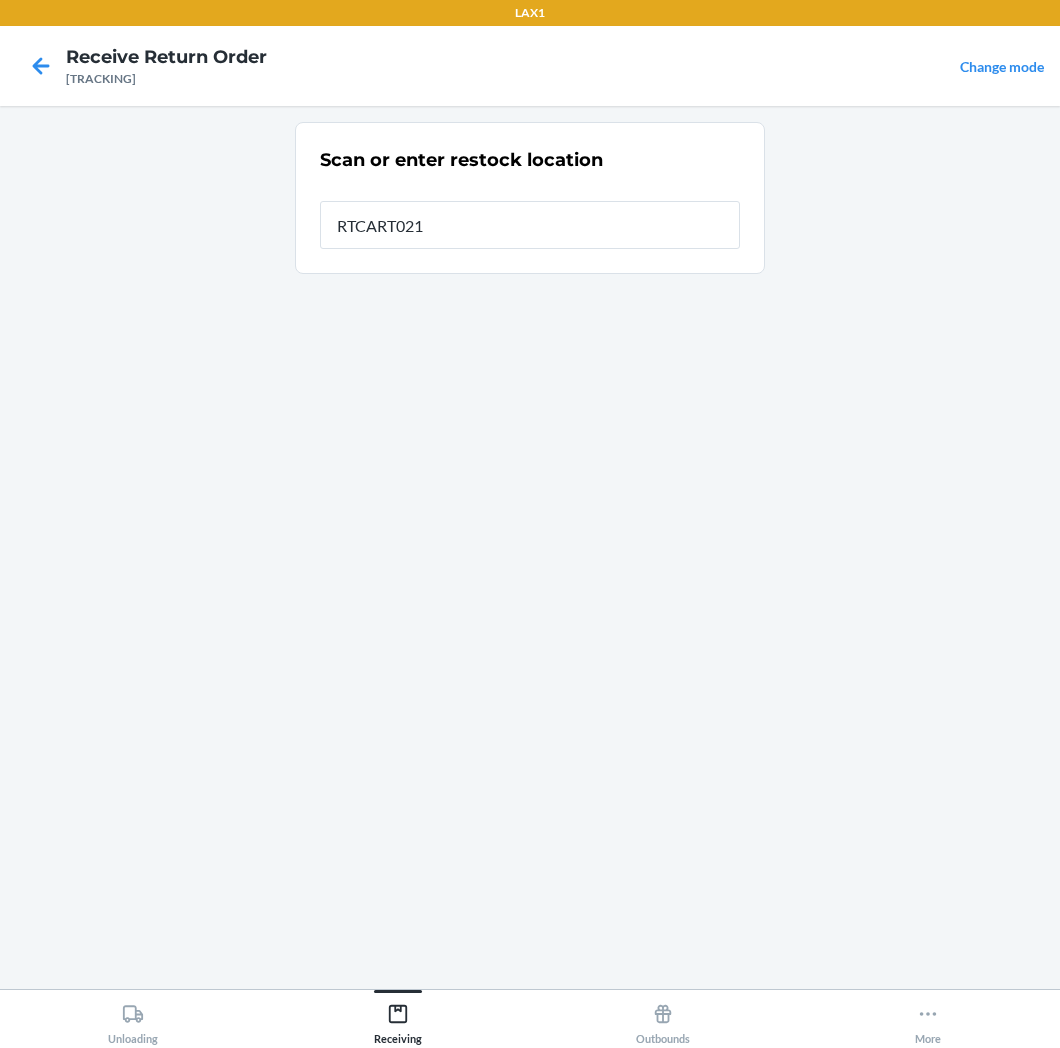 type on "RTCART021" 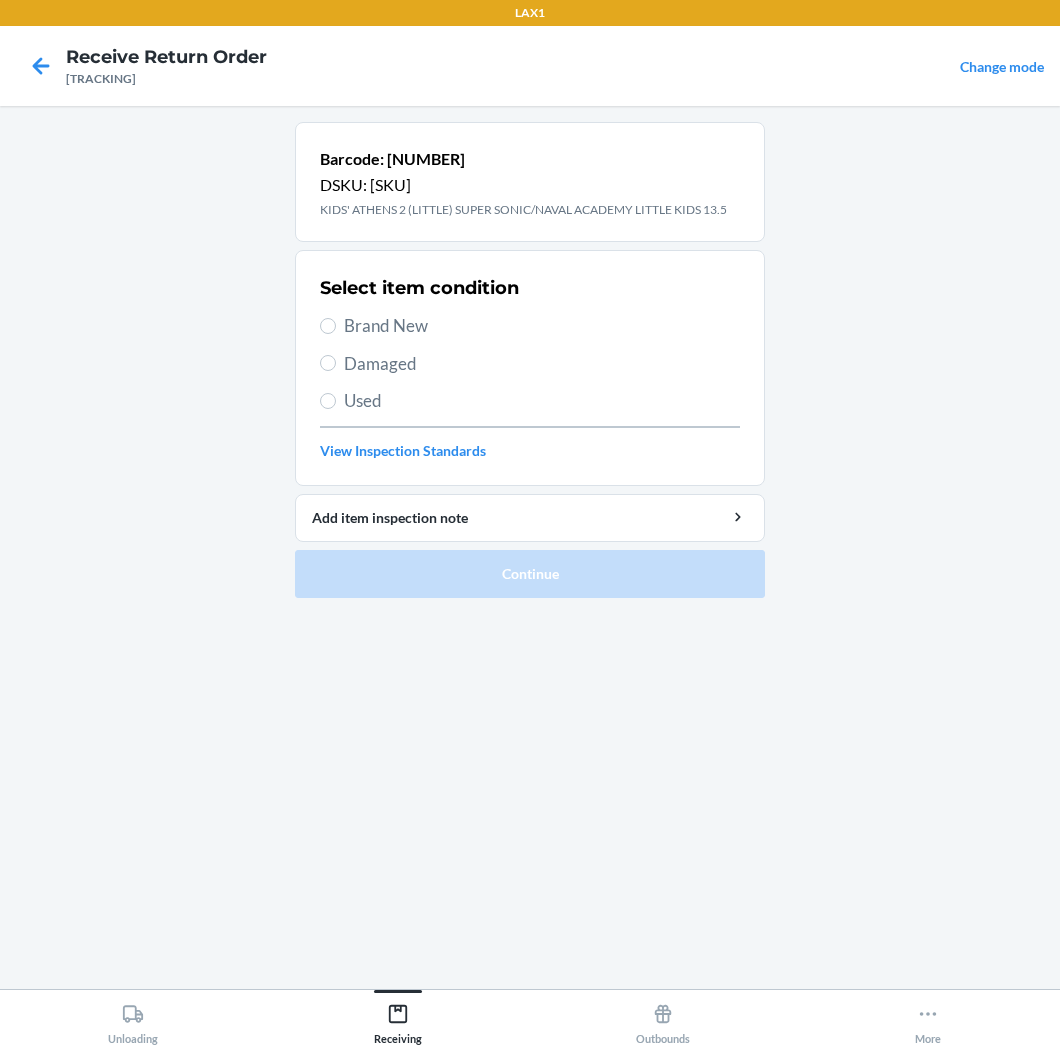 click on "Brand New" at bounding box center (542, 326) 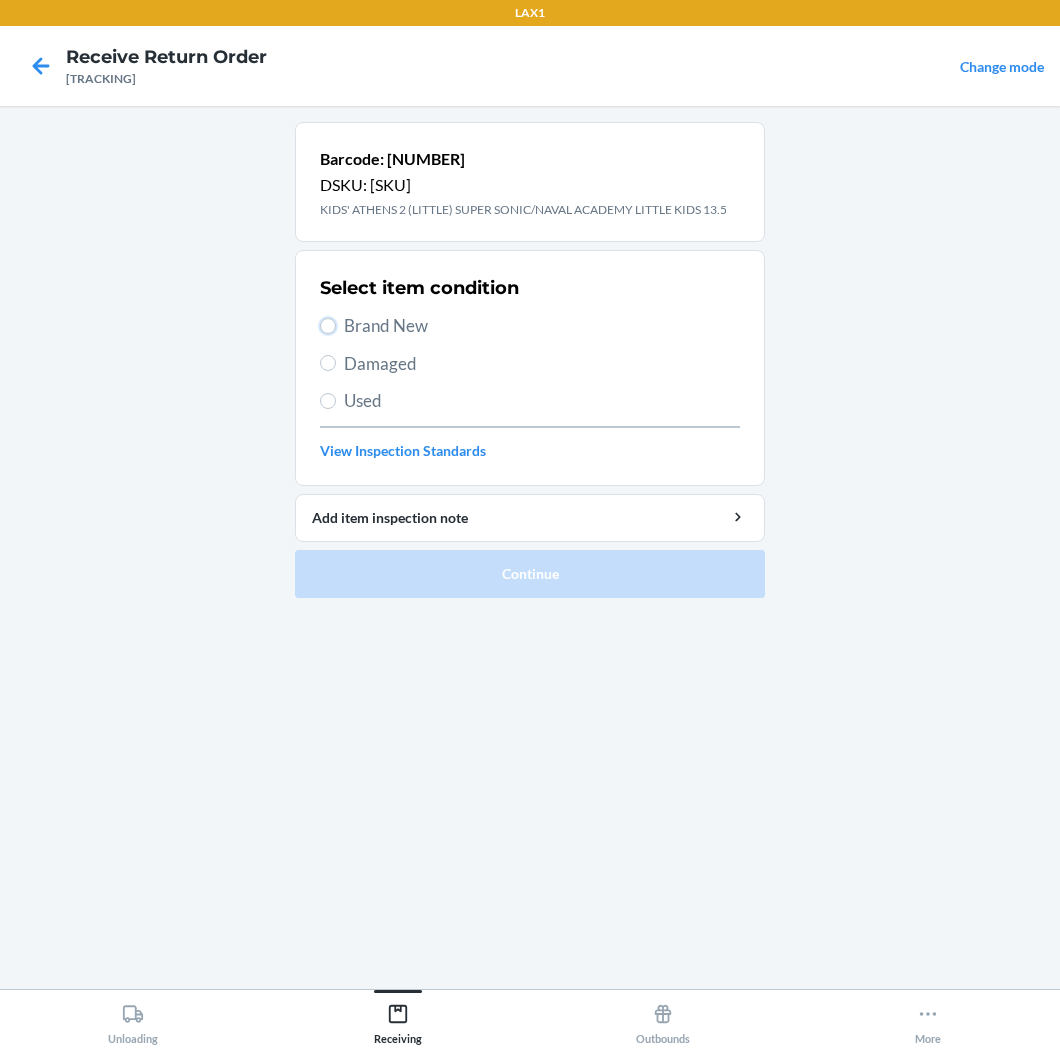 click on "Brand New" at bounding box center (328, 326) 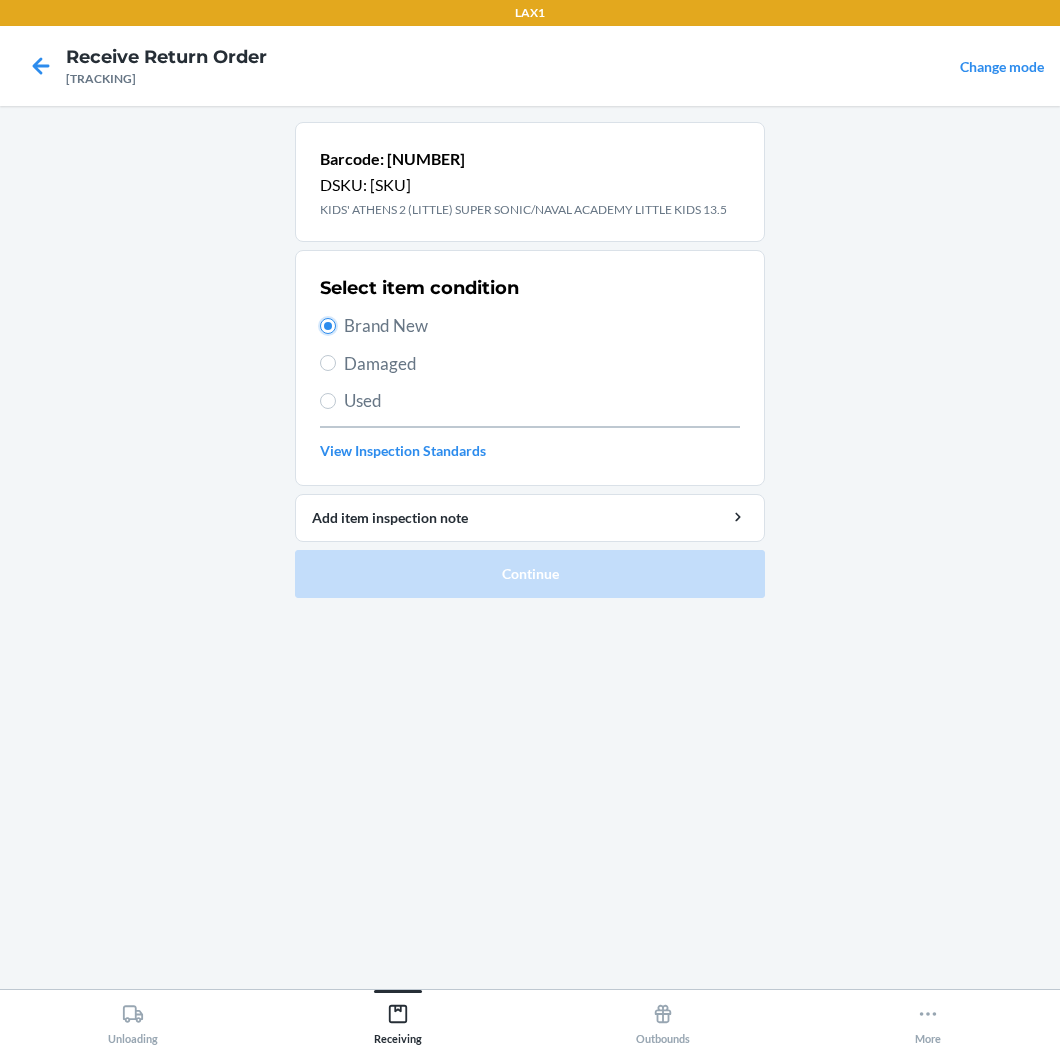 radio on "true" 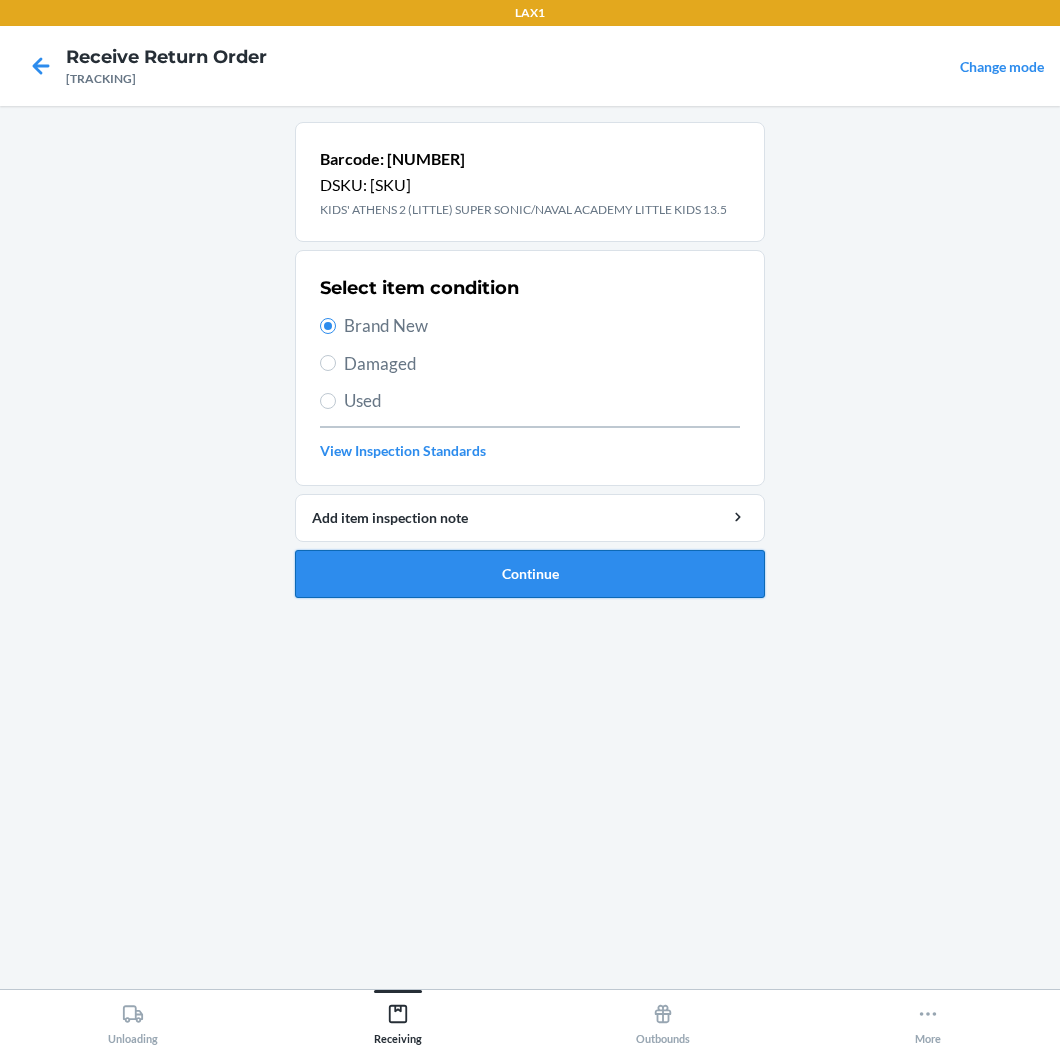 click on "Continue" at bounding box center [530, 574] 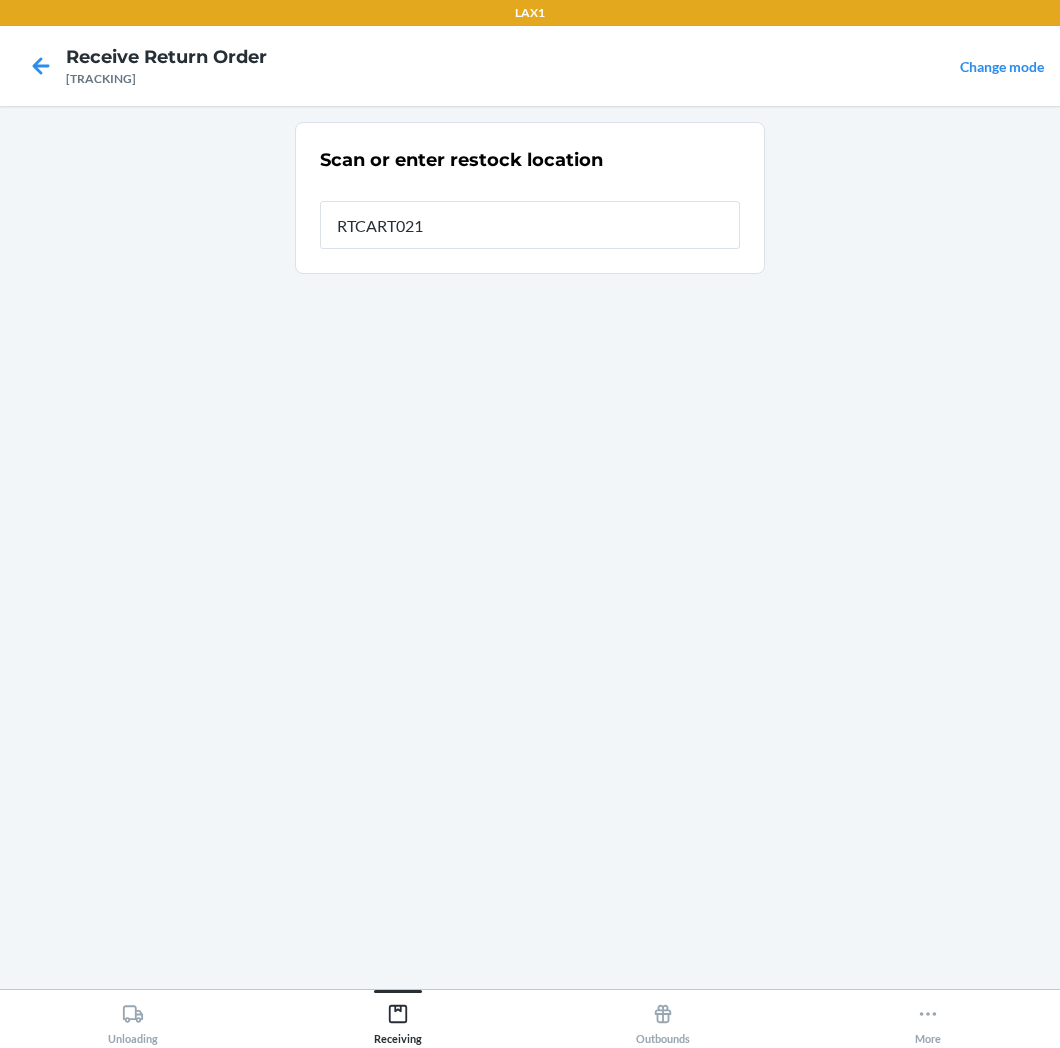 type on "RTCART021" 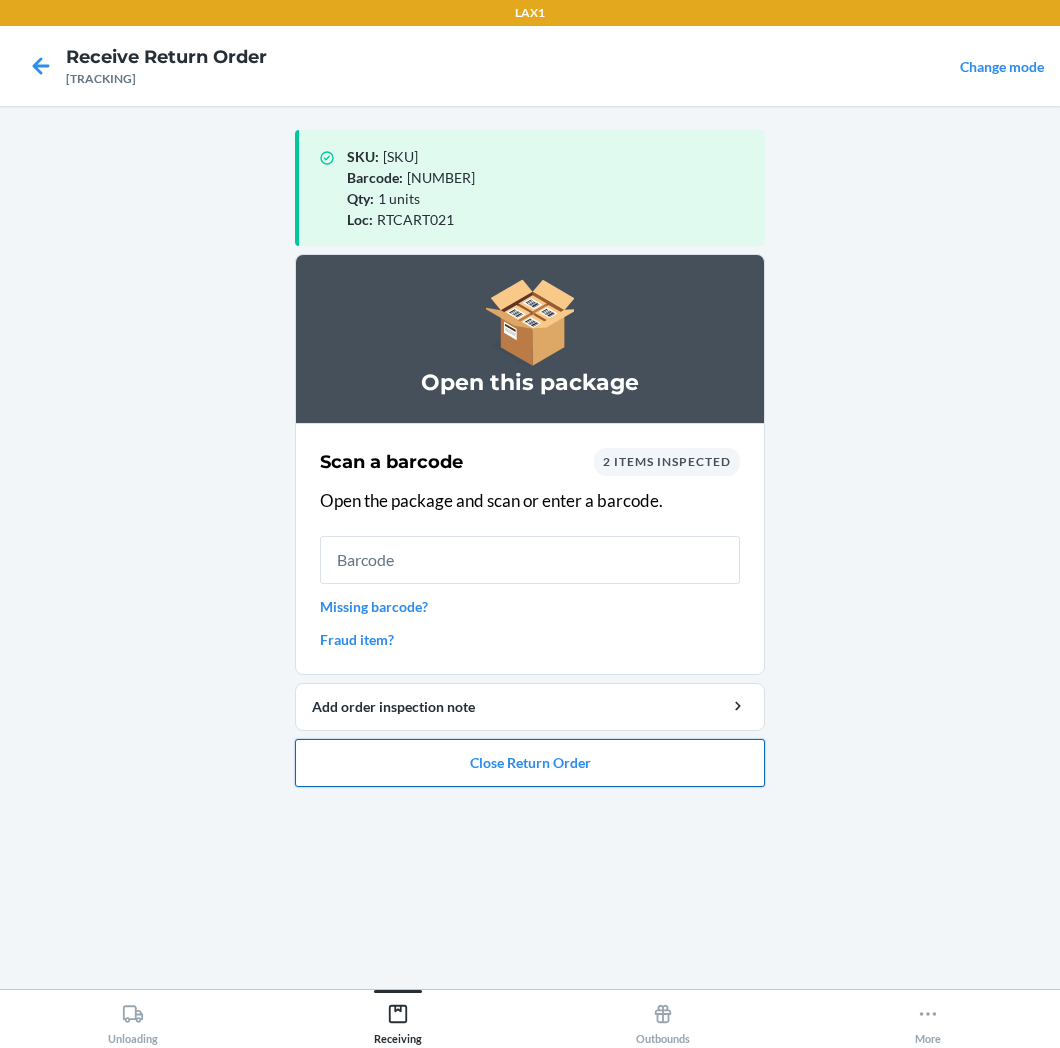 click on "Close Return Order" at bounding box center (530, 763) 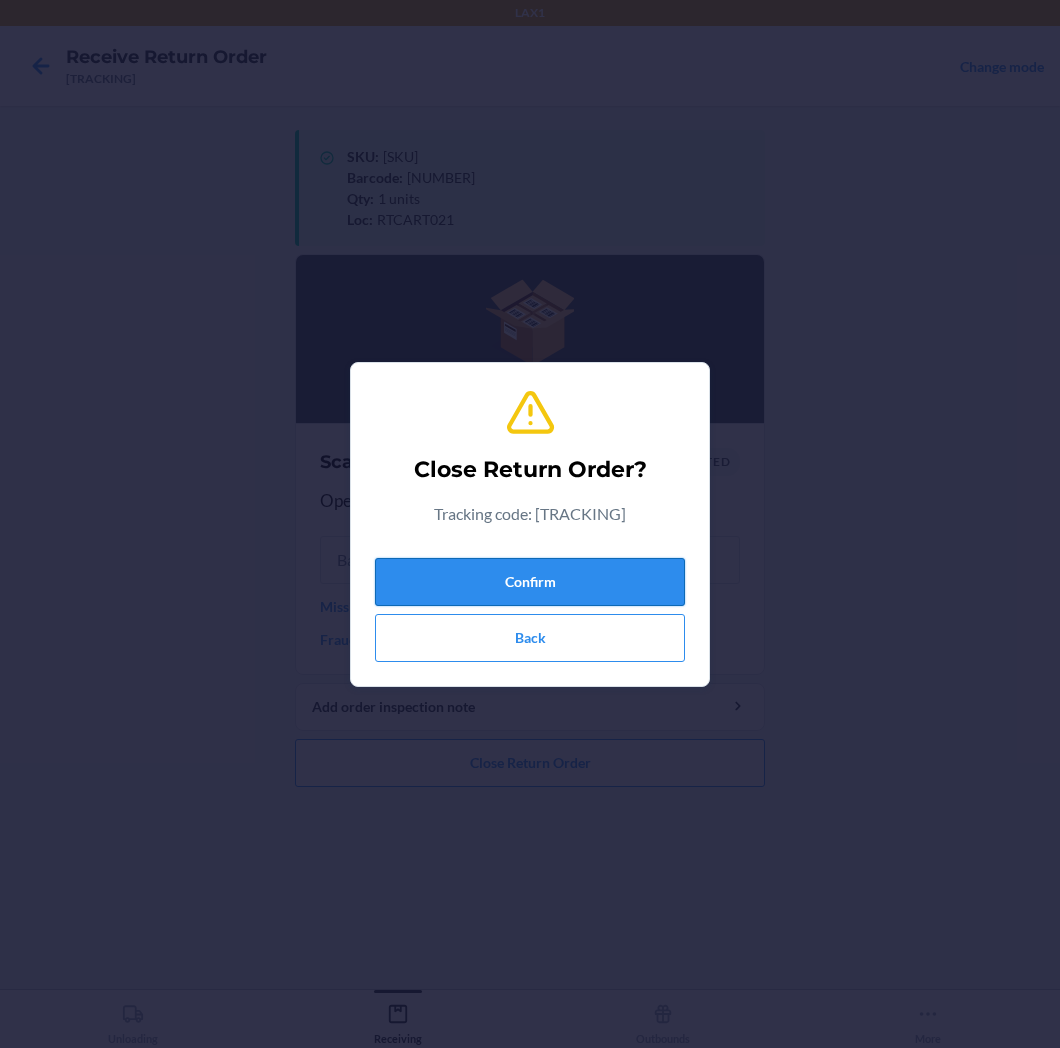 click on "Confirm" at bounding box center [530, 582] 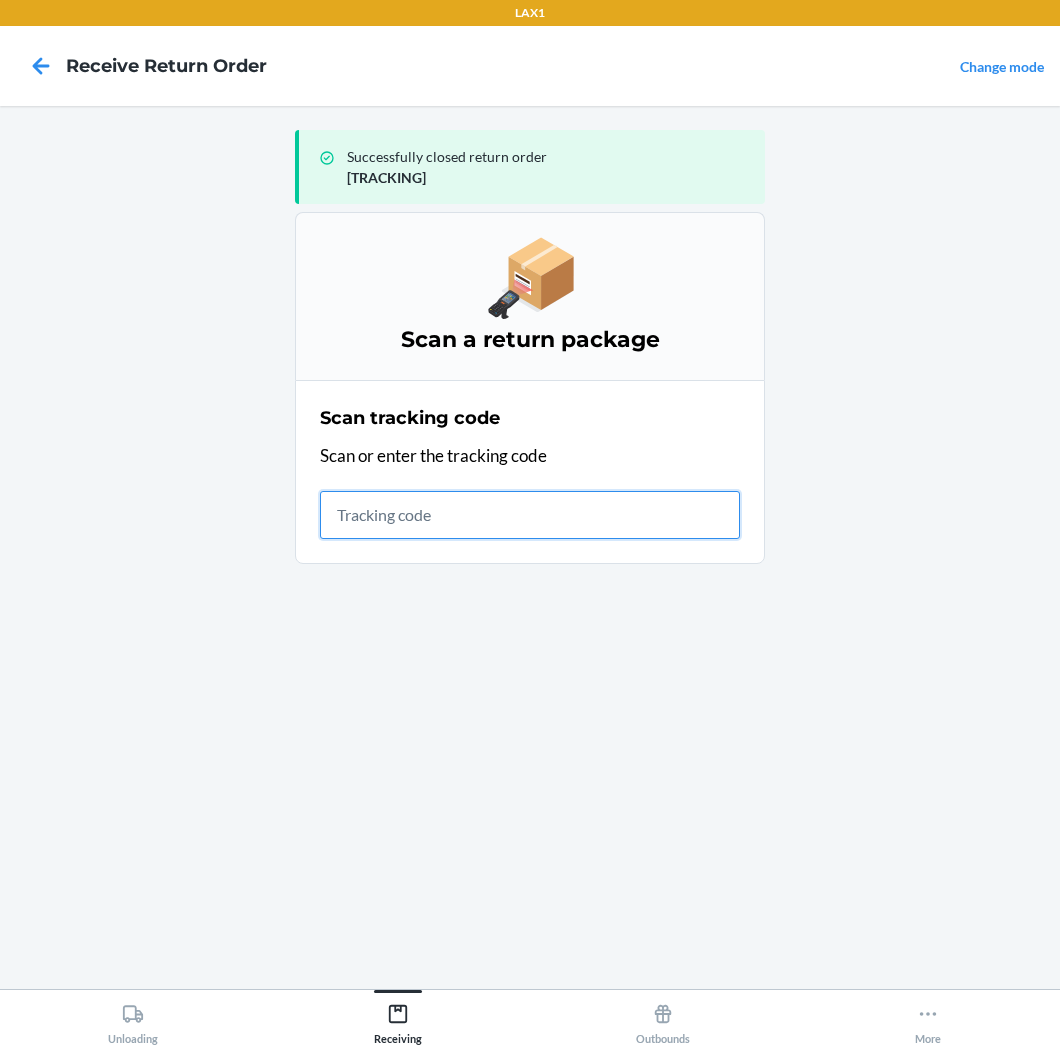 click at bounding box center (530, 515) 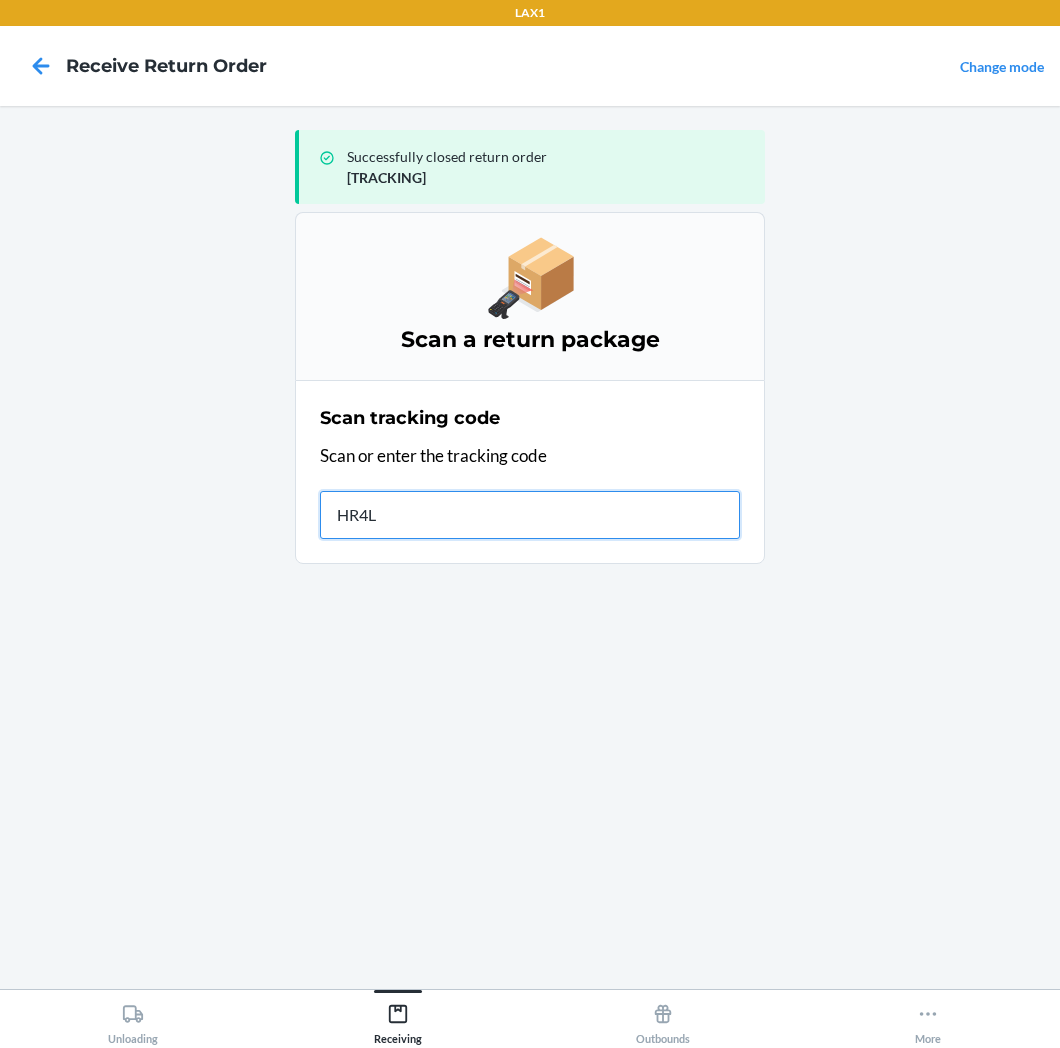 type on "HR4L0" 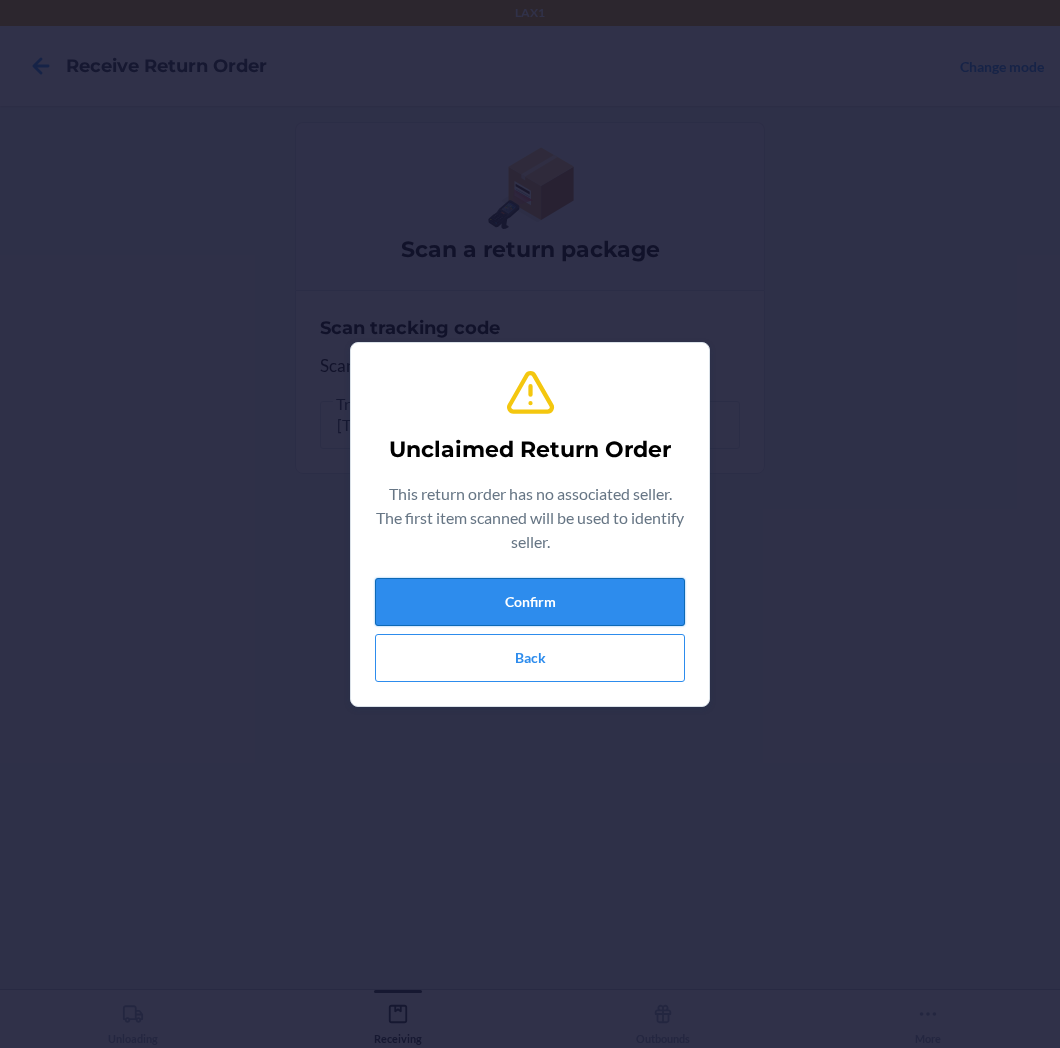click on "Confirm" at bounding box center [530, 602] 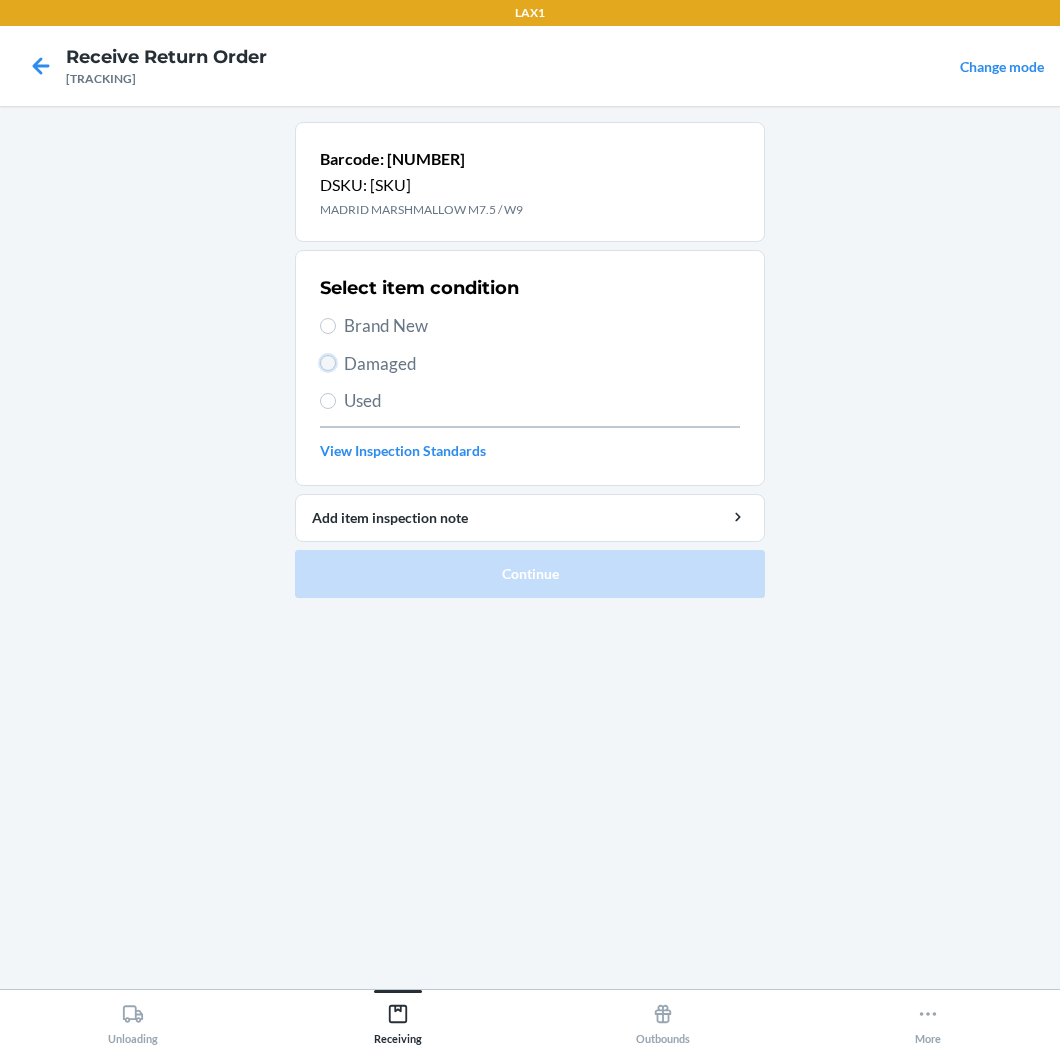 click on "Damaged" at bounding box center [328, 363] 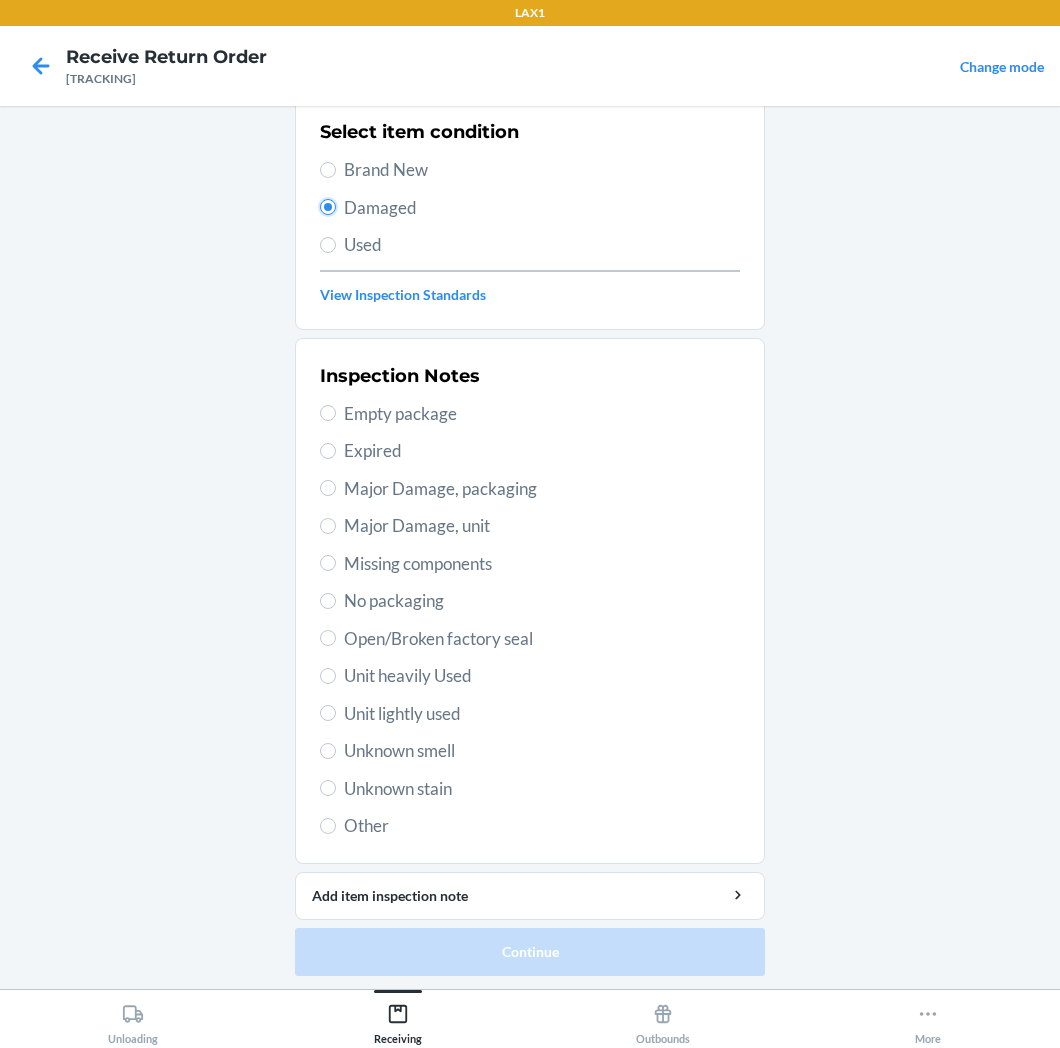 scroll, scrollTop: 157, scrollLeft: 0, axis: vertical 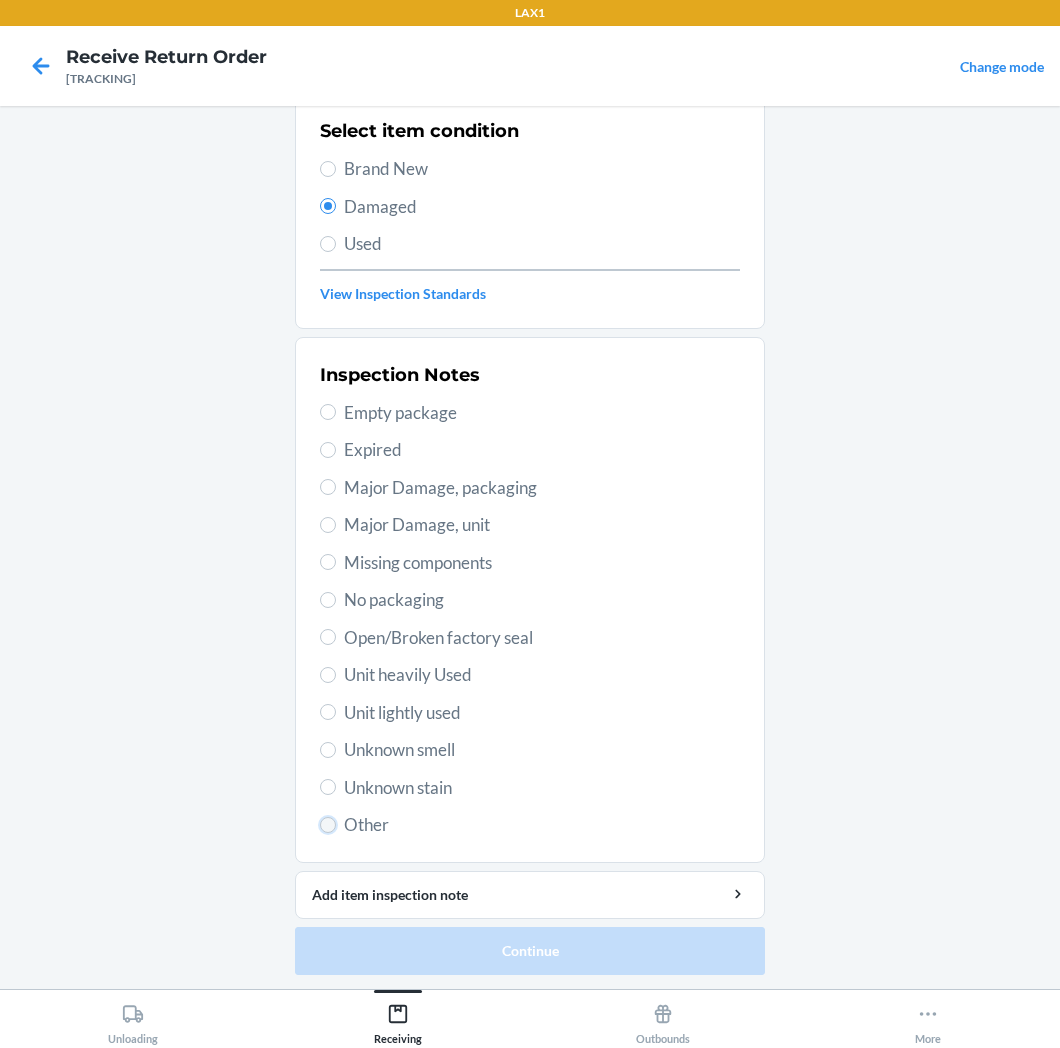 click on "Other" at bounding box center (328, 825) 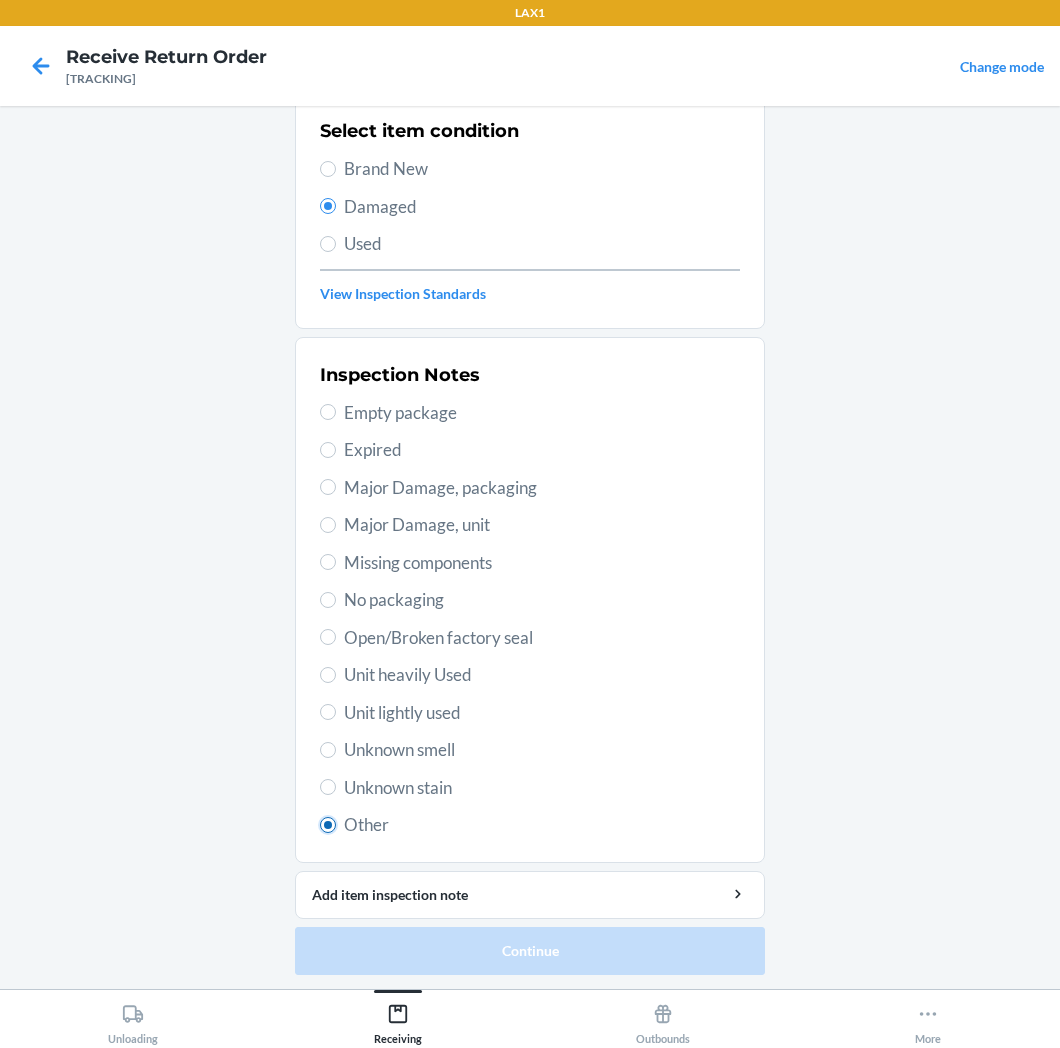 radio on "true" 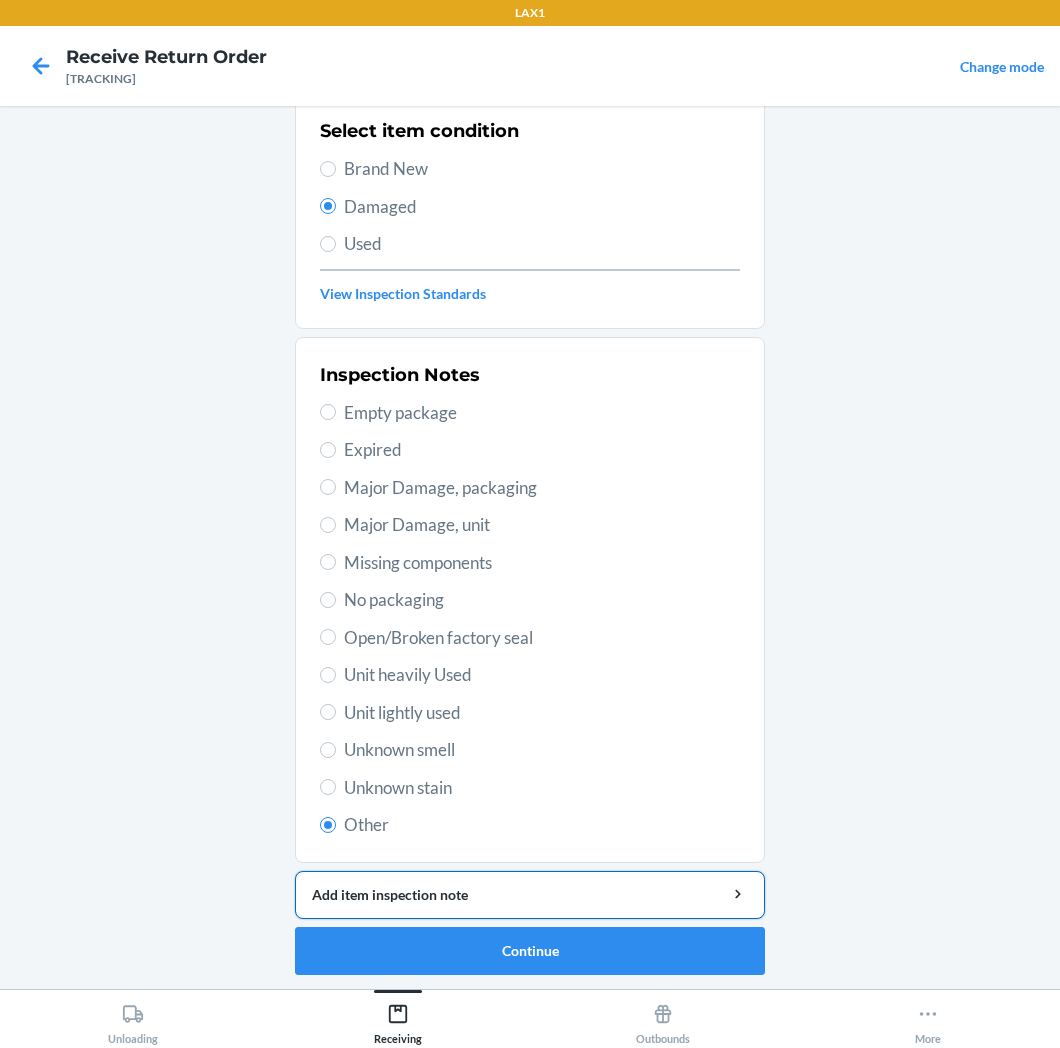 click on "Add item inspection note" at bounding box center [530, 894] 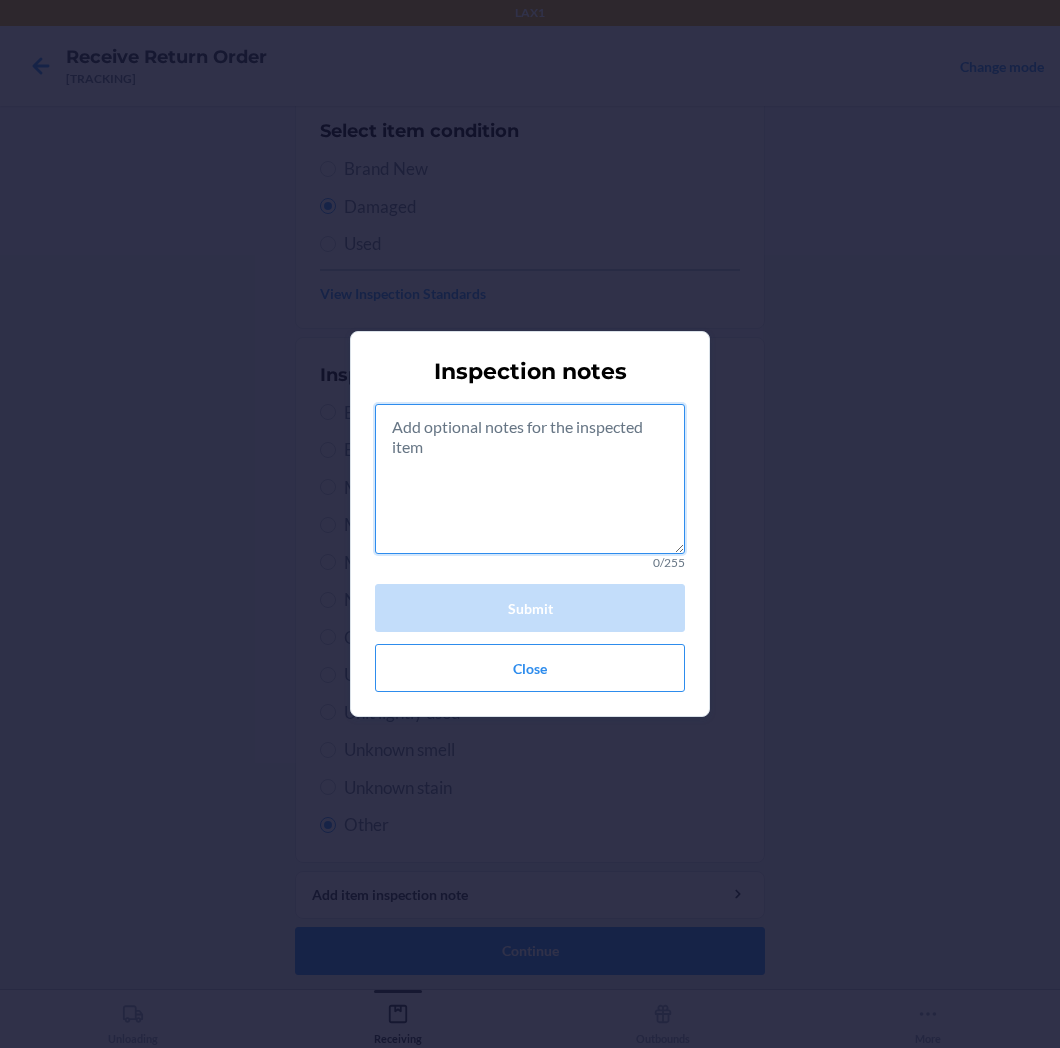 click at bounding box center [530, 479] 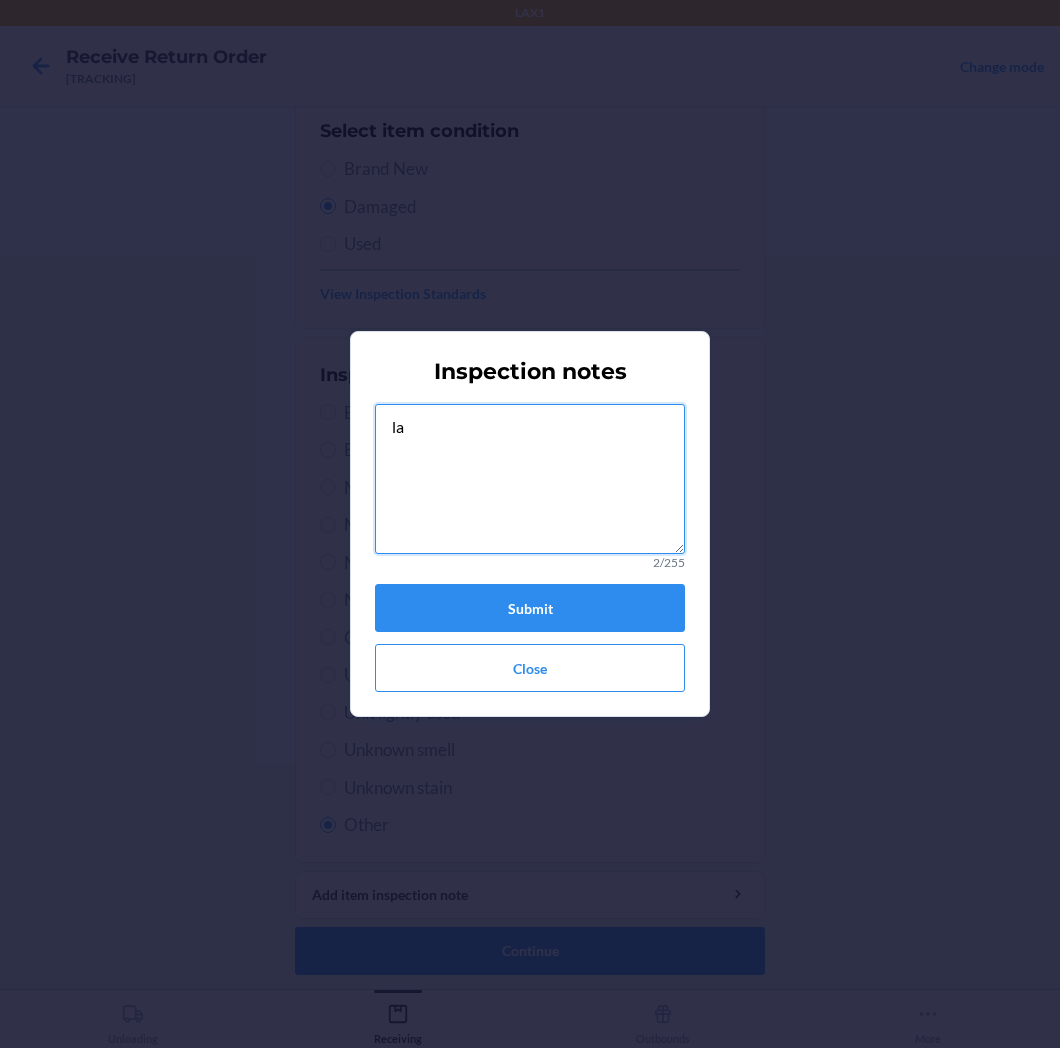 type on "l" 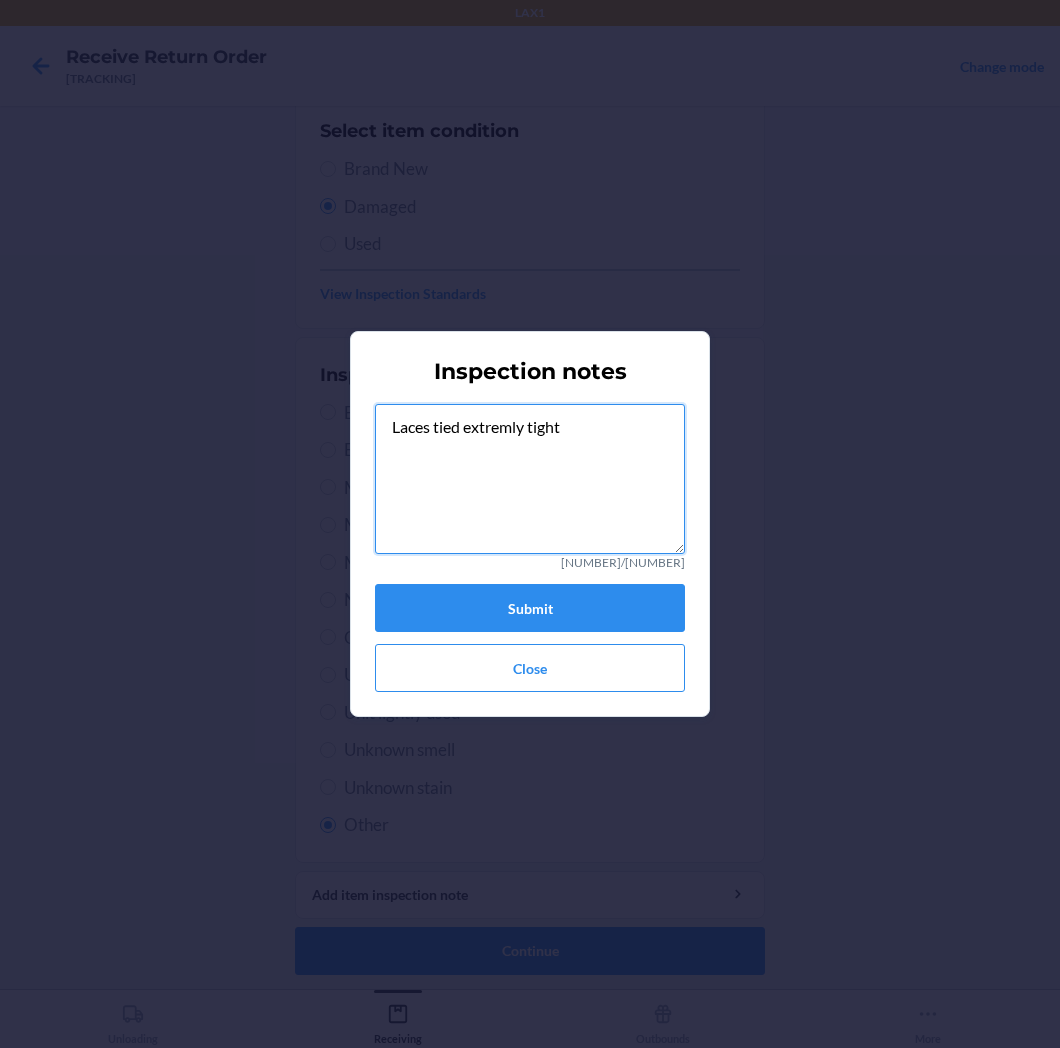 click on "Laces tied extremly tight" at bounding box center (530, 479) 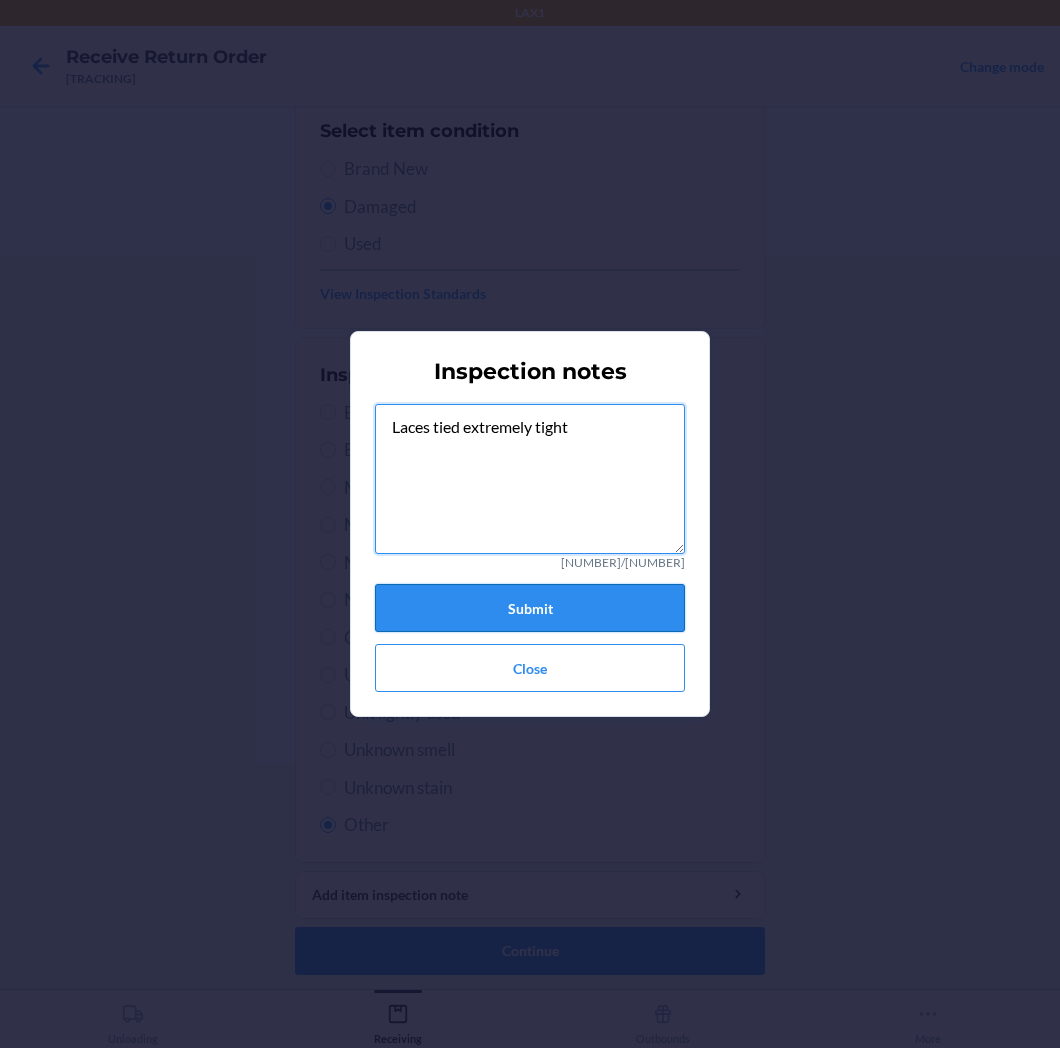type on "Laces tied extremely tight" 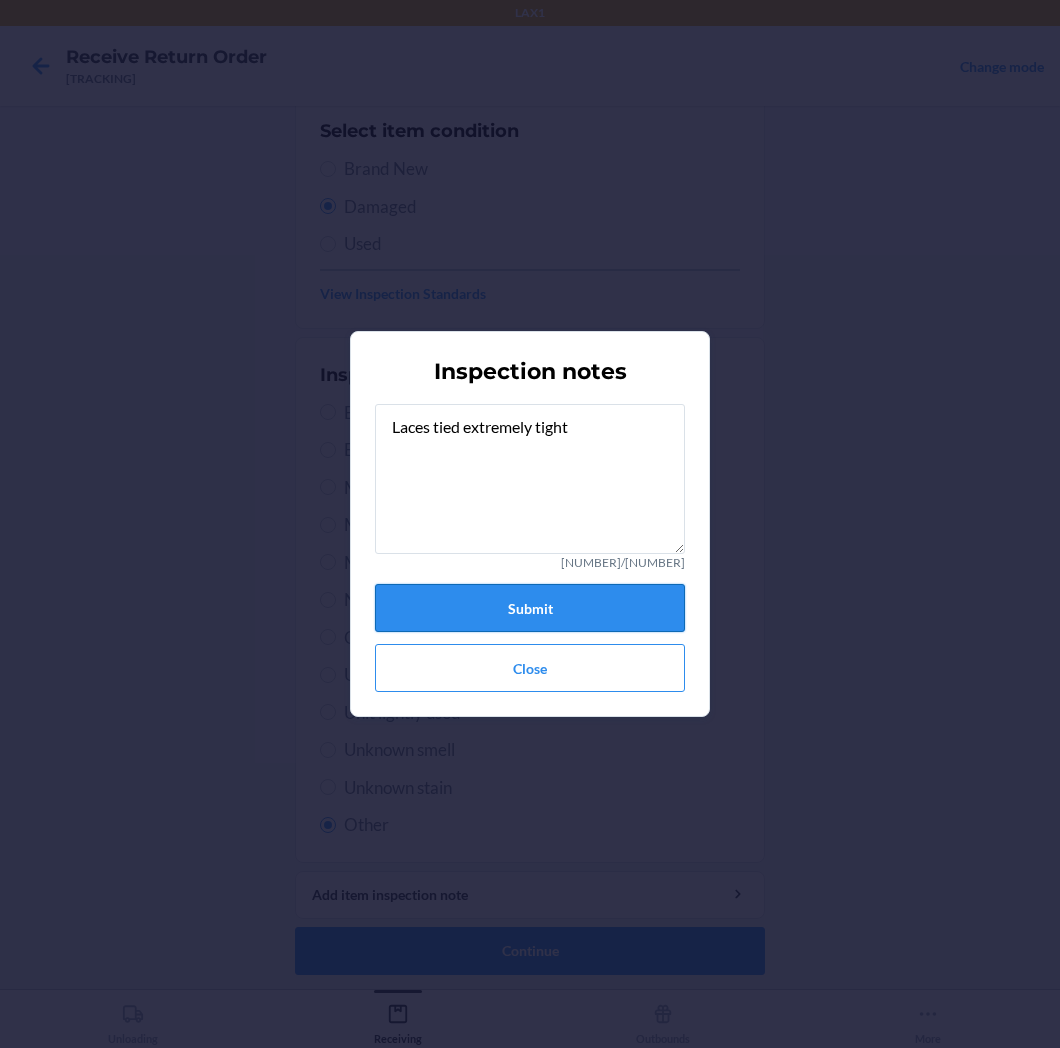 click on "Submit" at bounding box center [530, 608] 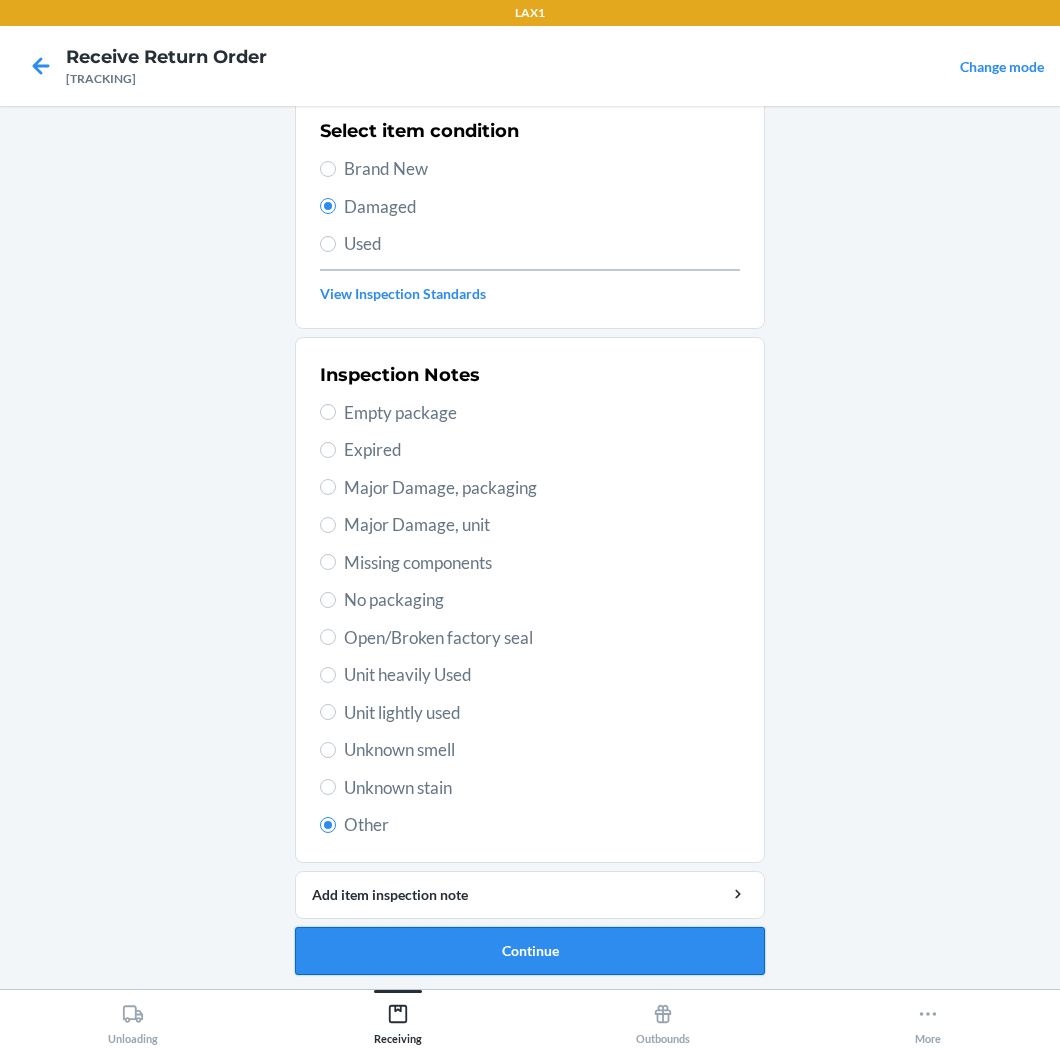 click on "Continue" at bounding box center [530, 951] 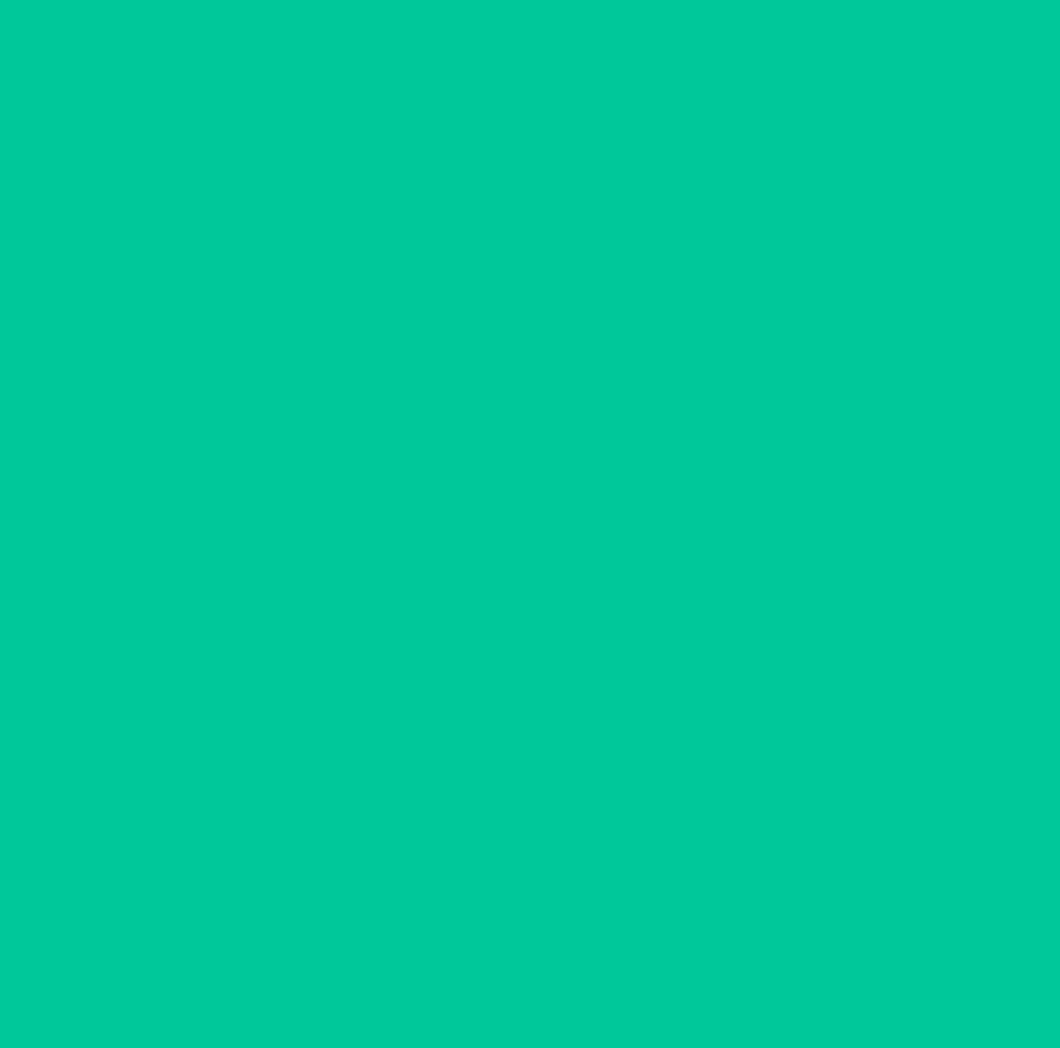 scroll, scrollTop: 0, scrollLeft: 0, axis: both 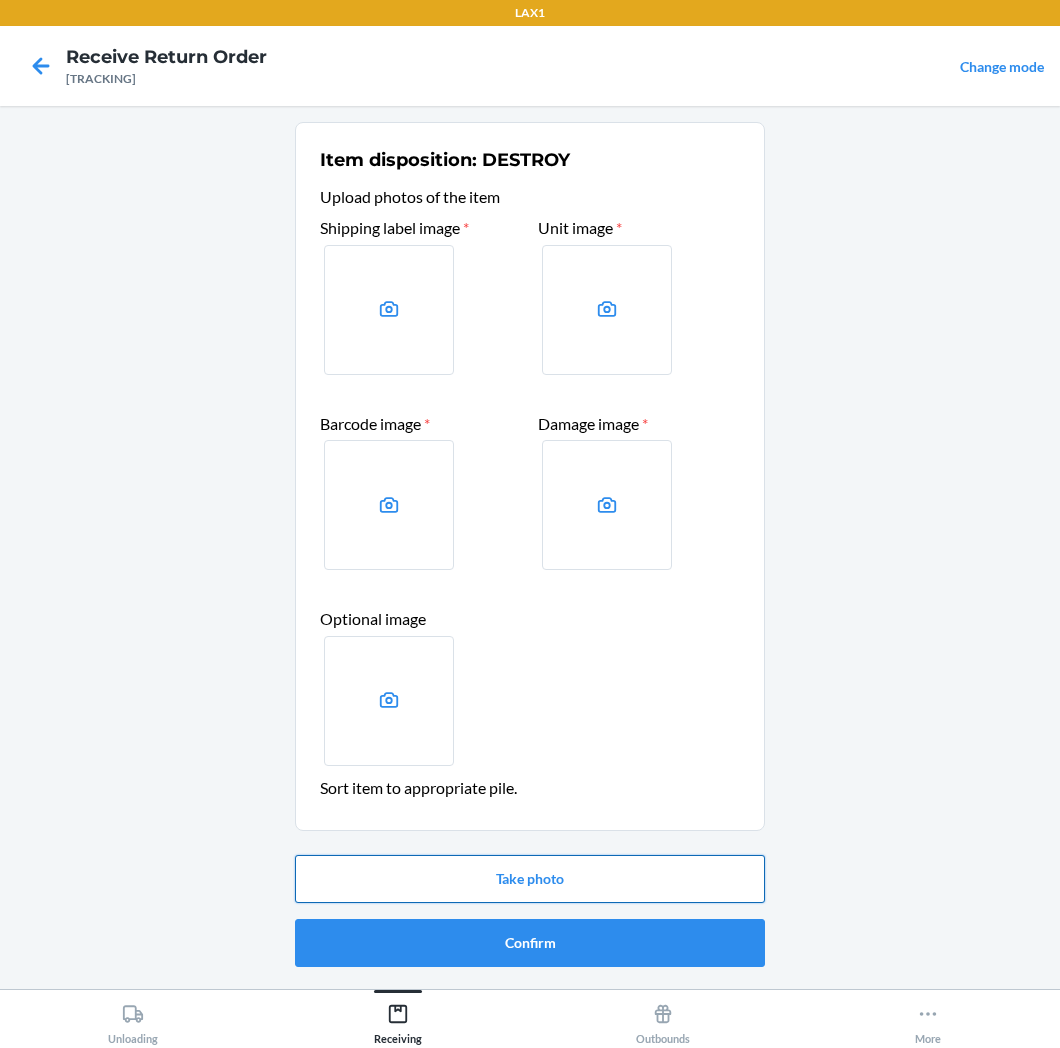 click on "Take photo" at bounding box center [530, 879] 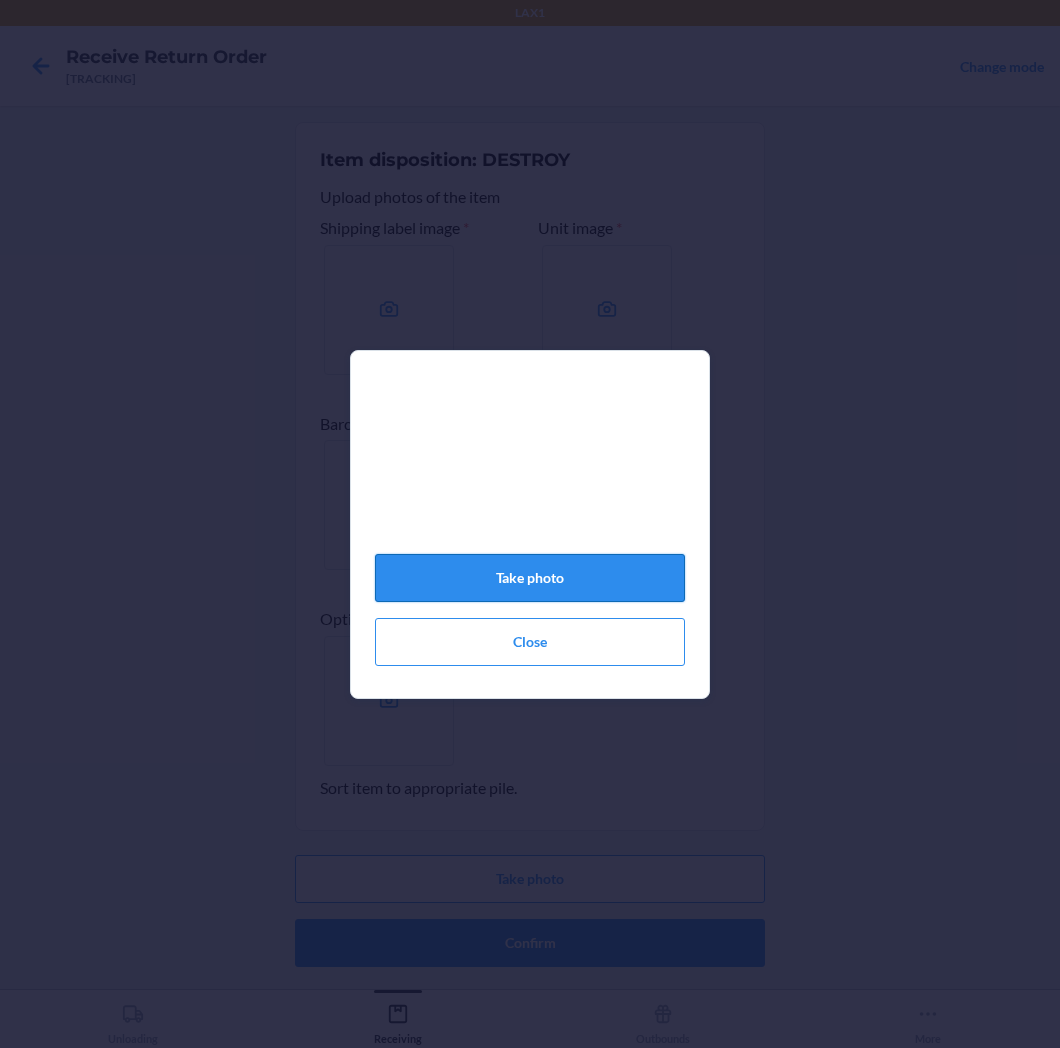 click on "Take photo" 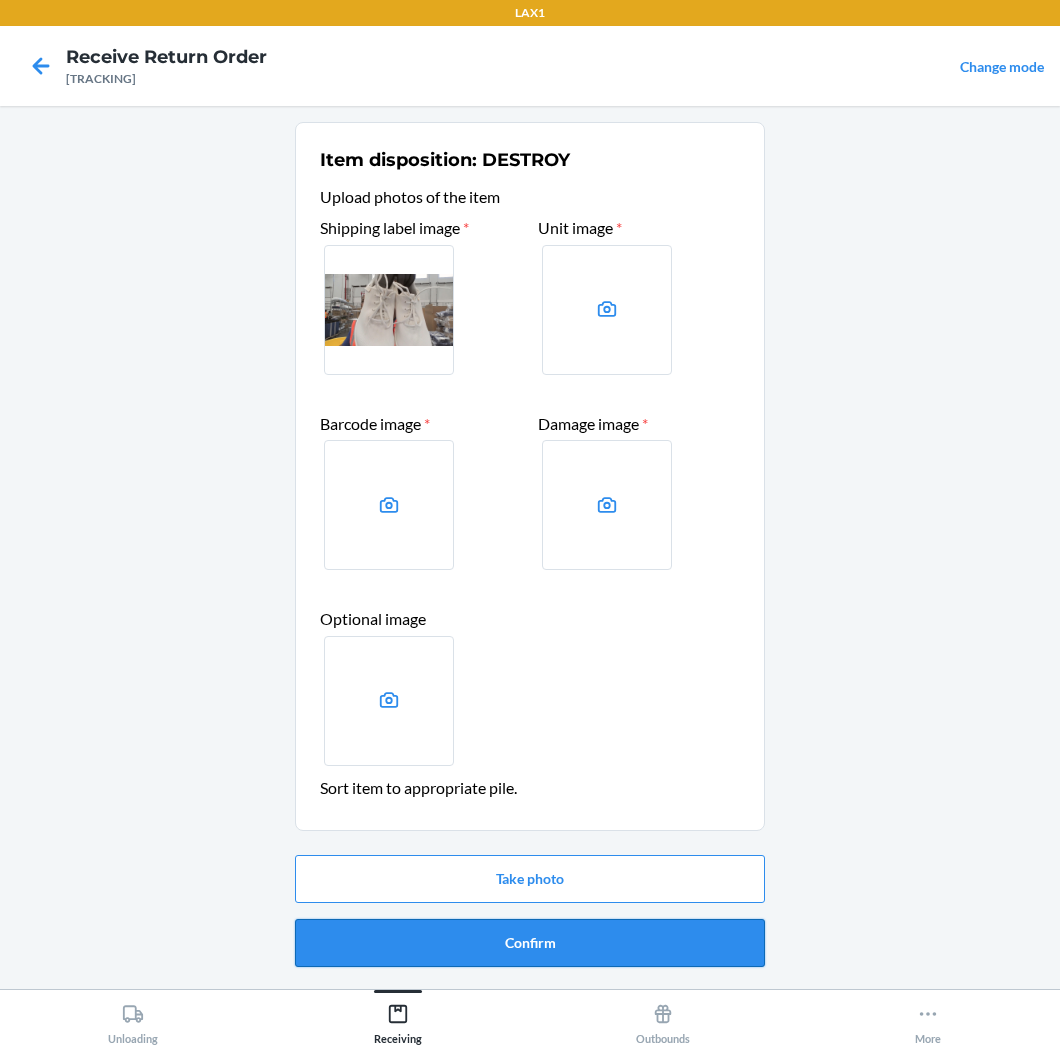click on "Confirm" at bounding box center (530, 943) 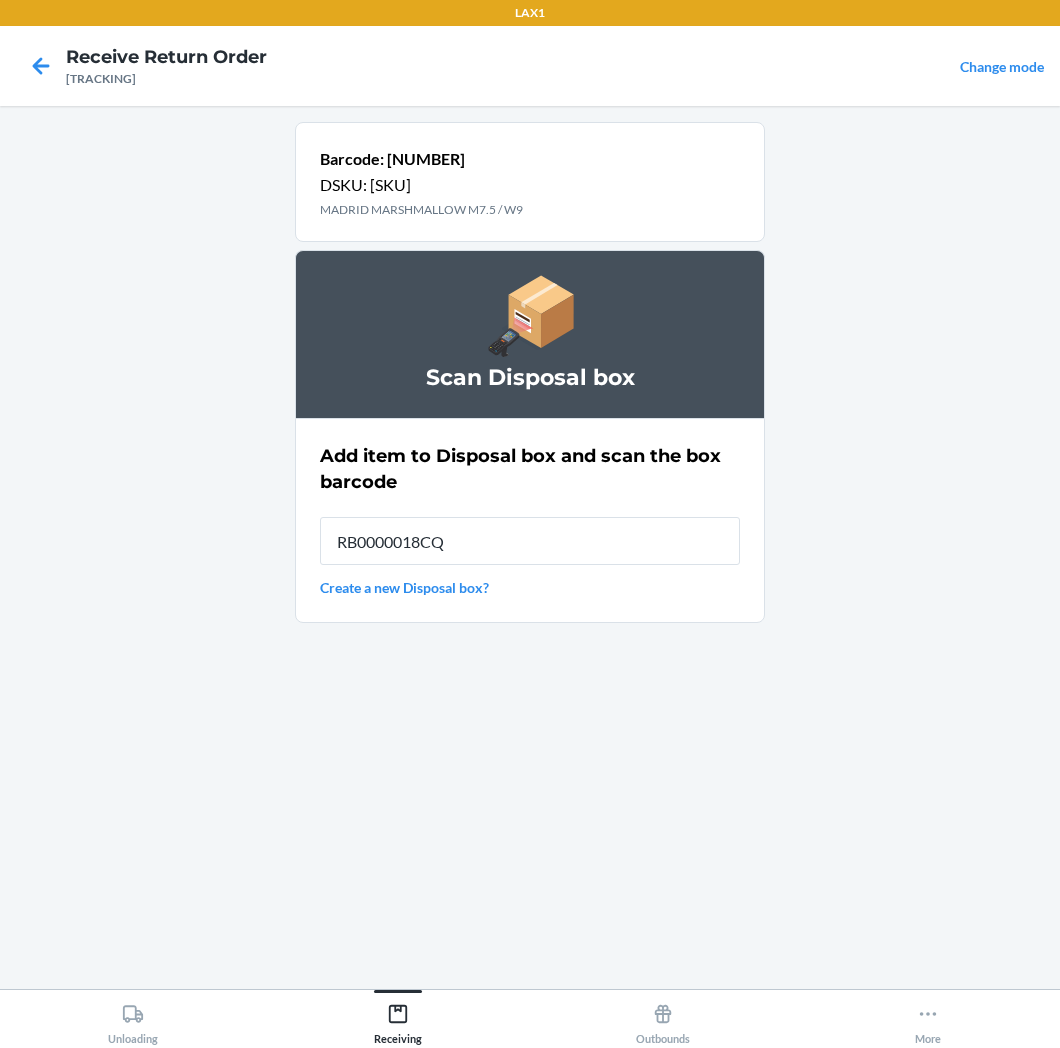 type on "RB0000018CQ" 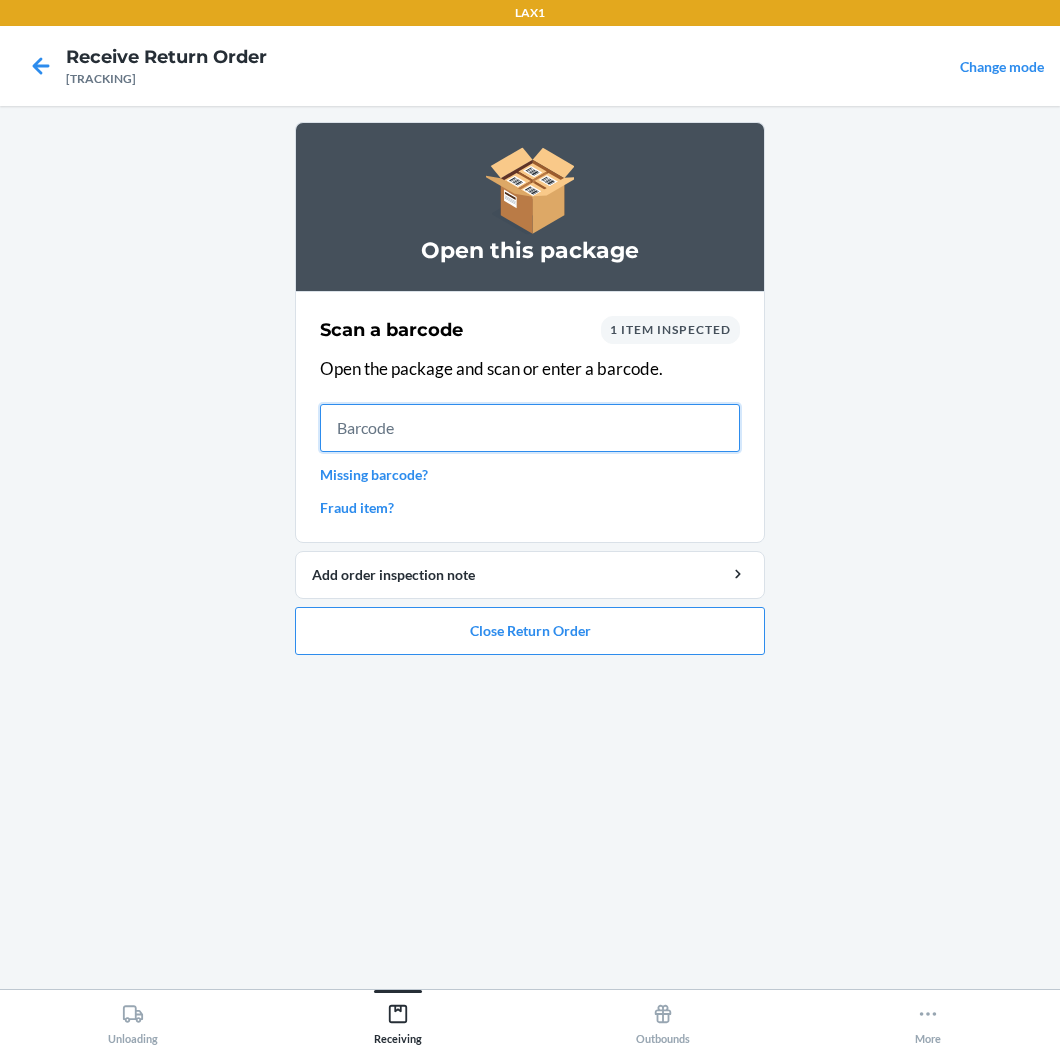 click at bounding box center (530, 428) 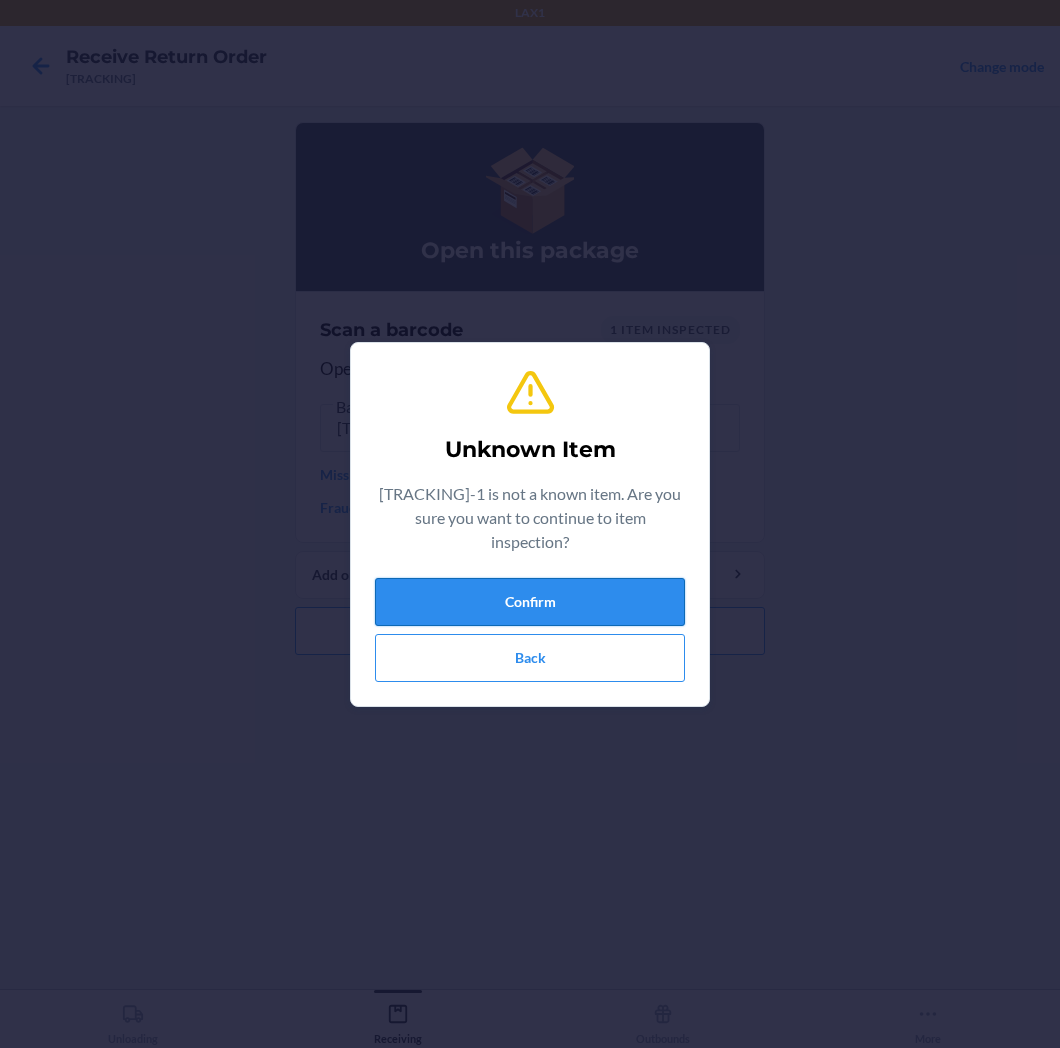 click on "Confirm" at bounding box center (530, 602) 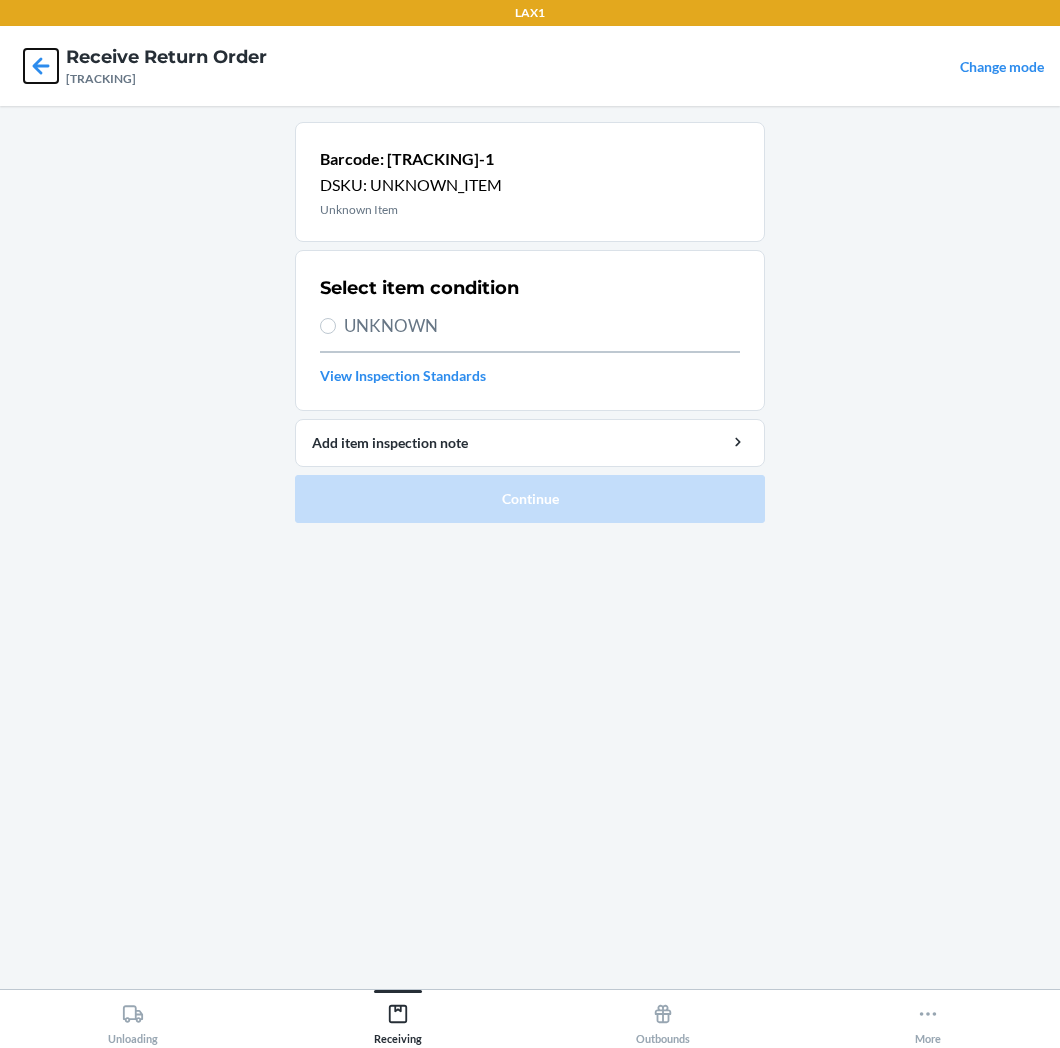 click 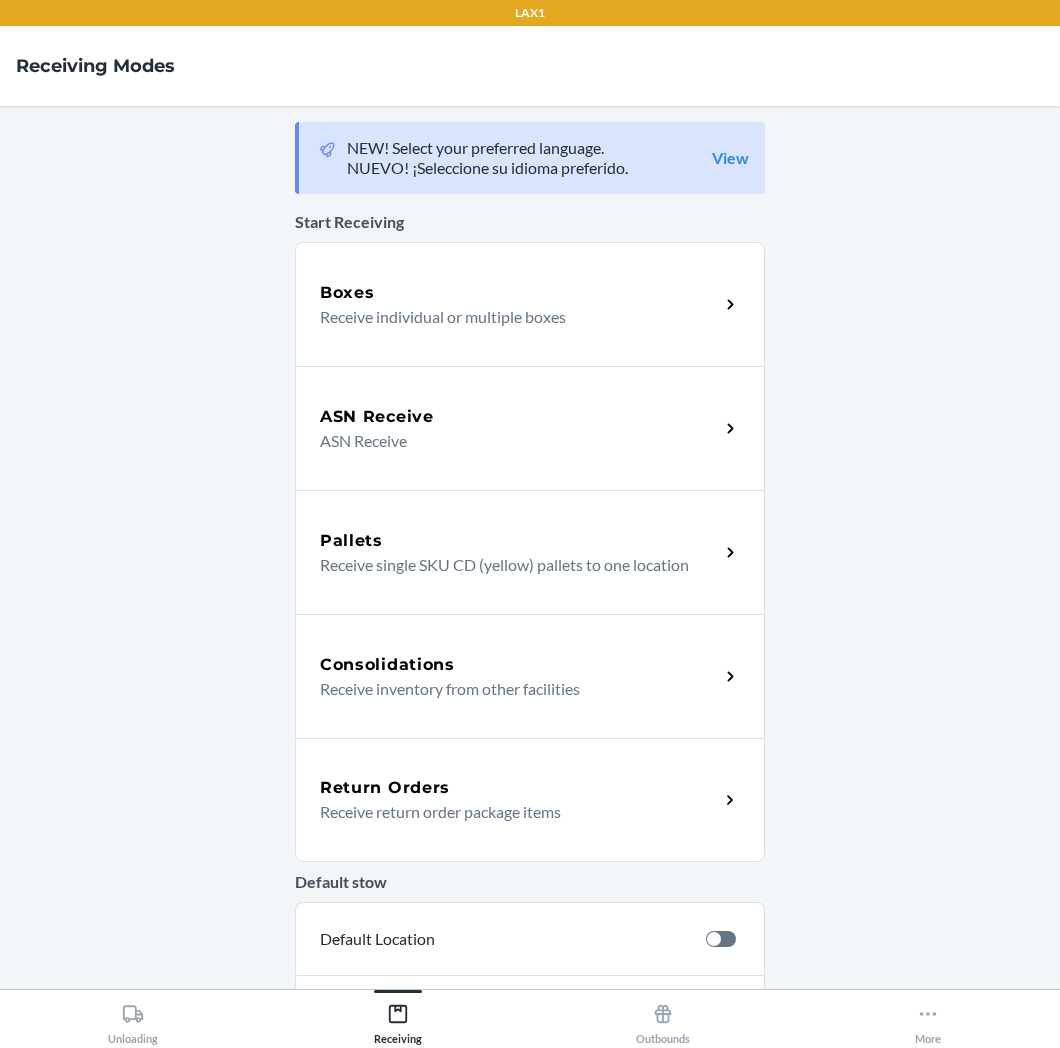click on "Receive return order package items" at bounding box center (511, 812) 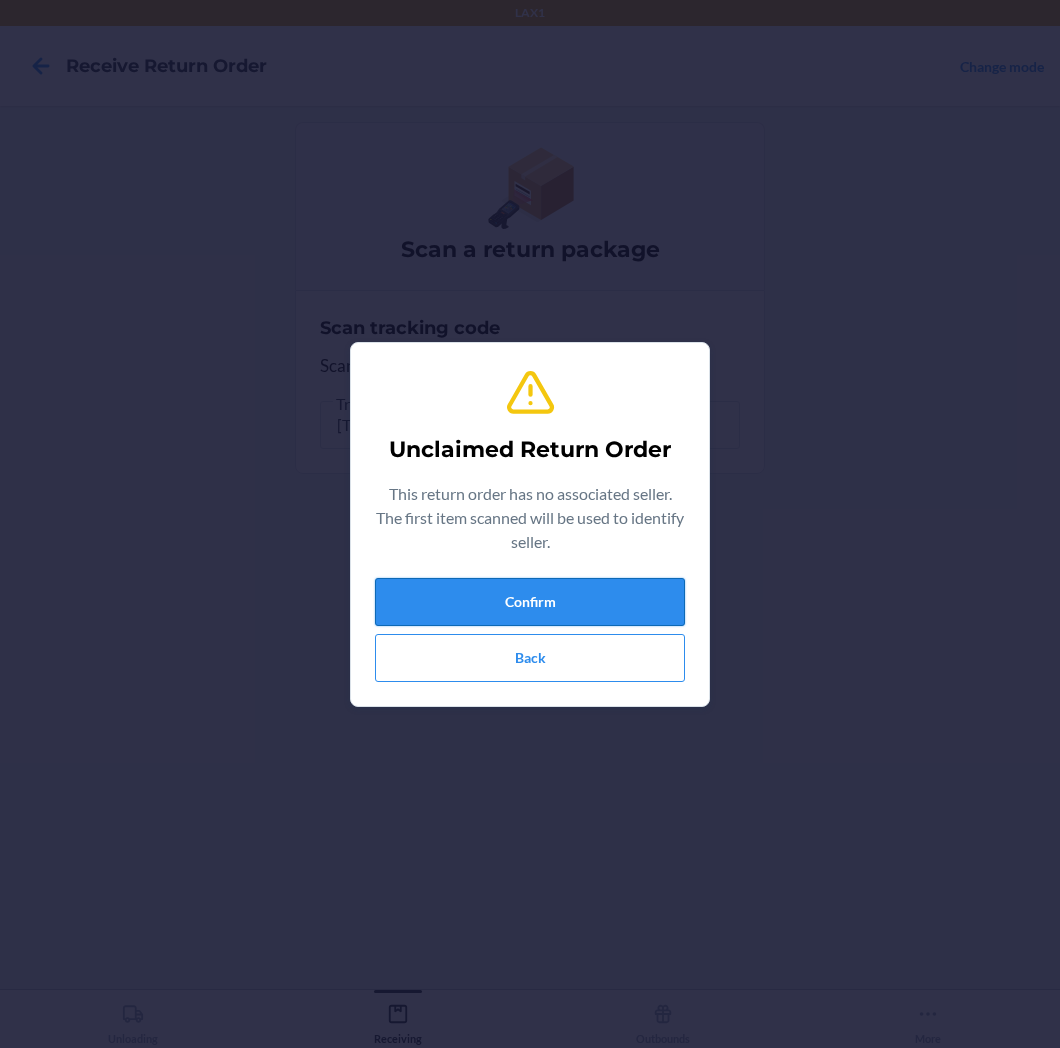 click on "Confirm" at bounding box center (530, 602) 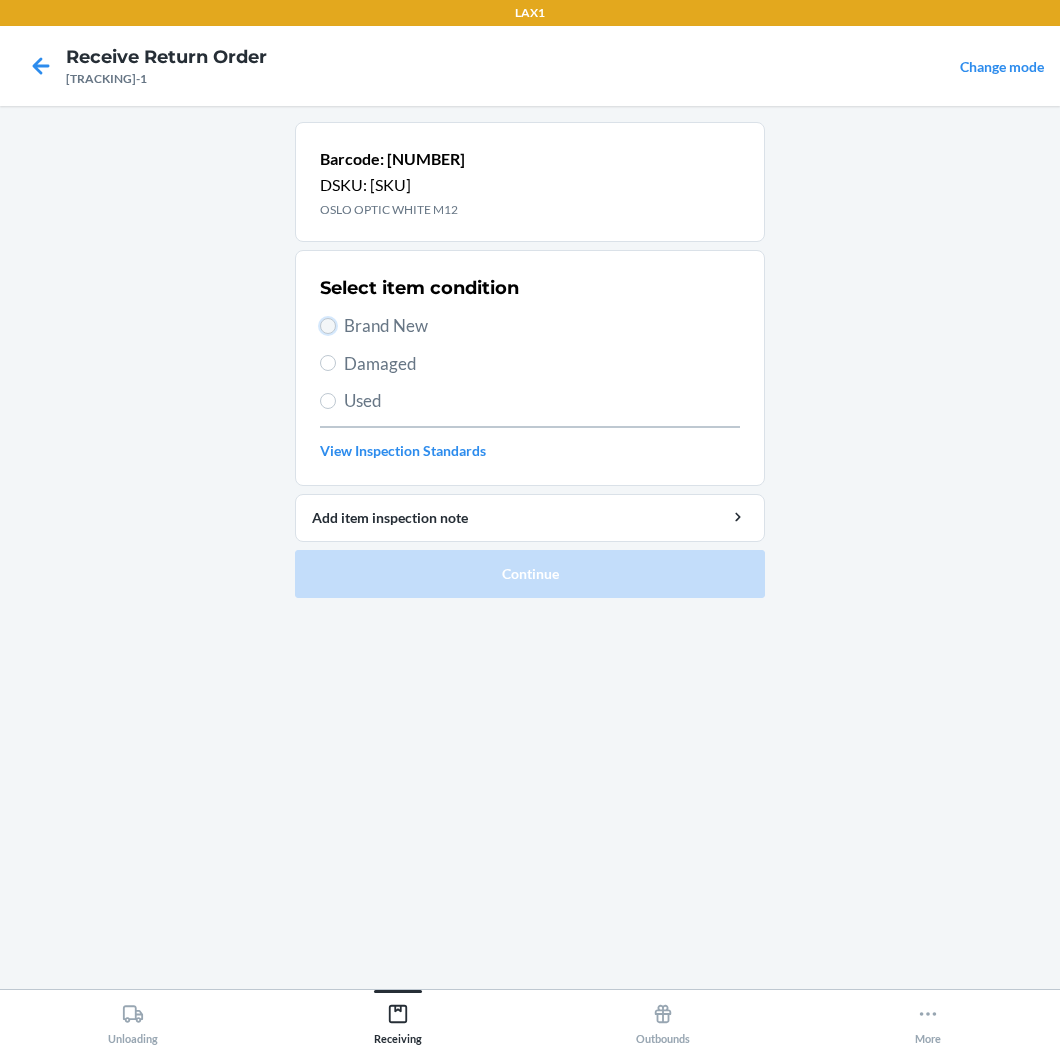 click on "Brand New" at bounding box center [328, 326] 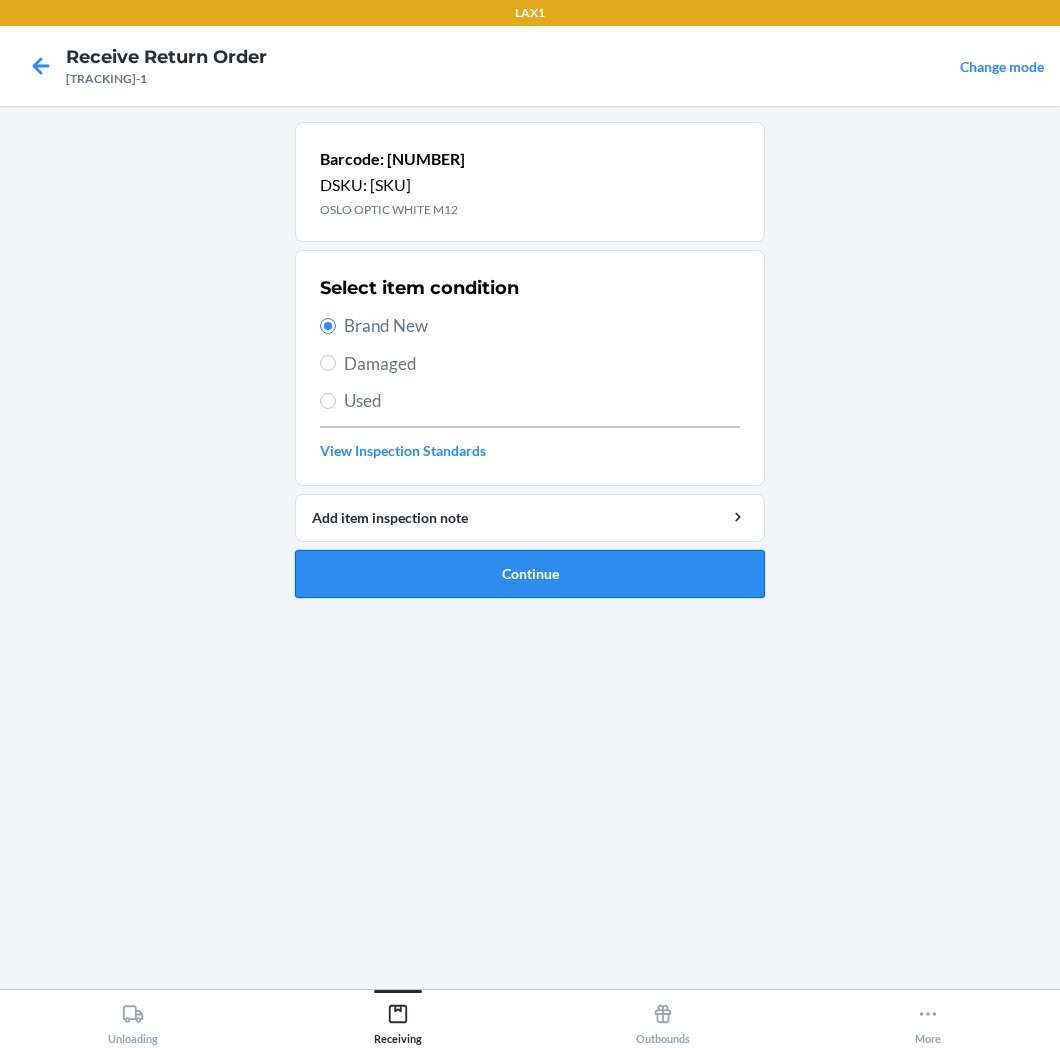 click on "Continue" at bounding box center (530, 574) 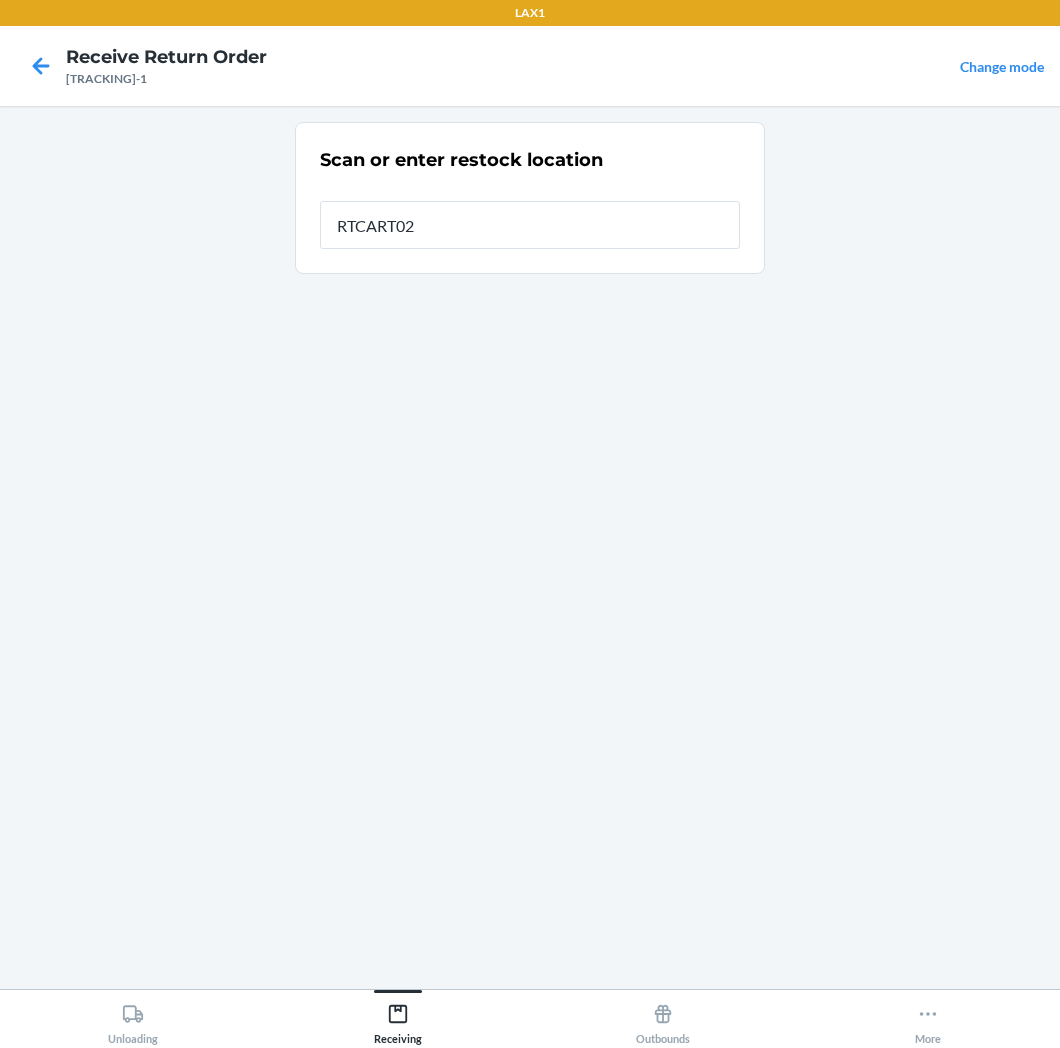 type on "RTCART021" 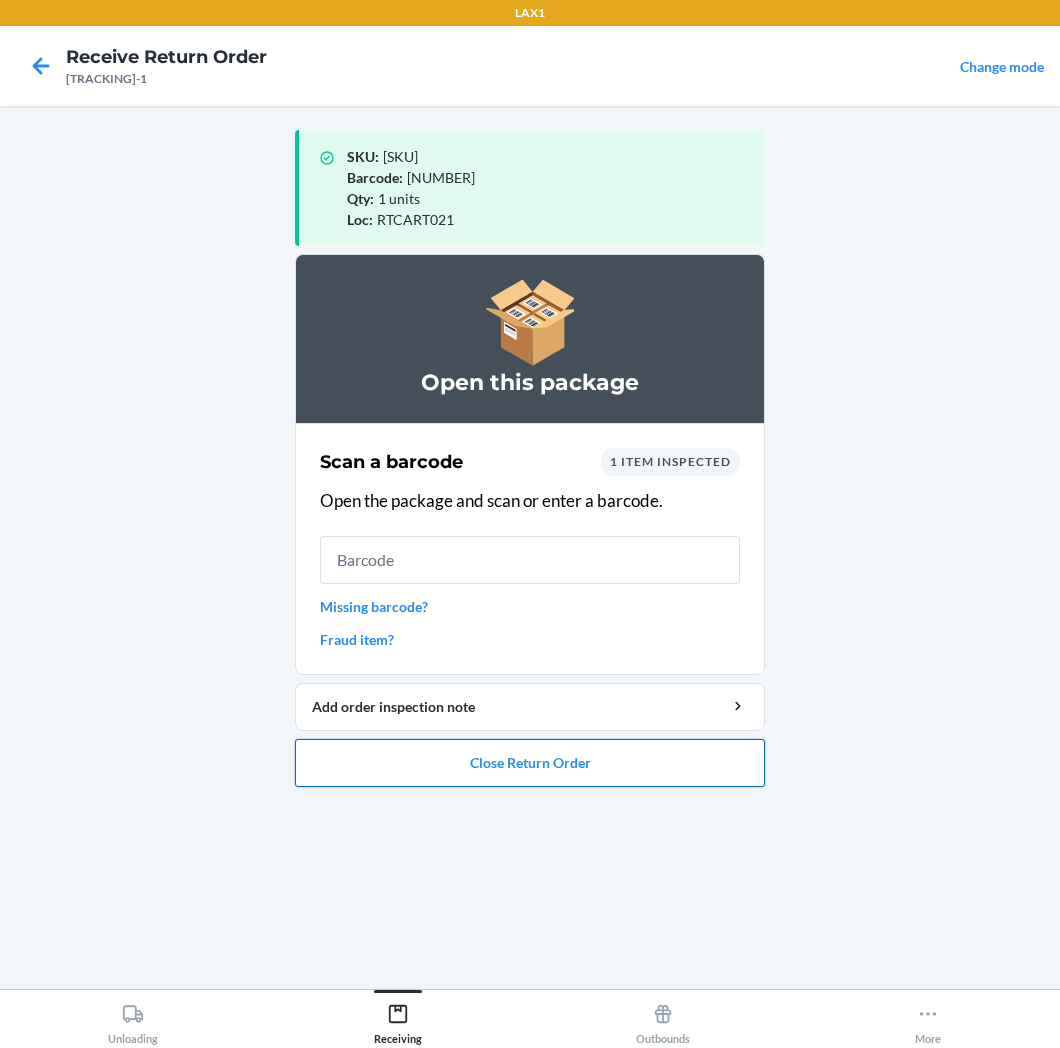 click on "Close Return Order" at bounding box center (530, 763) 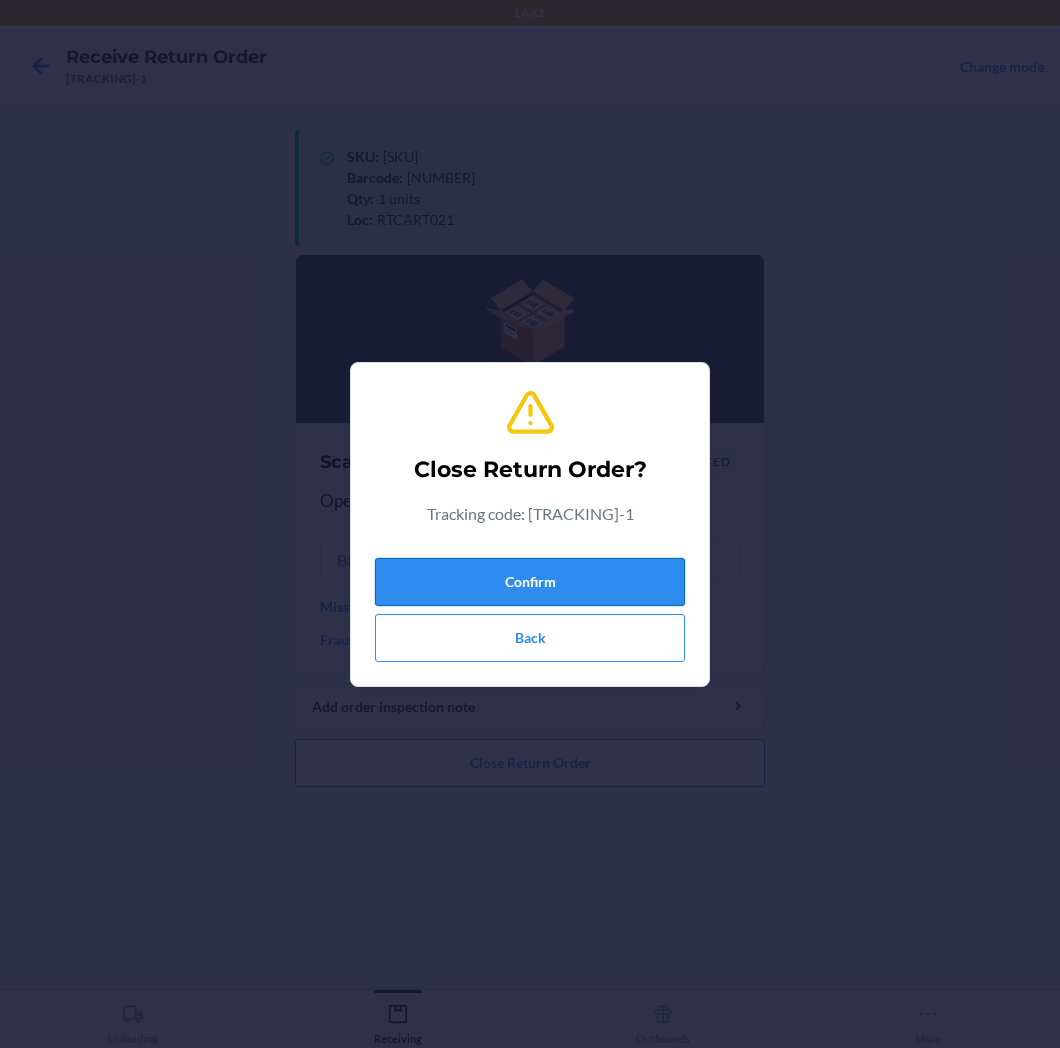 click on "Confirm" at bounding box center (530, 582) 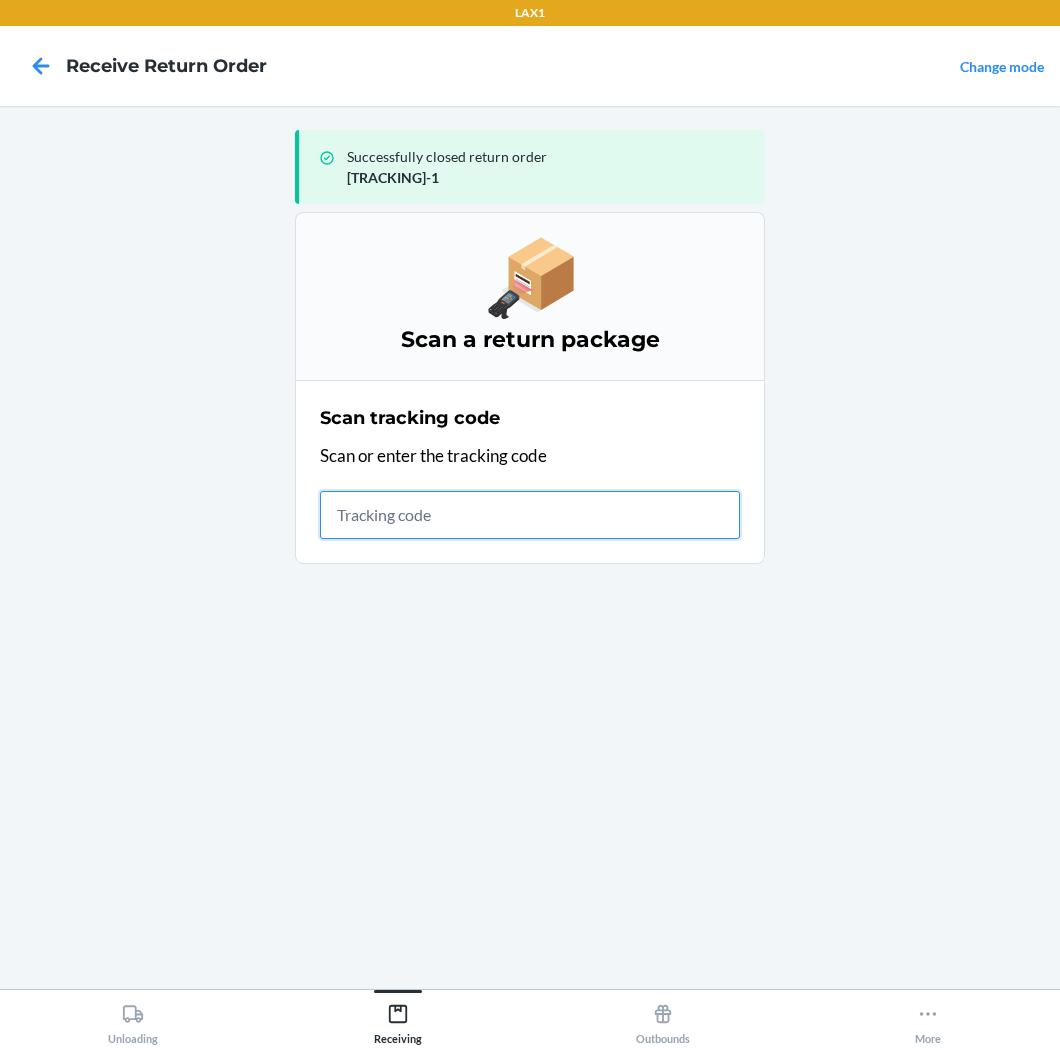 click at bounding box center (530, 515) 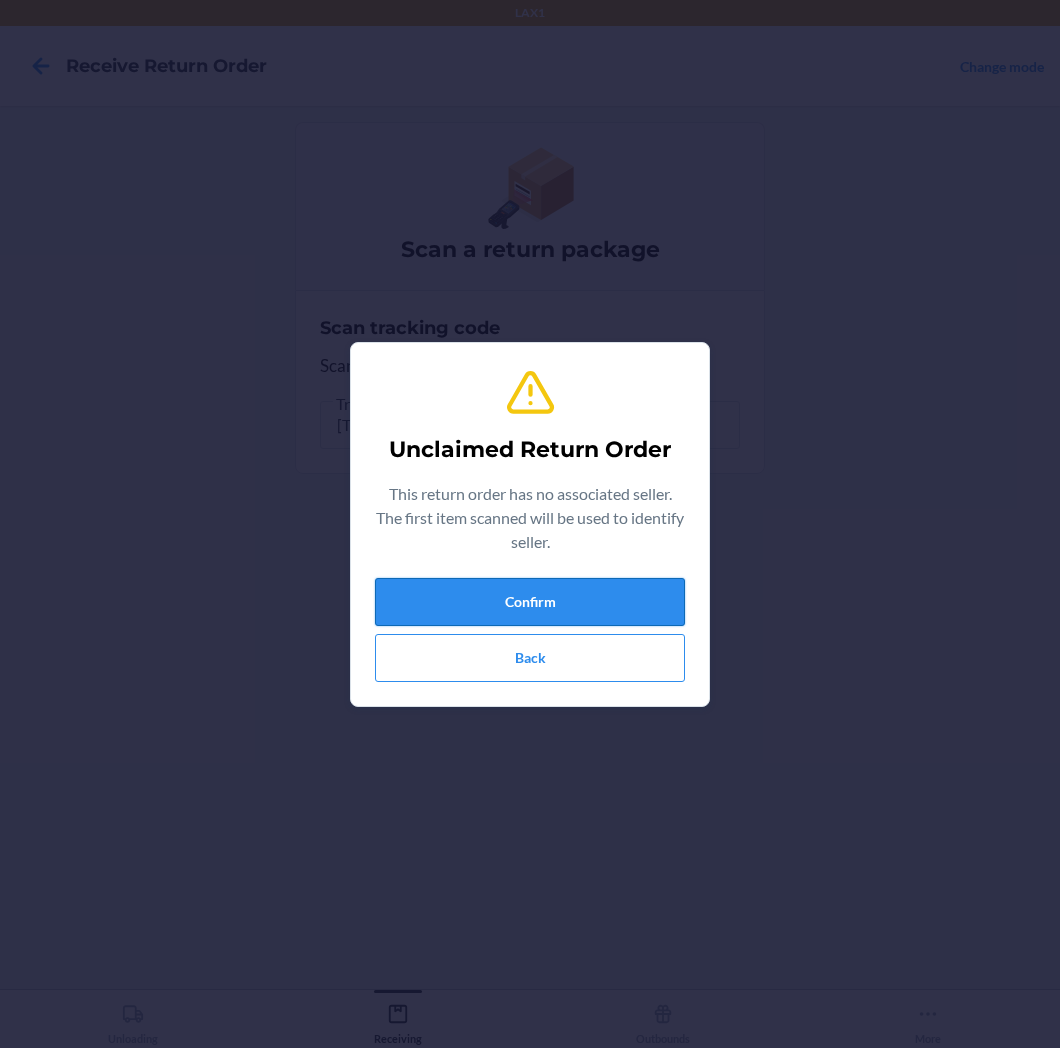 click on "Confirm" at bounding box center (530, 602) 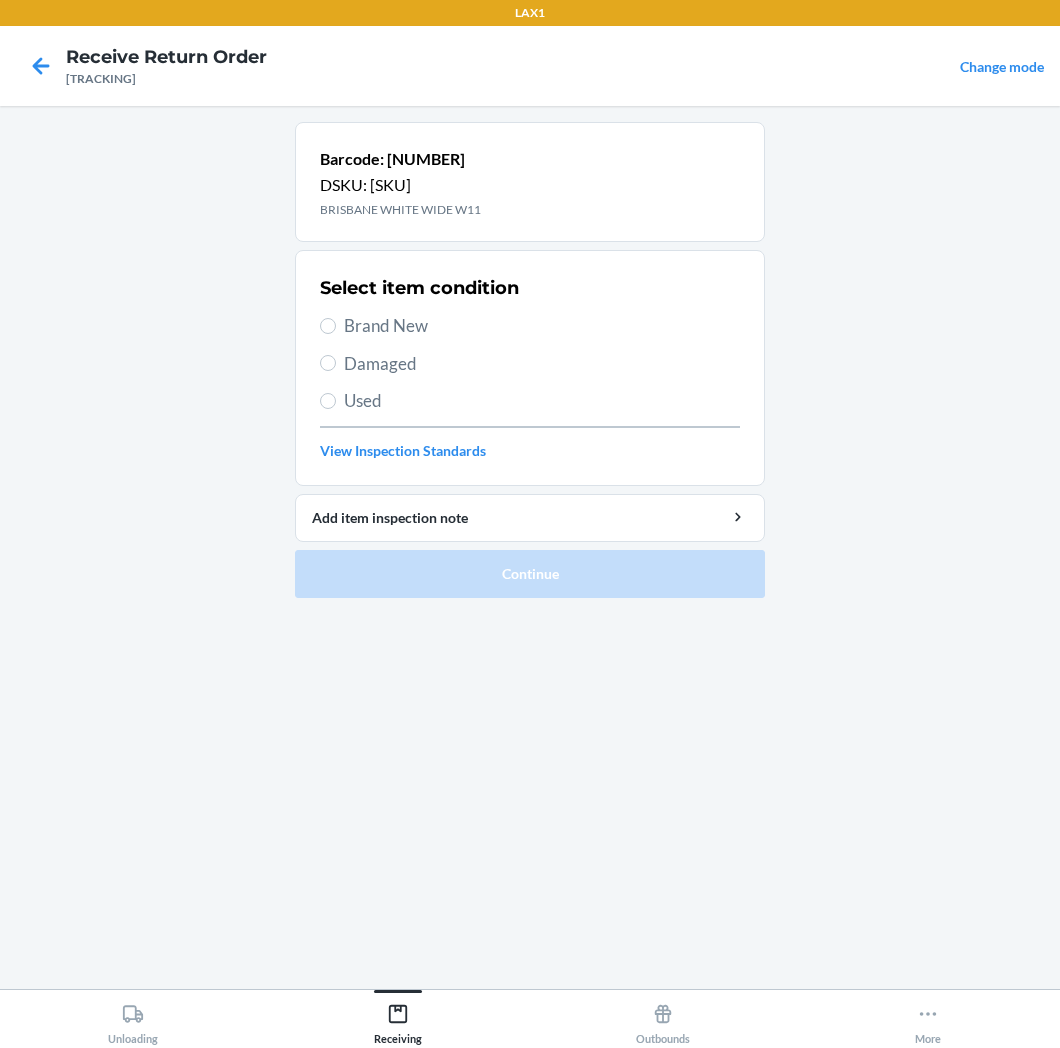 click on "Brand New" at bounding box center (530, 326) 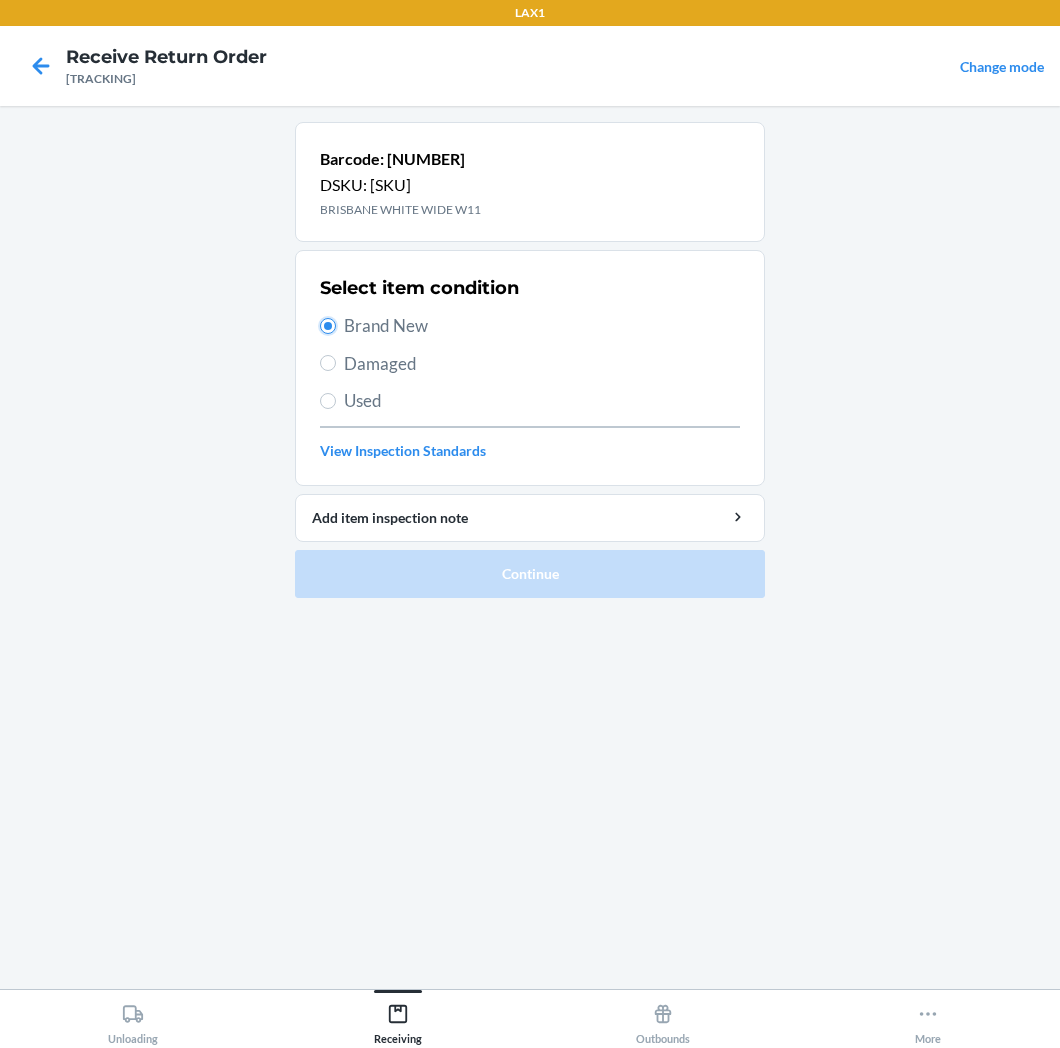 radio on "true" 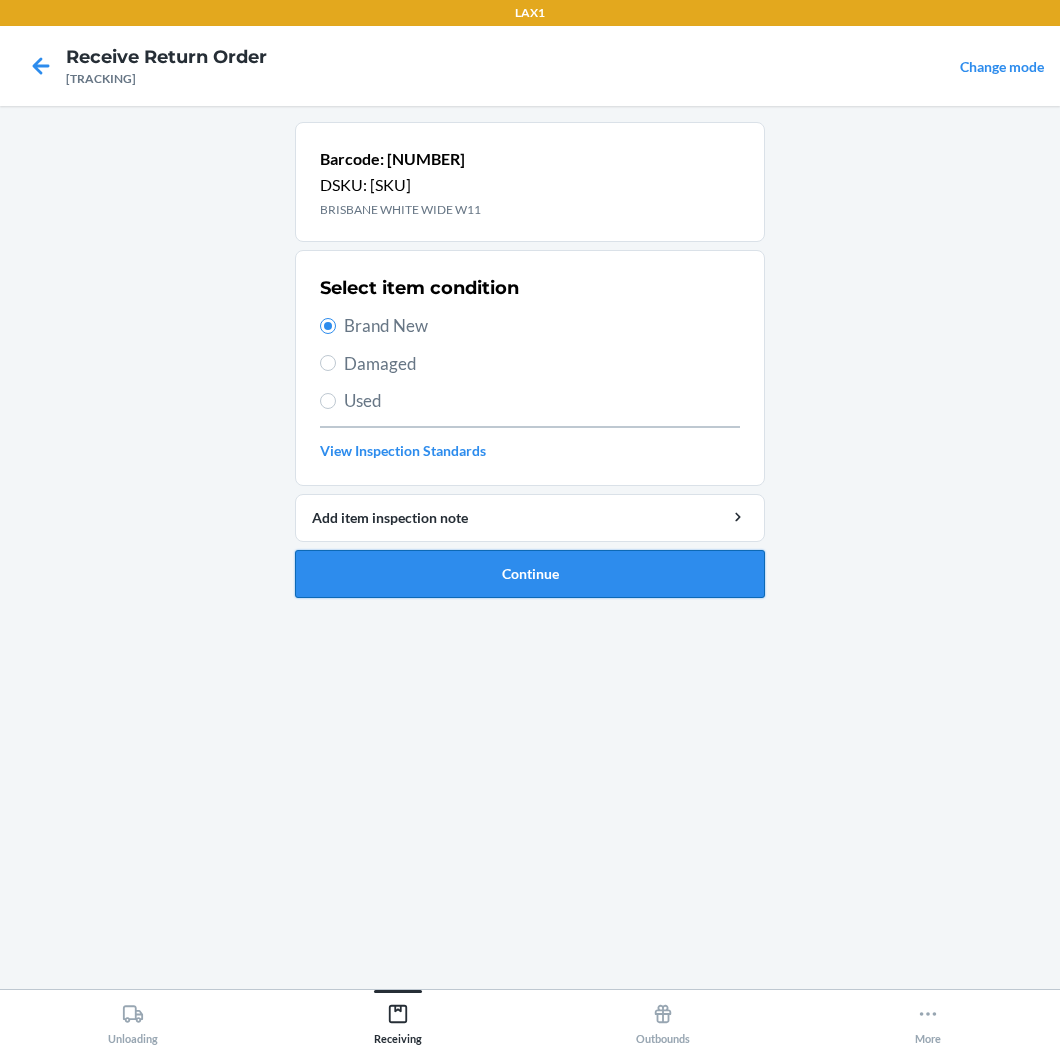 click on "Continue" at bounding box center (530, 574) 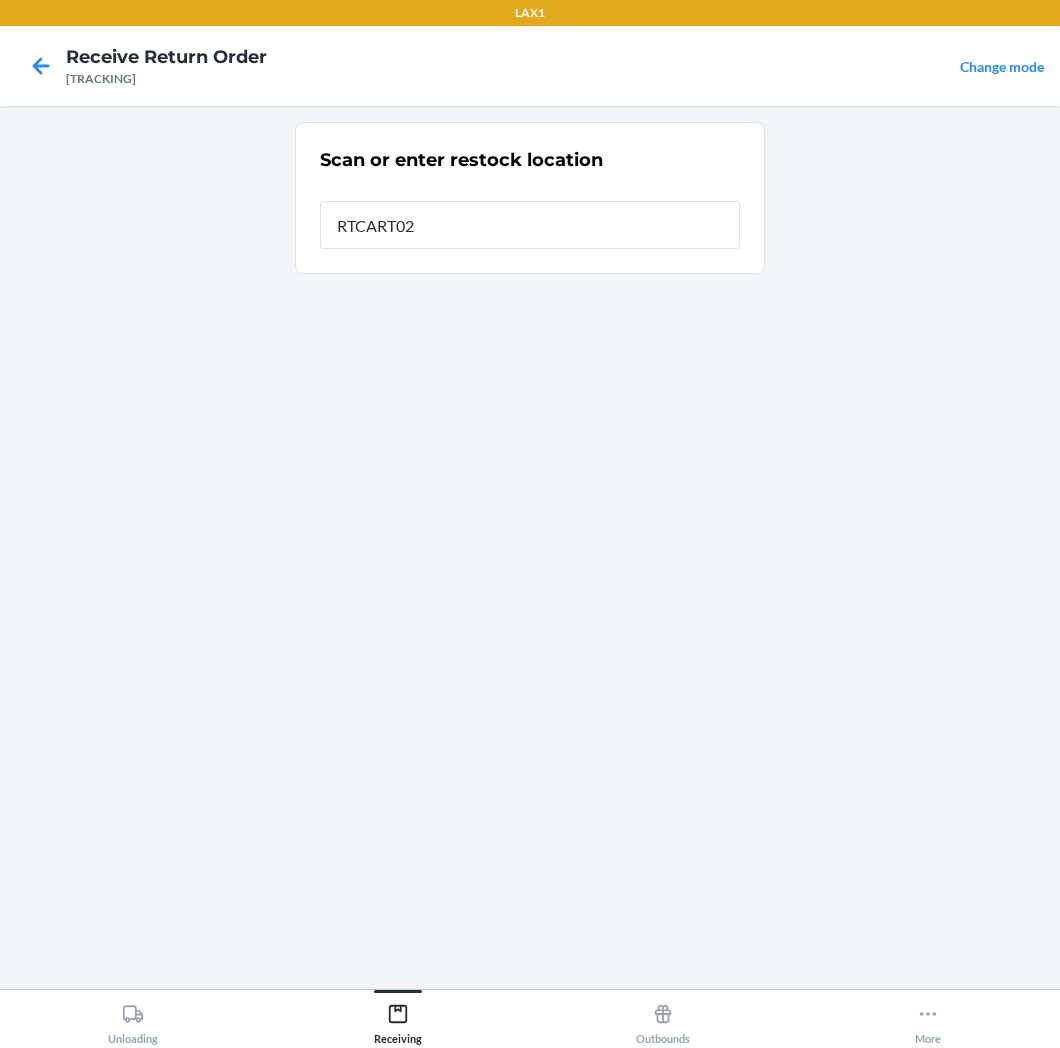 type on "RTCART021" 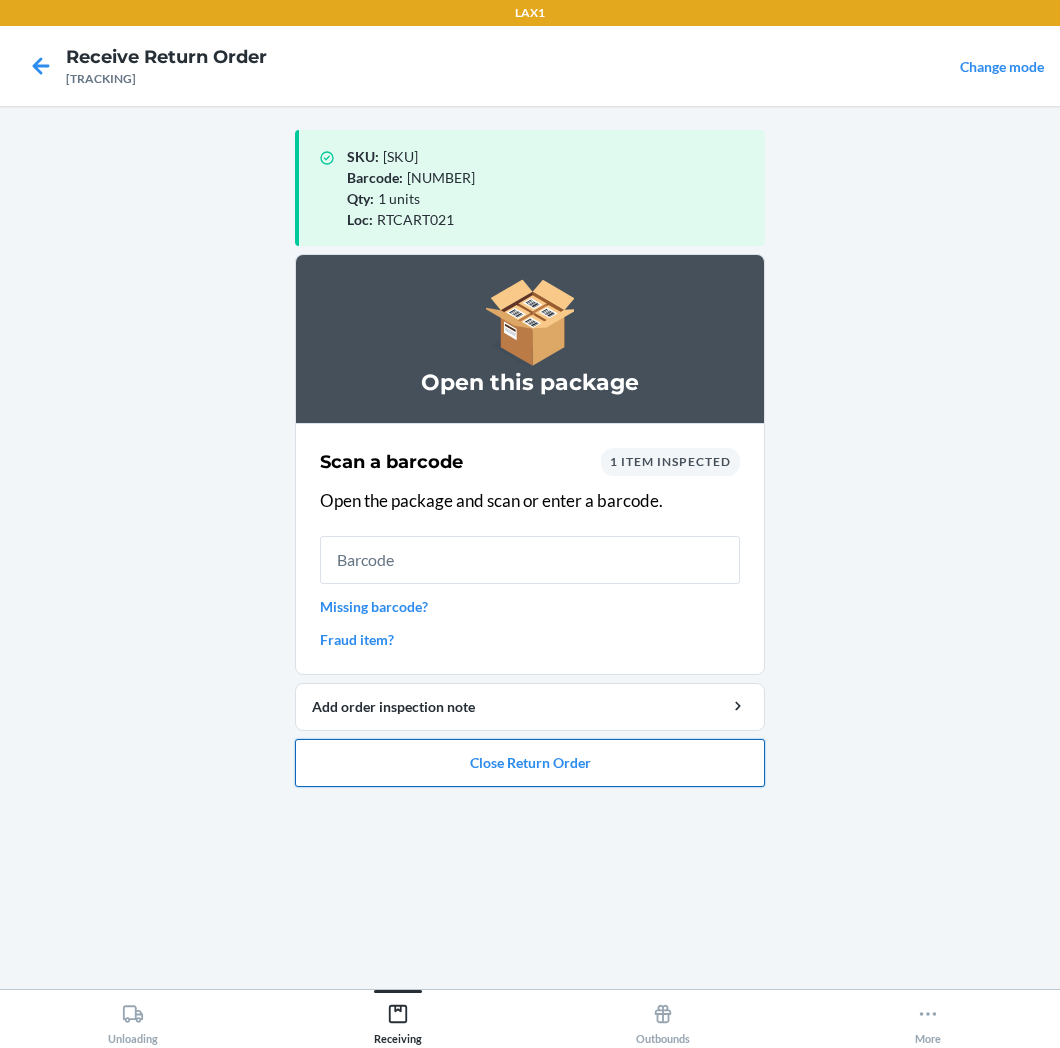click on "Close Return Order" at bounding box center [530, 763] 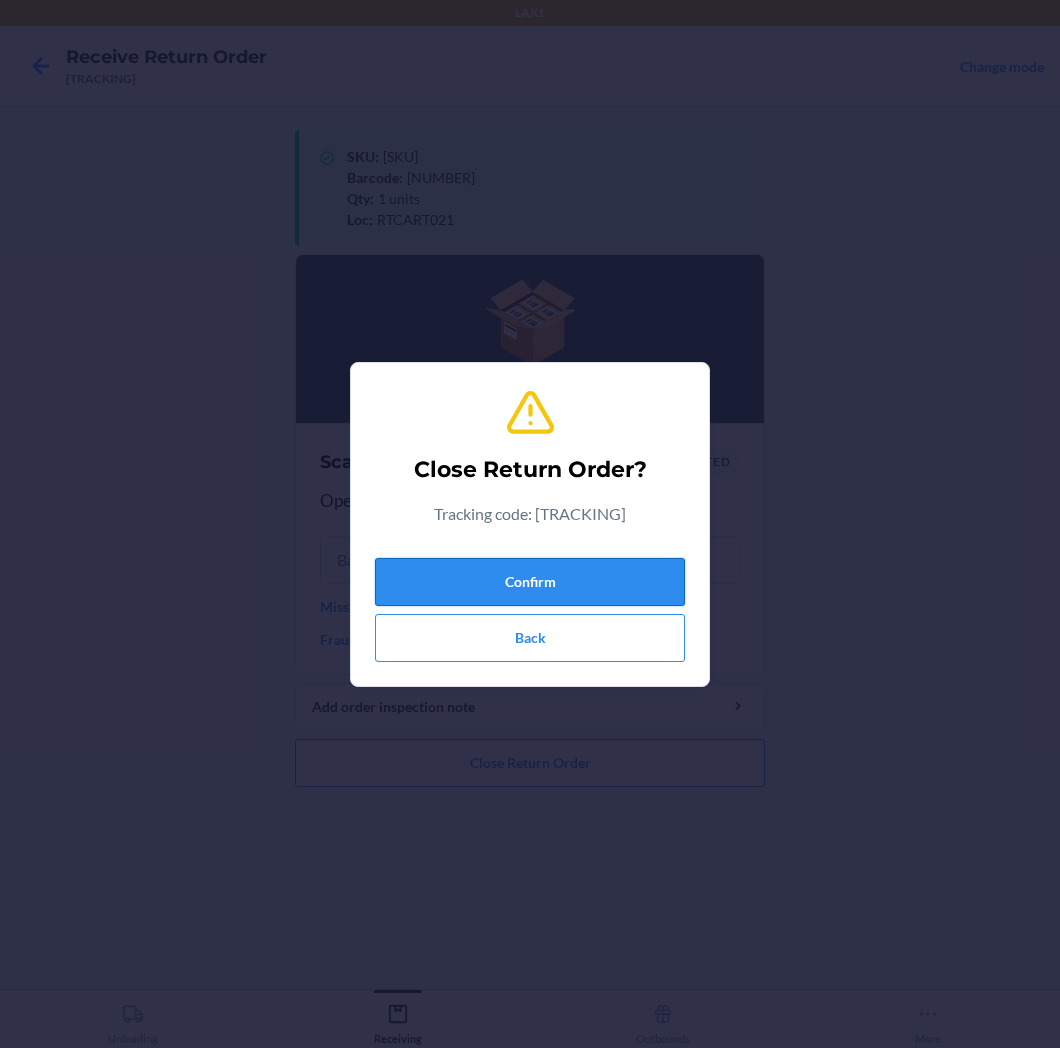 click on "Confirm" at bounding box center [530, 582] 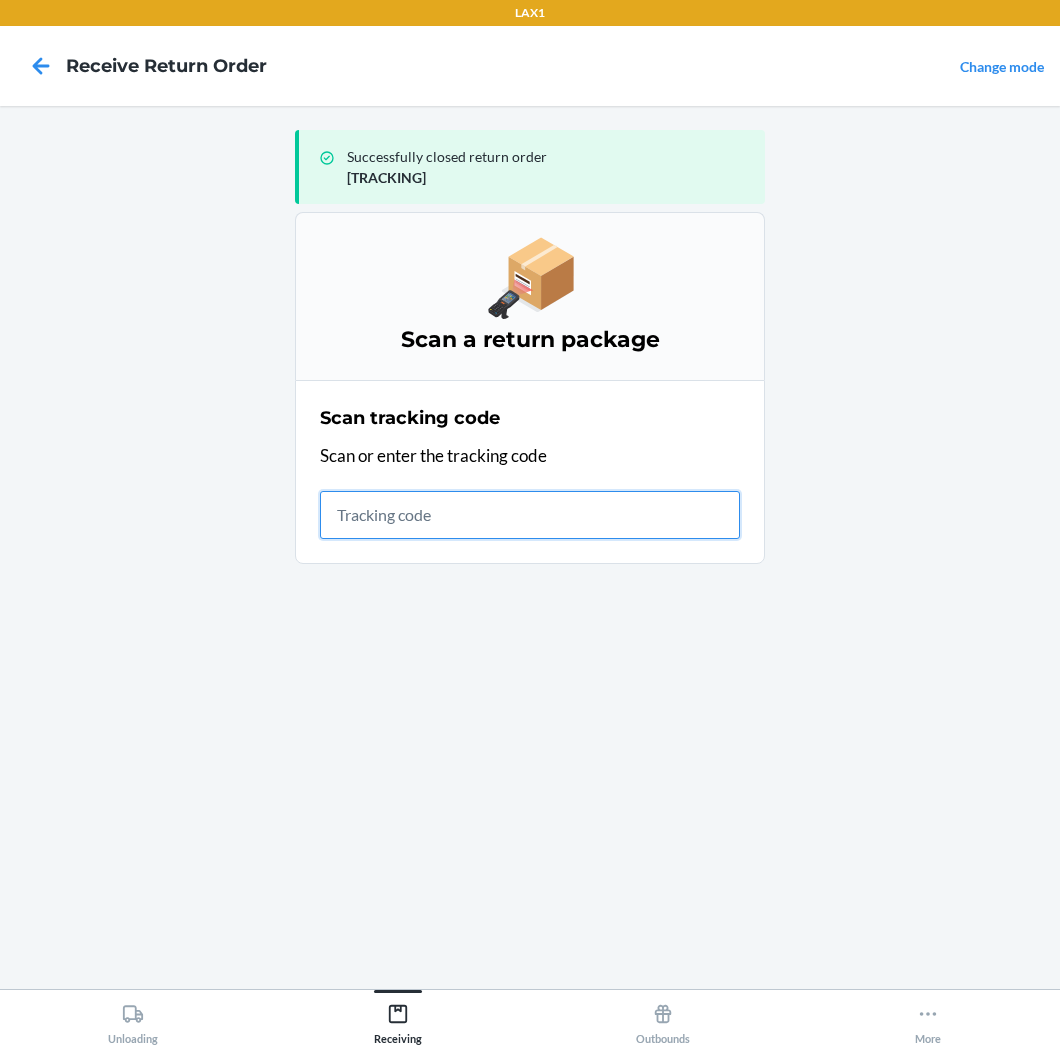 click at bounding box center (530, 515) 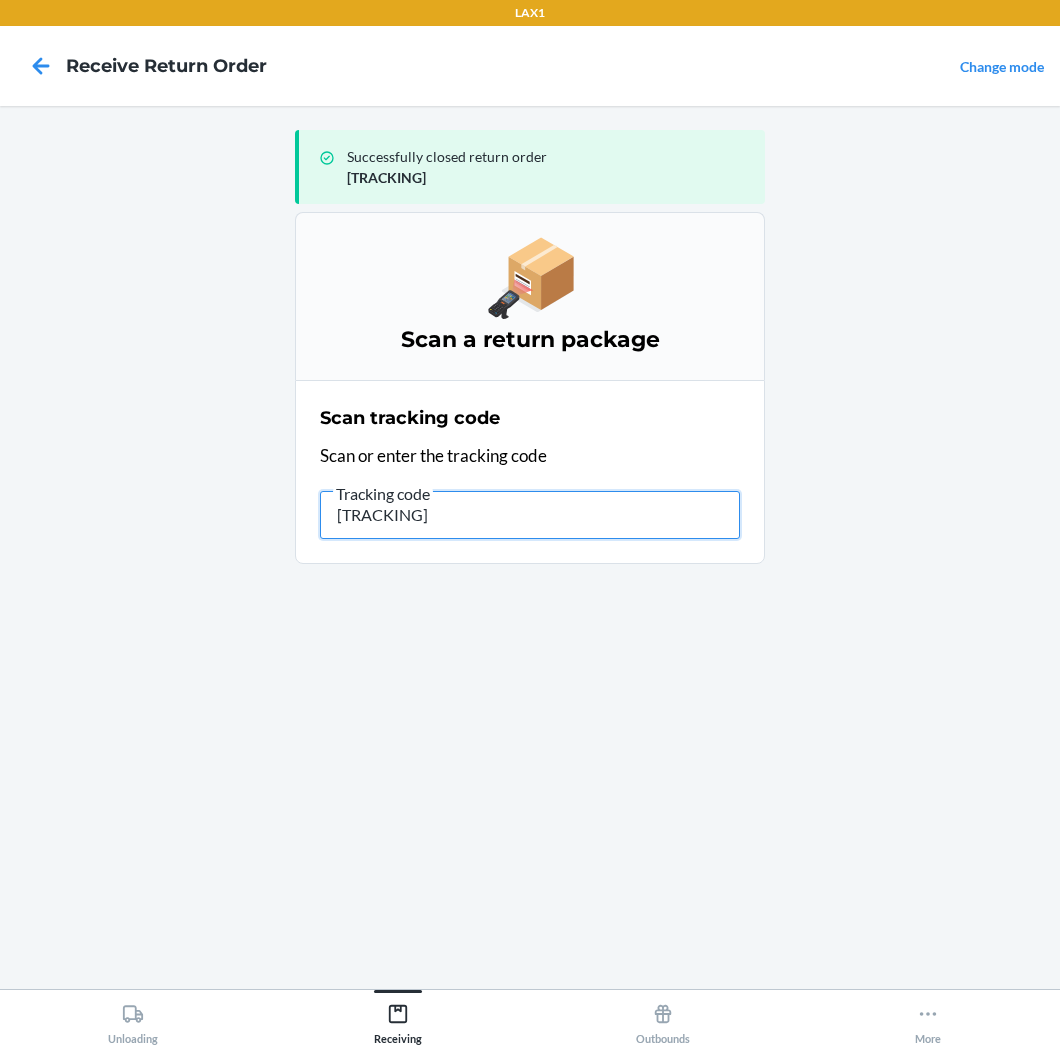 type on "[TRACKING]" 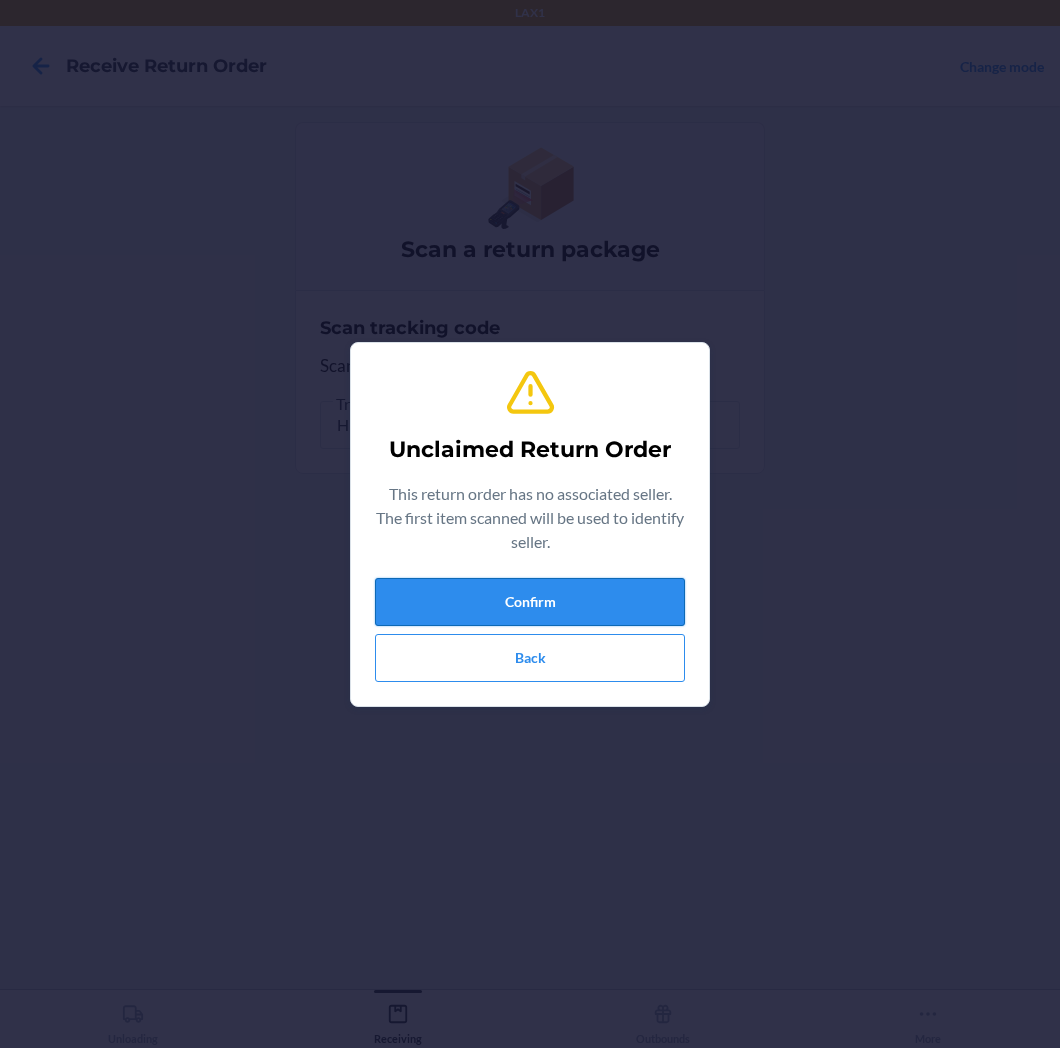 click on "Confirm" at bounding box center [530, 602] 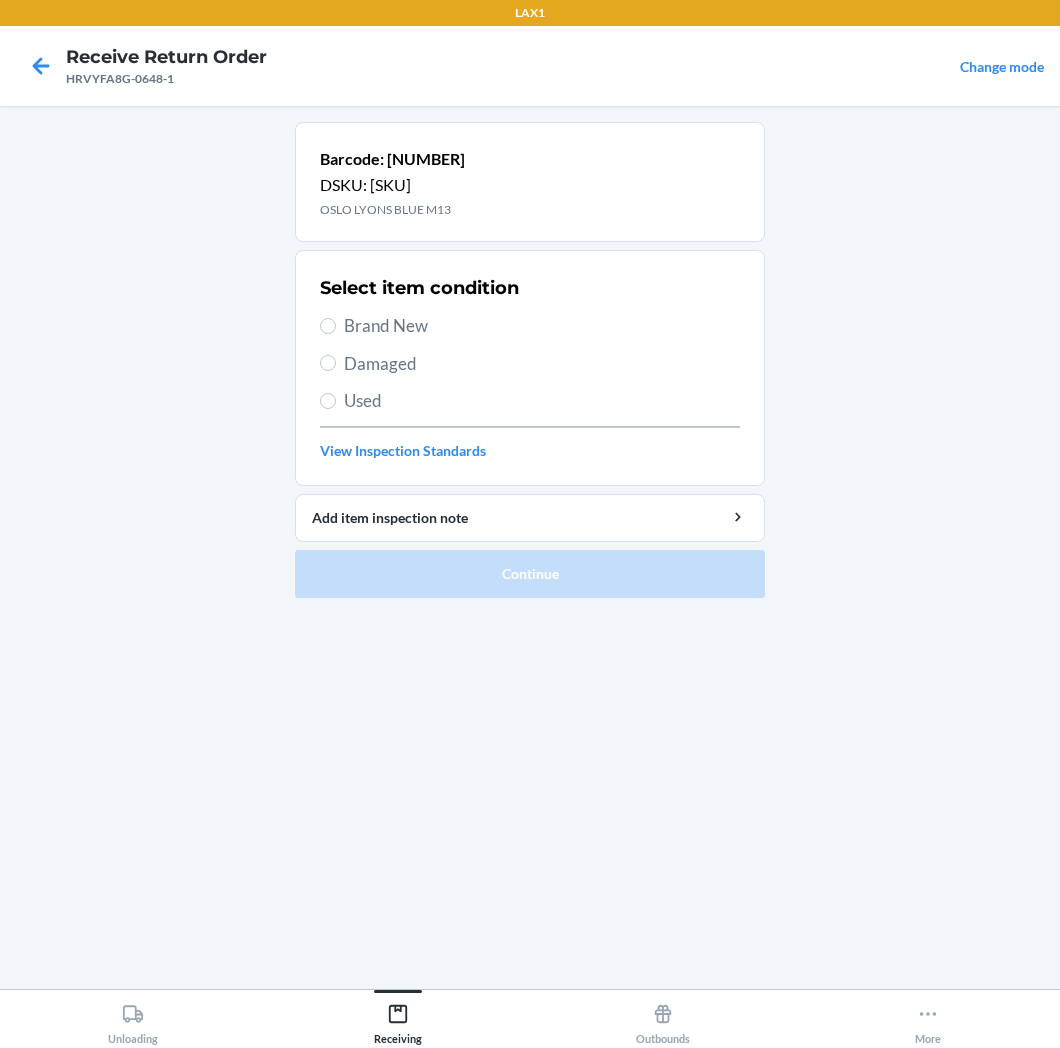 click on "Damaged" at bounding box center [542, 364] 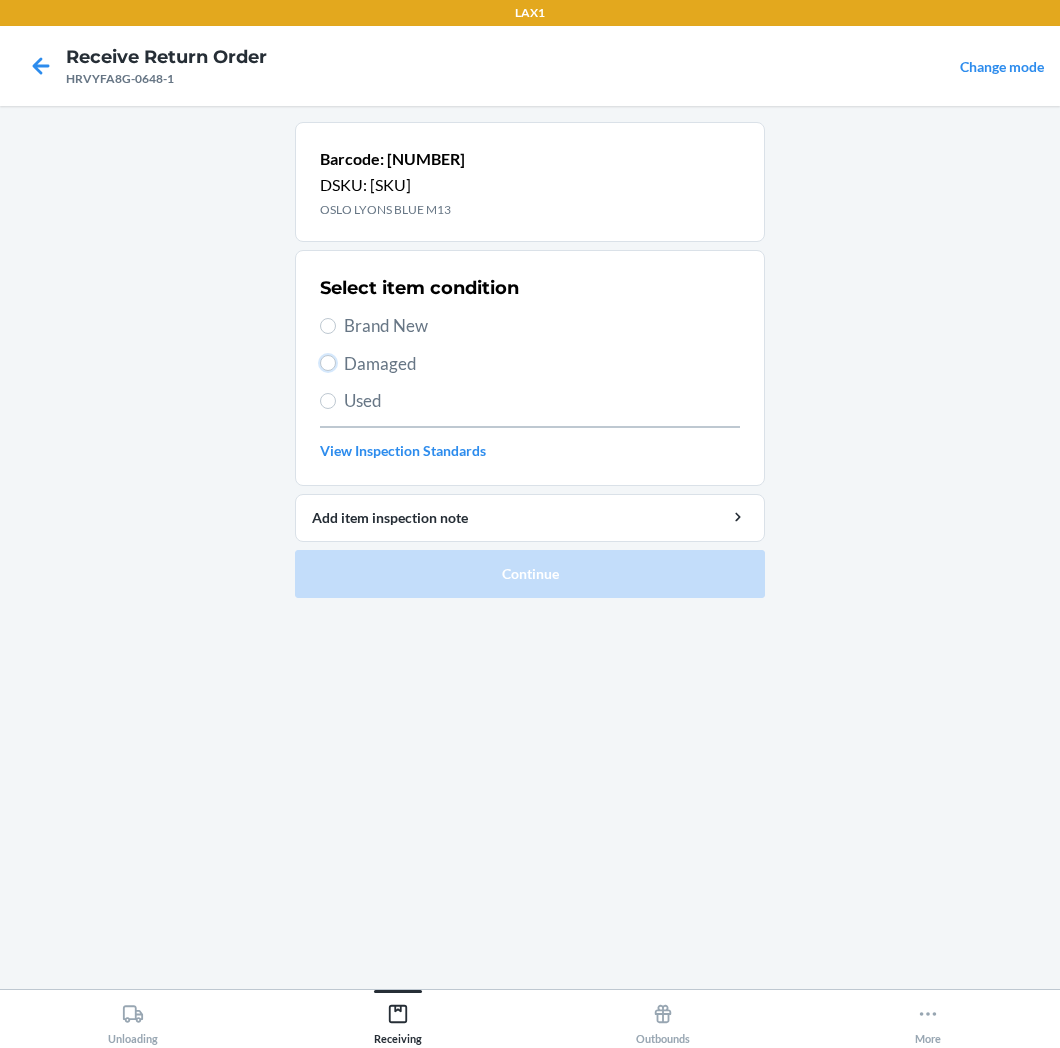 click on "Damaged" at bounding box center (328, 363) 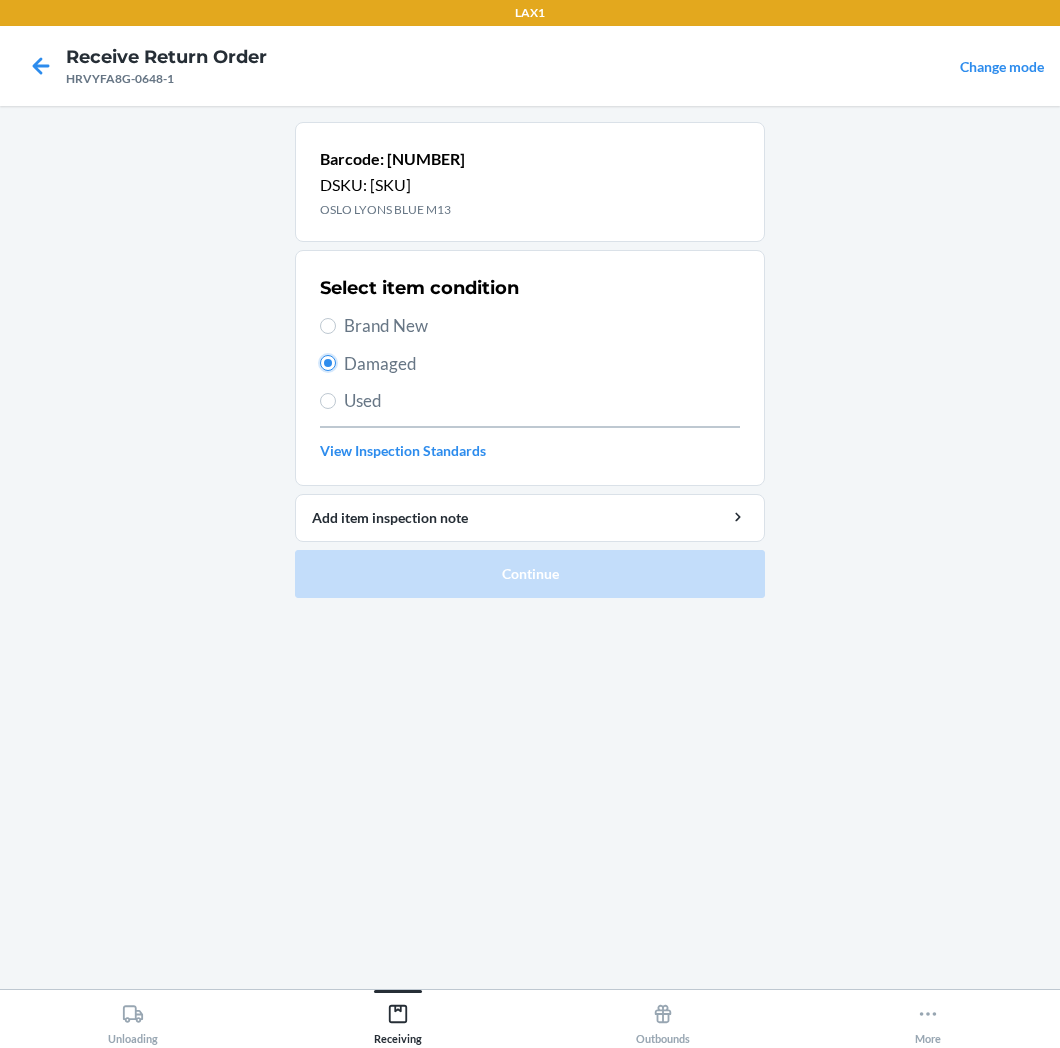 radio on "true" 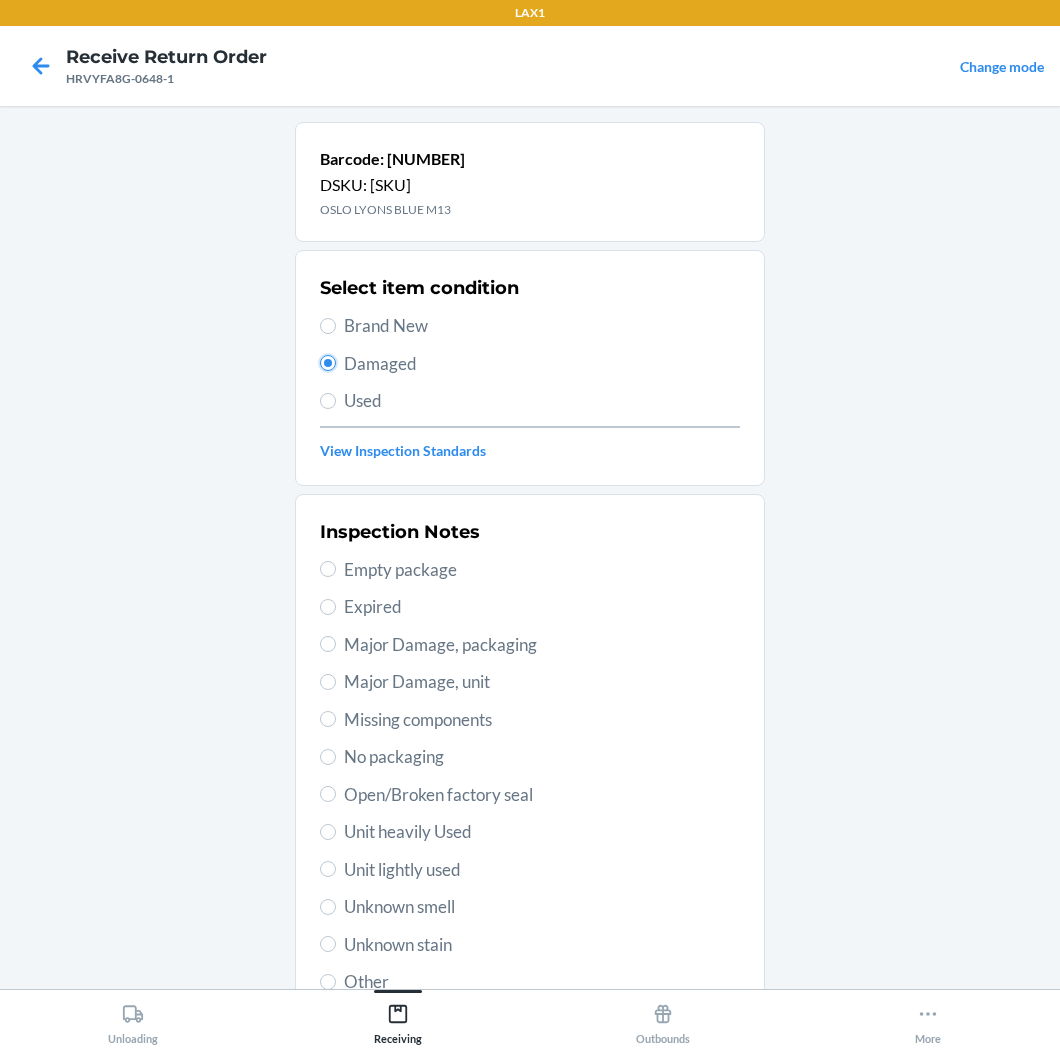 scroll, scrollTop: 157, scrollLeft: 0, axis: vertical 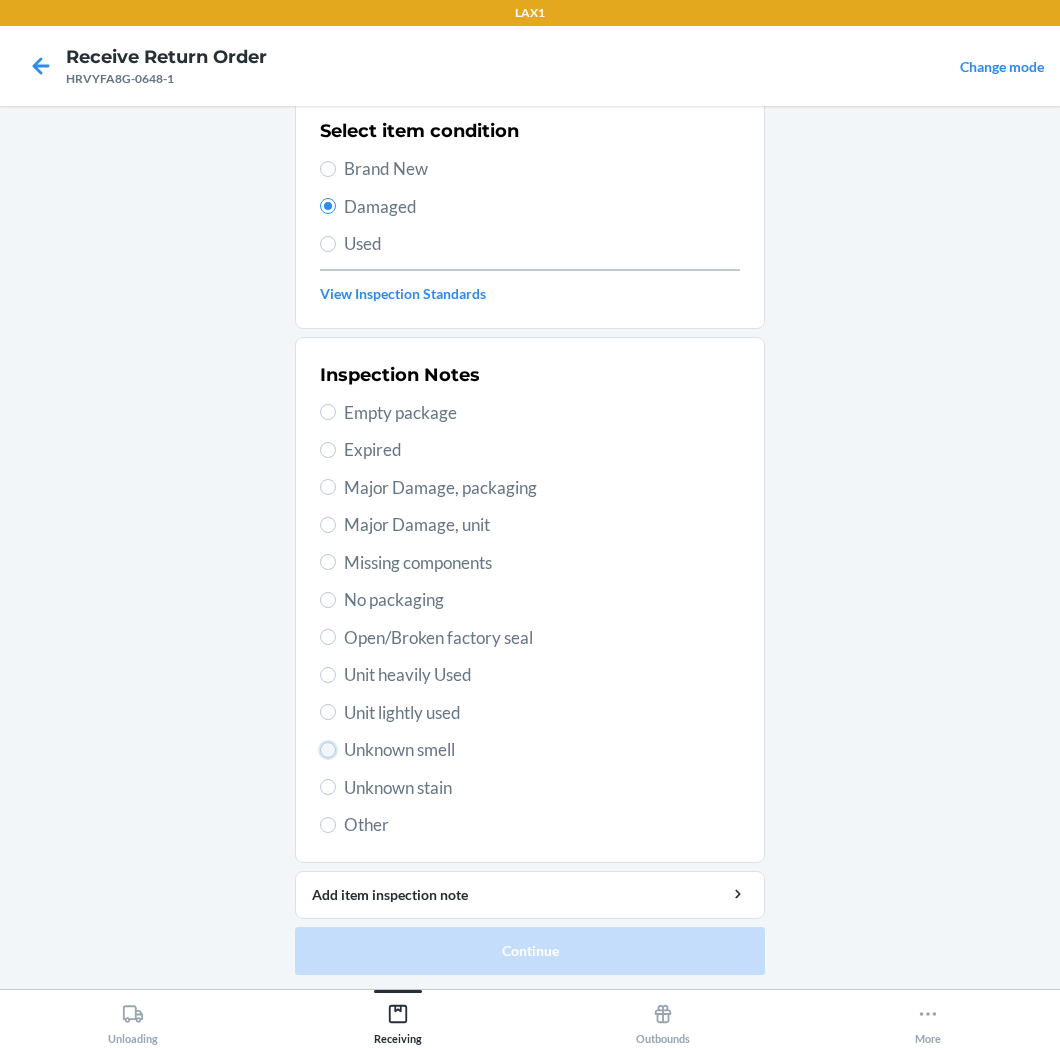 click on "Unknown smell" at bounding box center (328, 750) 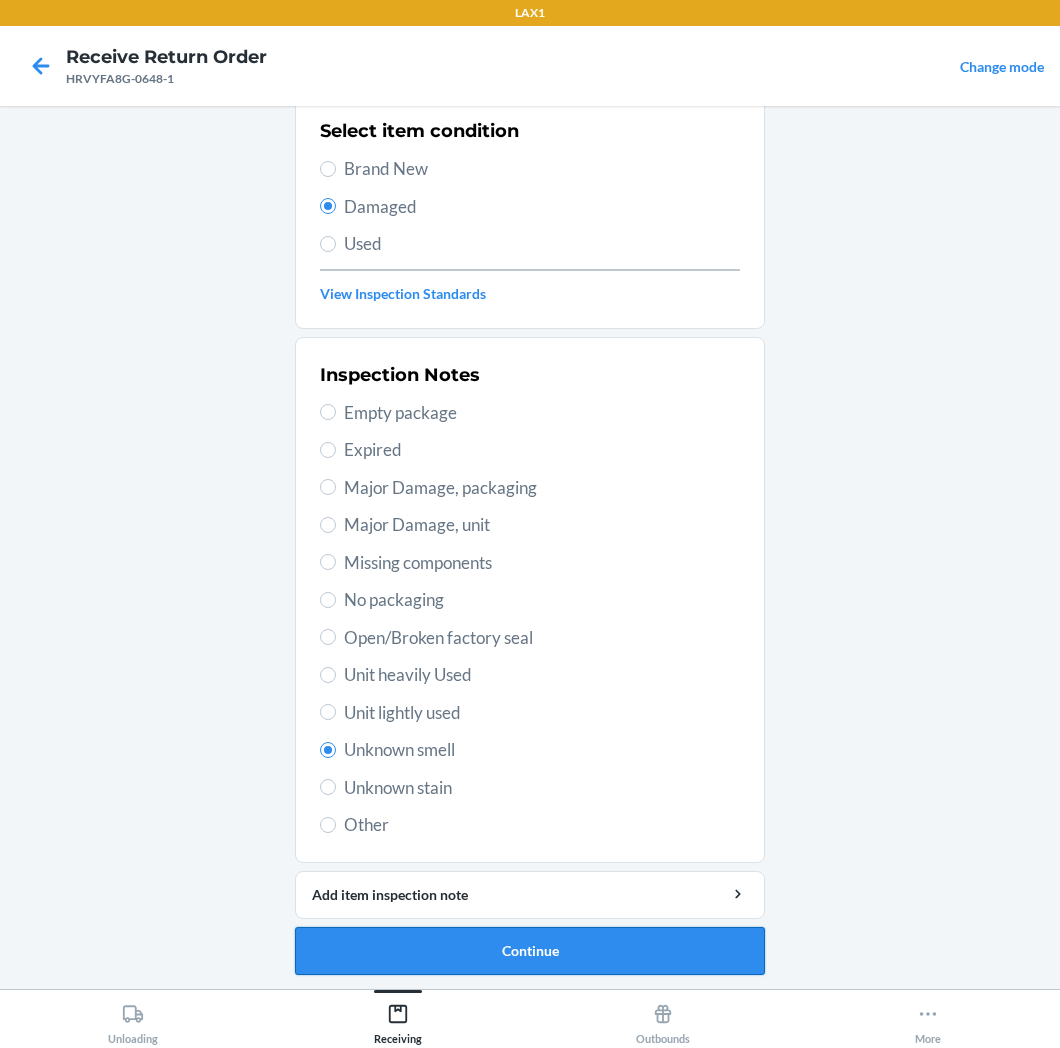 click on "Continue" at bounding box center (530, 951) 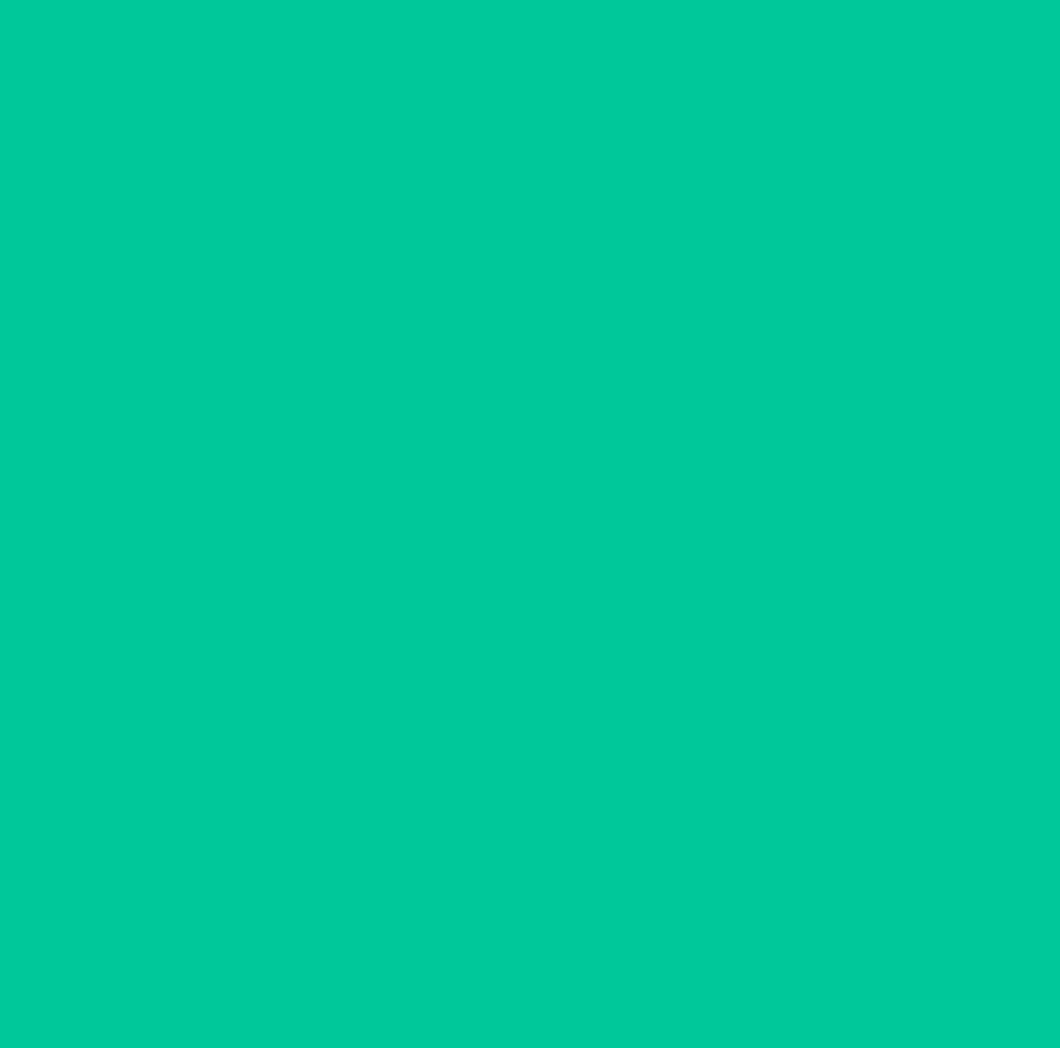 scroll, scrollTop: 0, scrollLeft: 0, axis: both 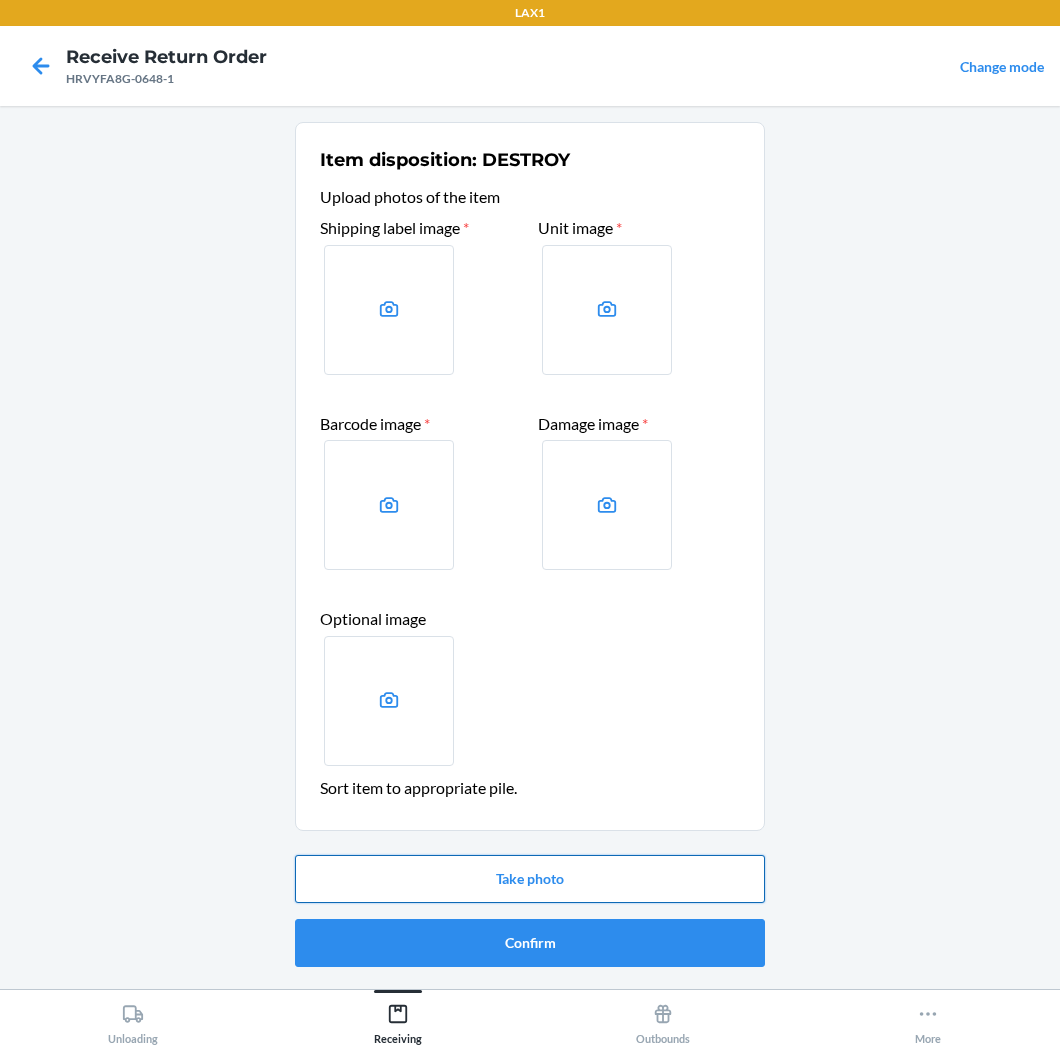 click on "Take photo" at bounding box center (530, 879) 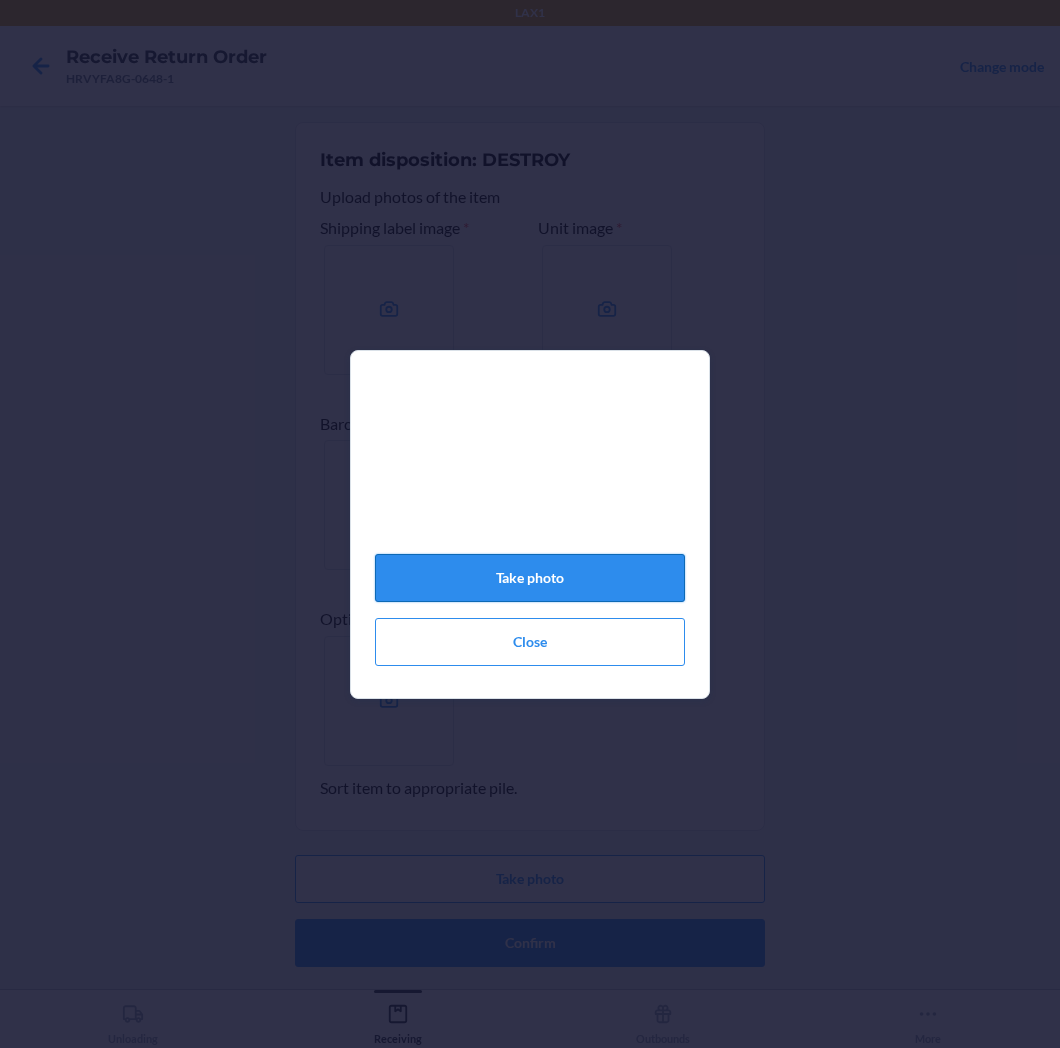 click on "Take photo" 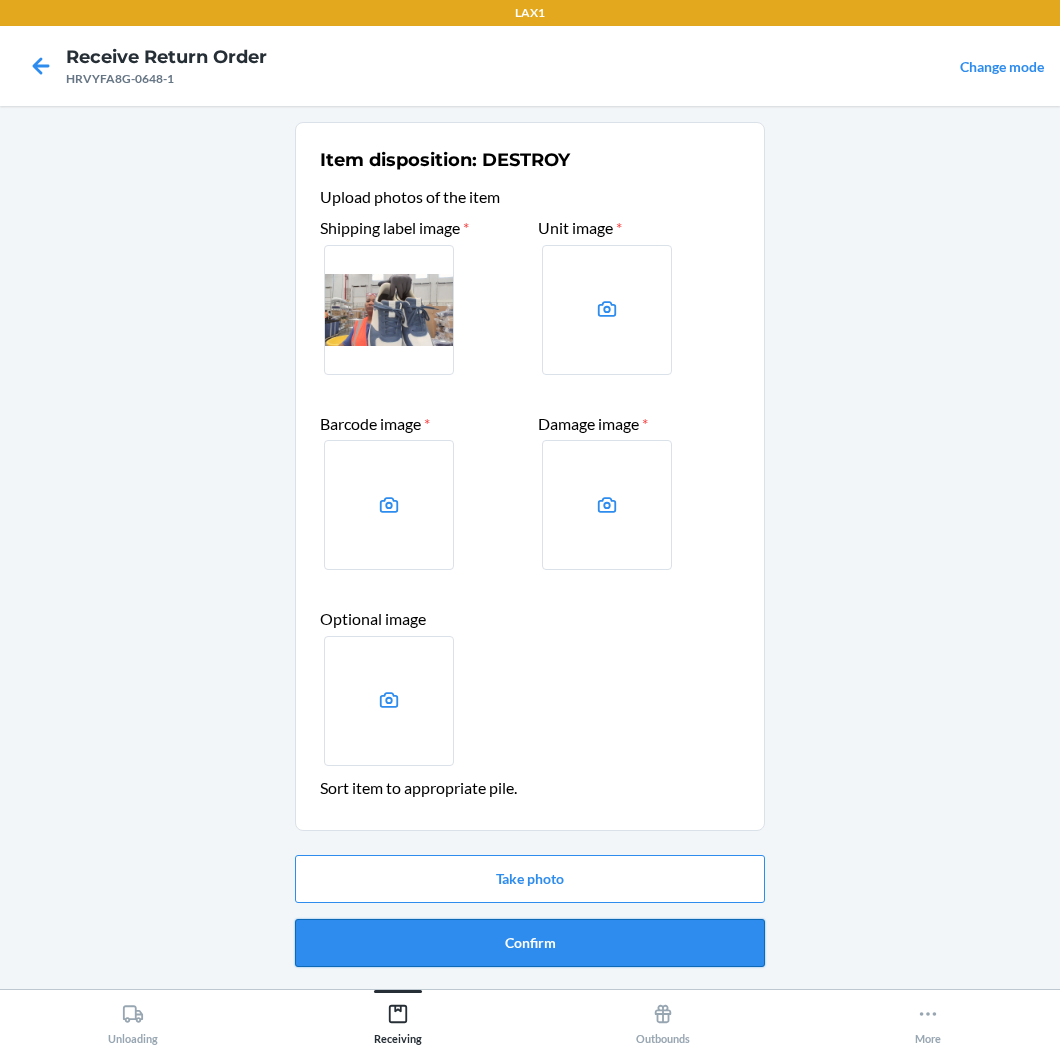 click on "Confirm" at bounding box center (530, 943) 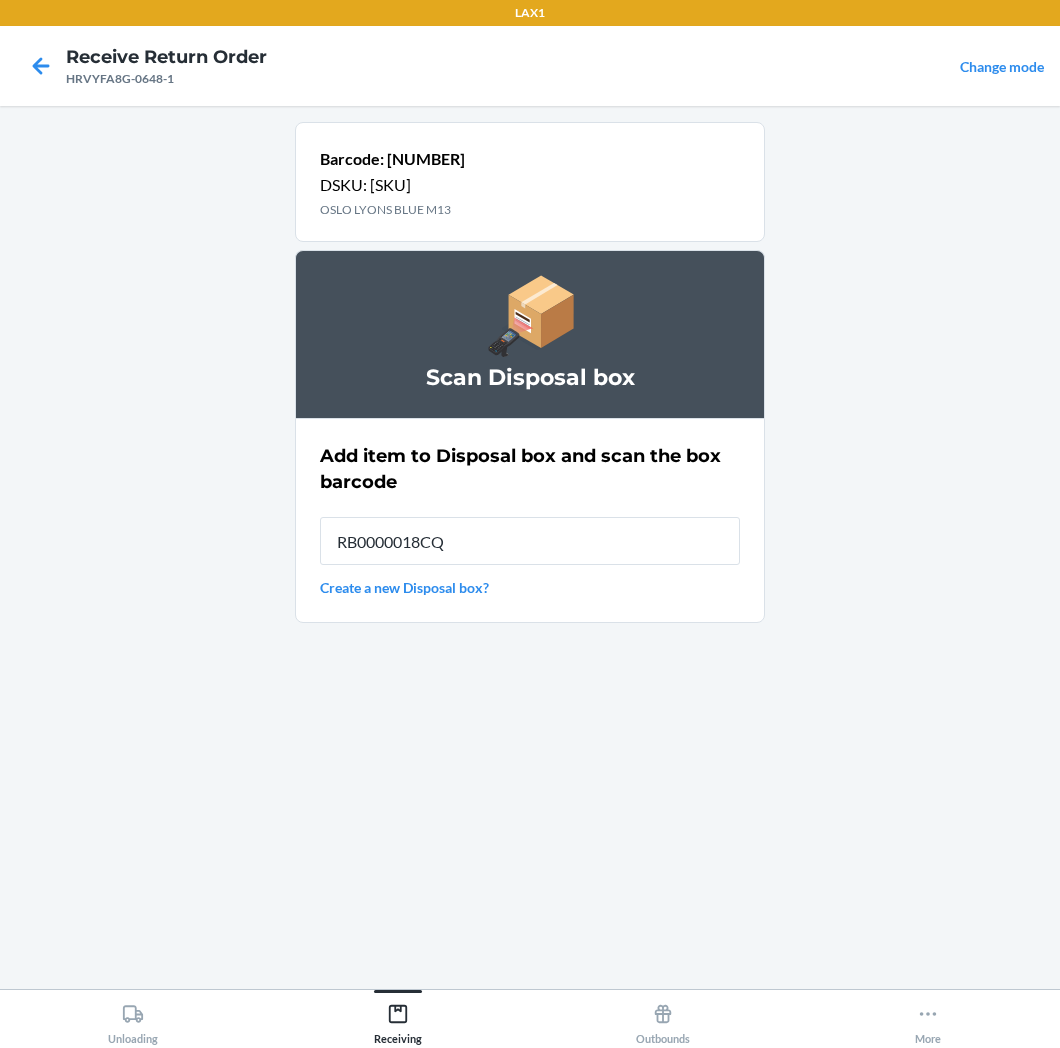 type on "RB0000018CQ" 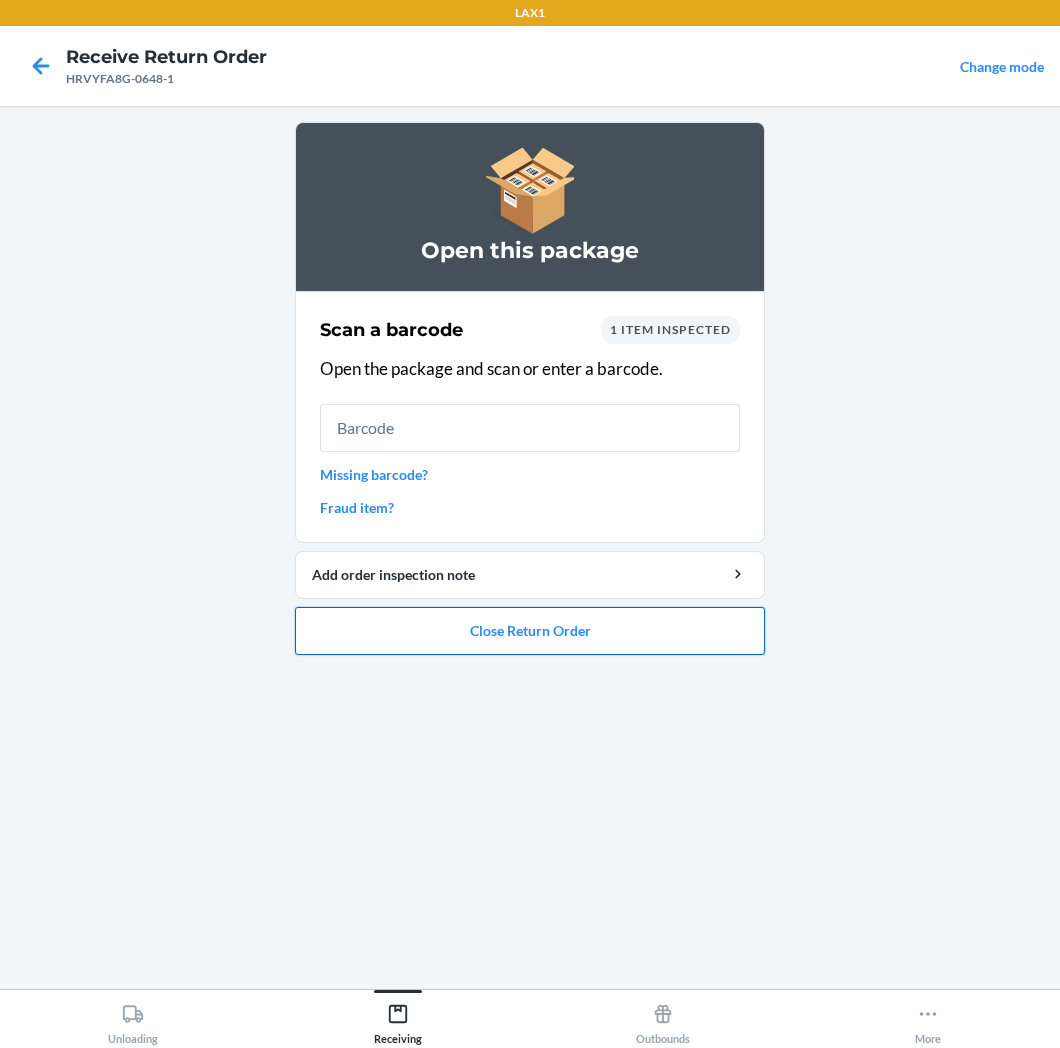 click on "Close Return Order" at bounding box center (530, 631) 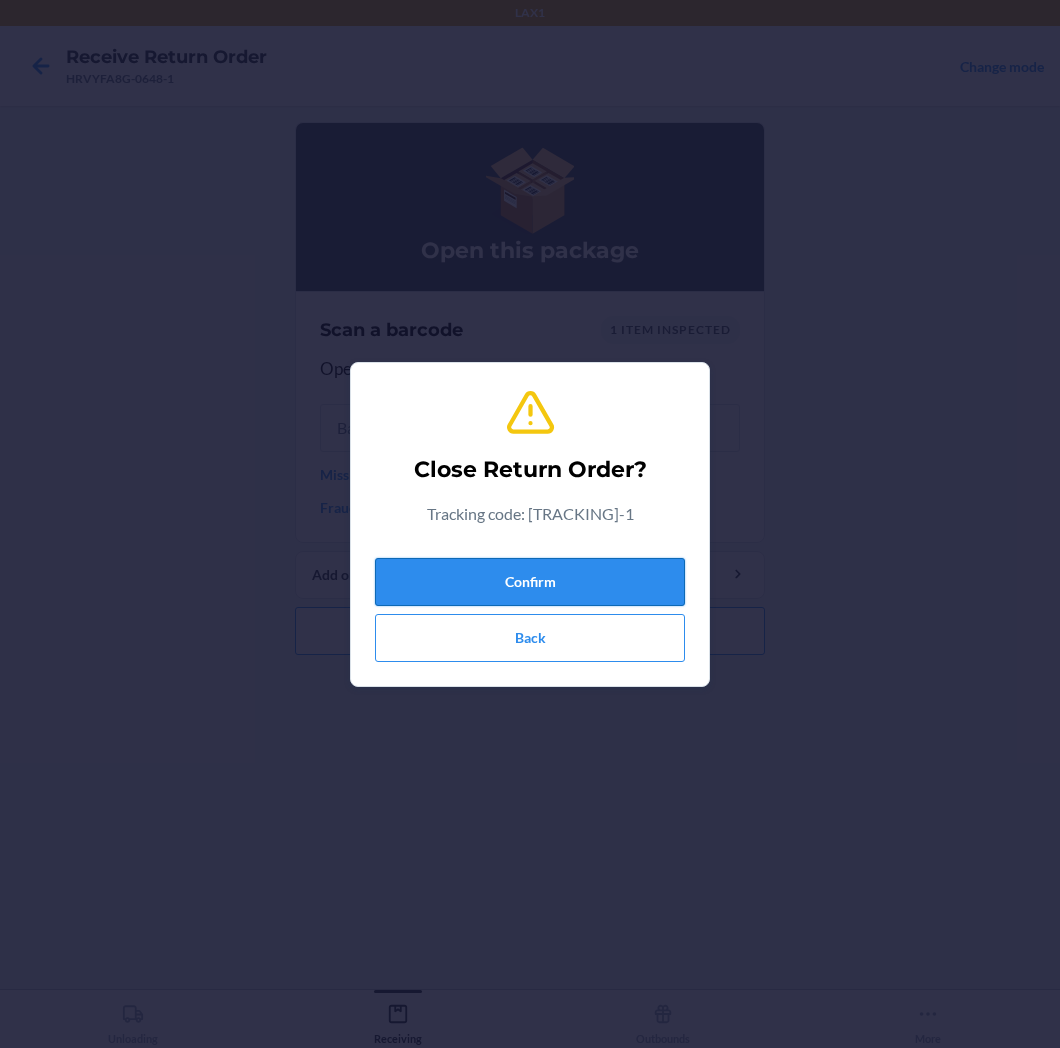 click on "Confirm" at bounding box center (530, 582) 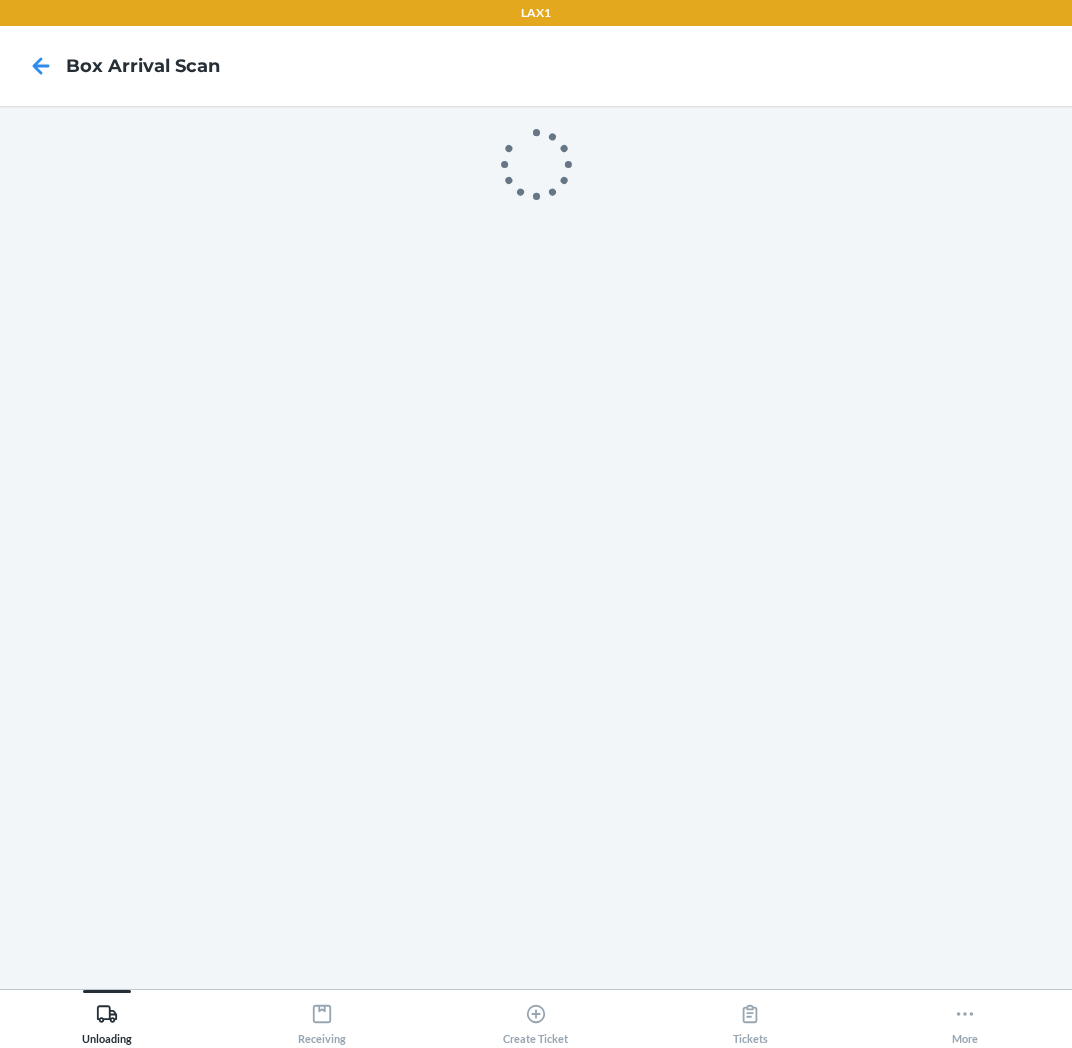 scroll, scrollTop: 0, scrollLeft: 0, axis: both 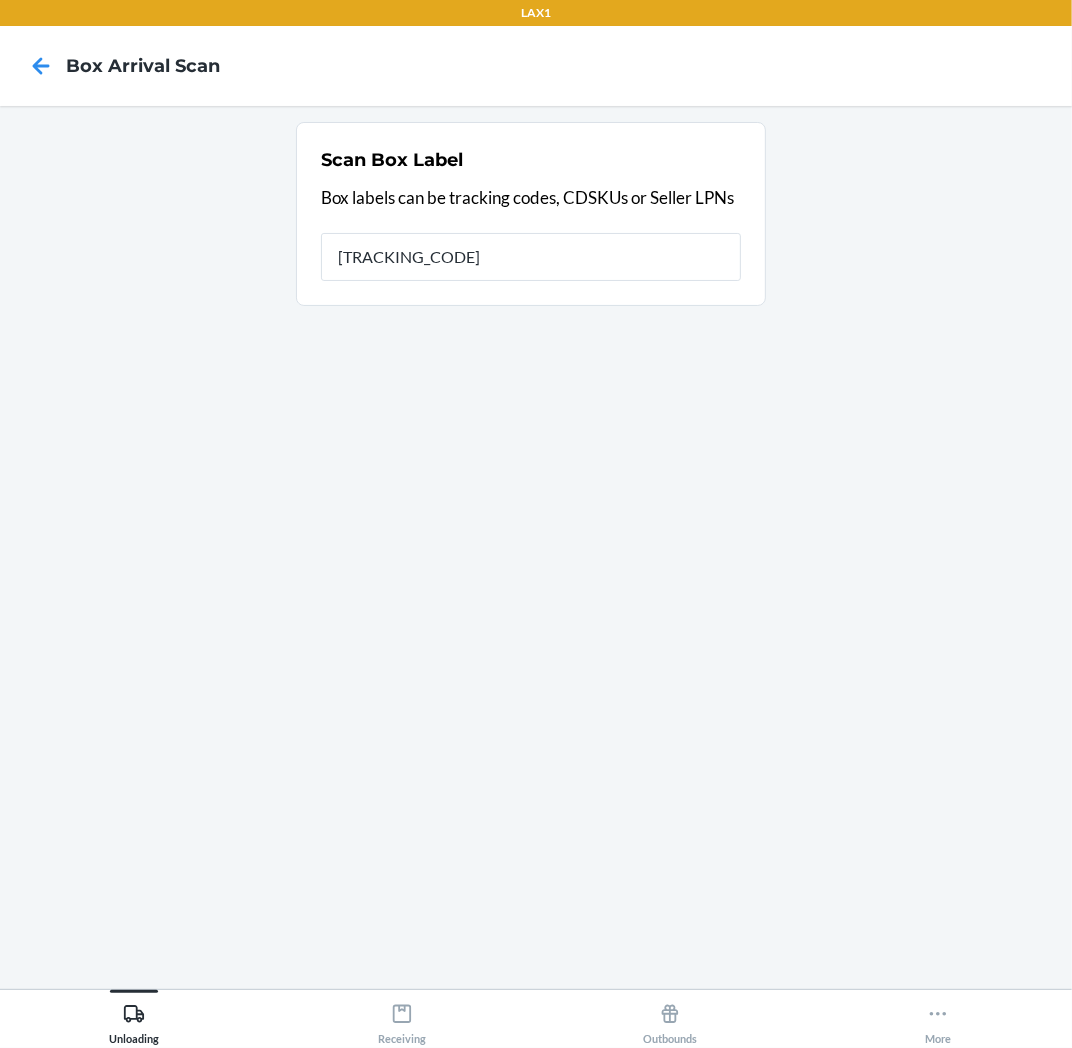 type on "[TRACKING]" 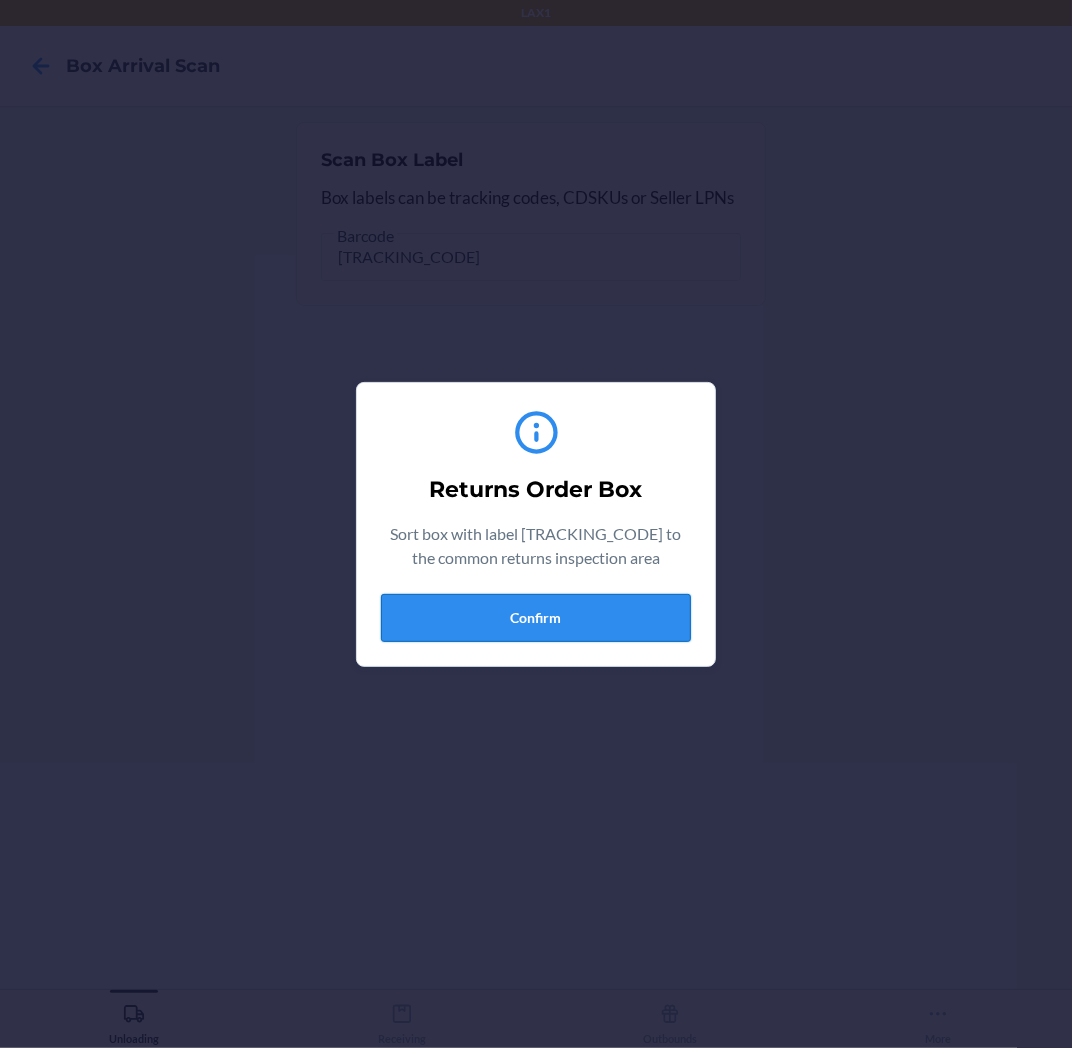 click on "Confirm" at bounding box center [536, 618] 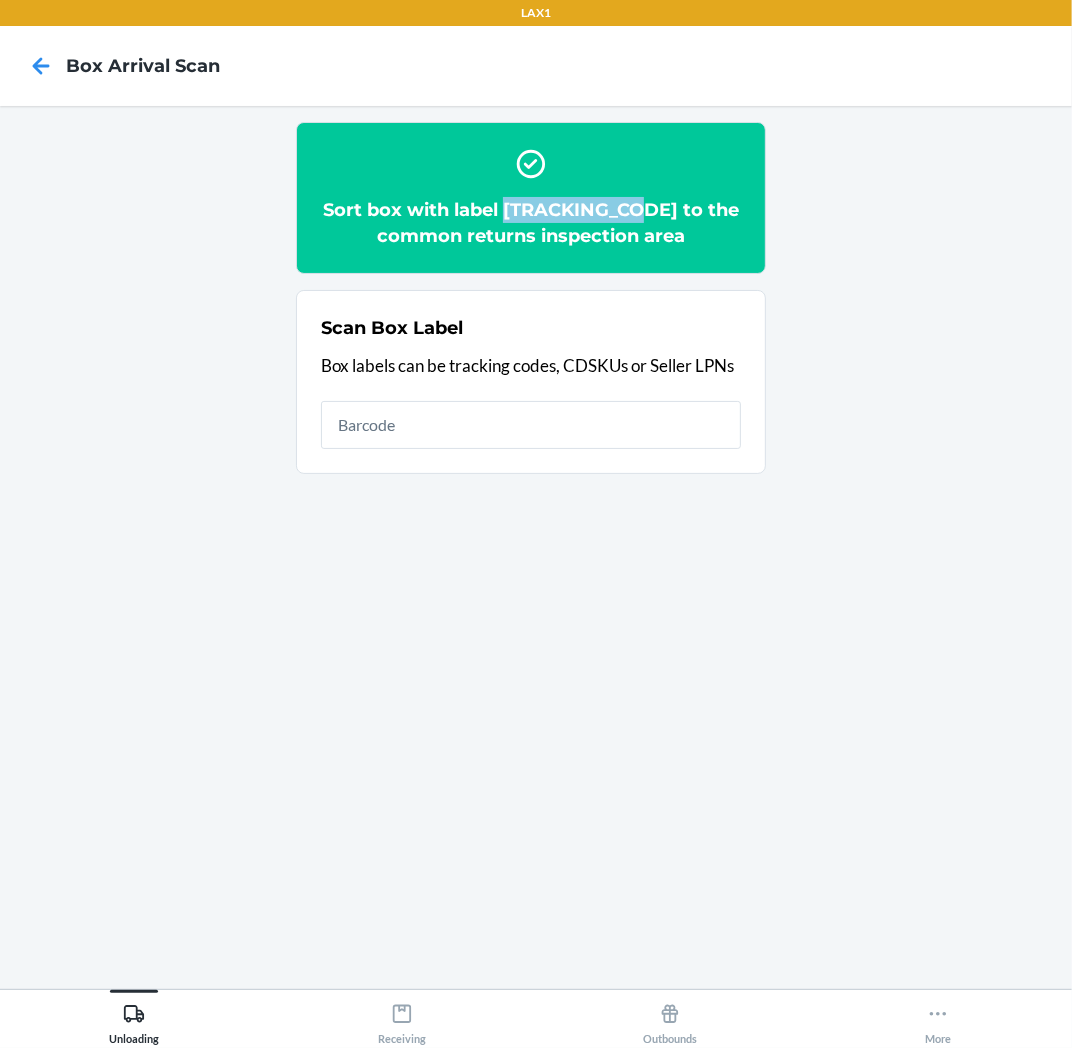drag, startPoint x: 510, startPoint y: 213, endPoint x: 668, endPoint y: 204, distance: 158.25612 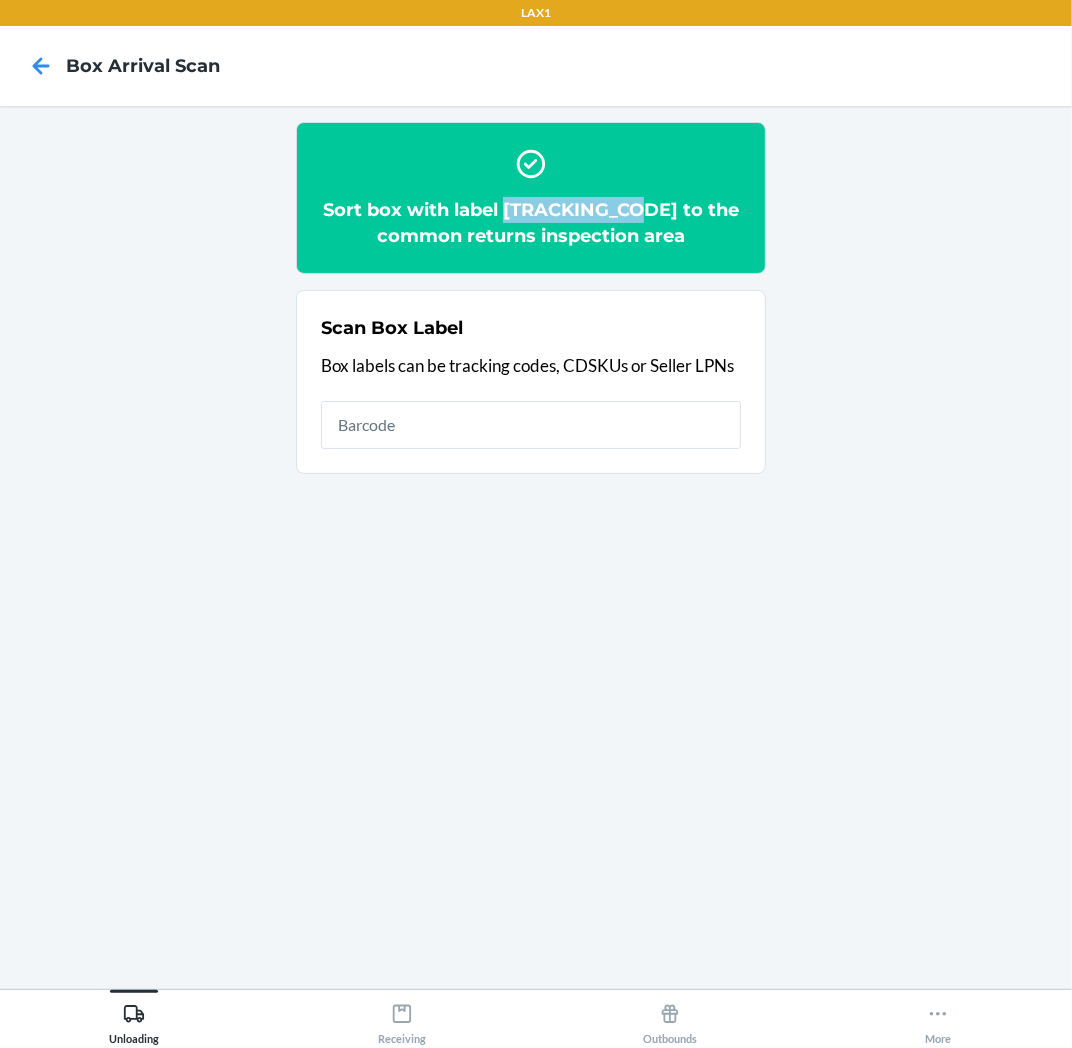 click on "Sort box with label HR4L0002CWCH to the common returns inspection area" at bounding box center [531, 198] 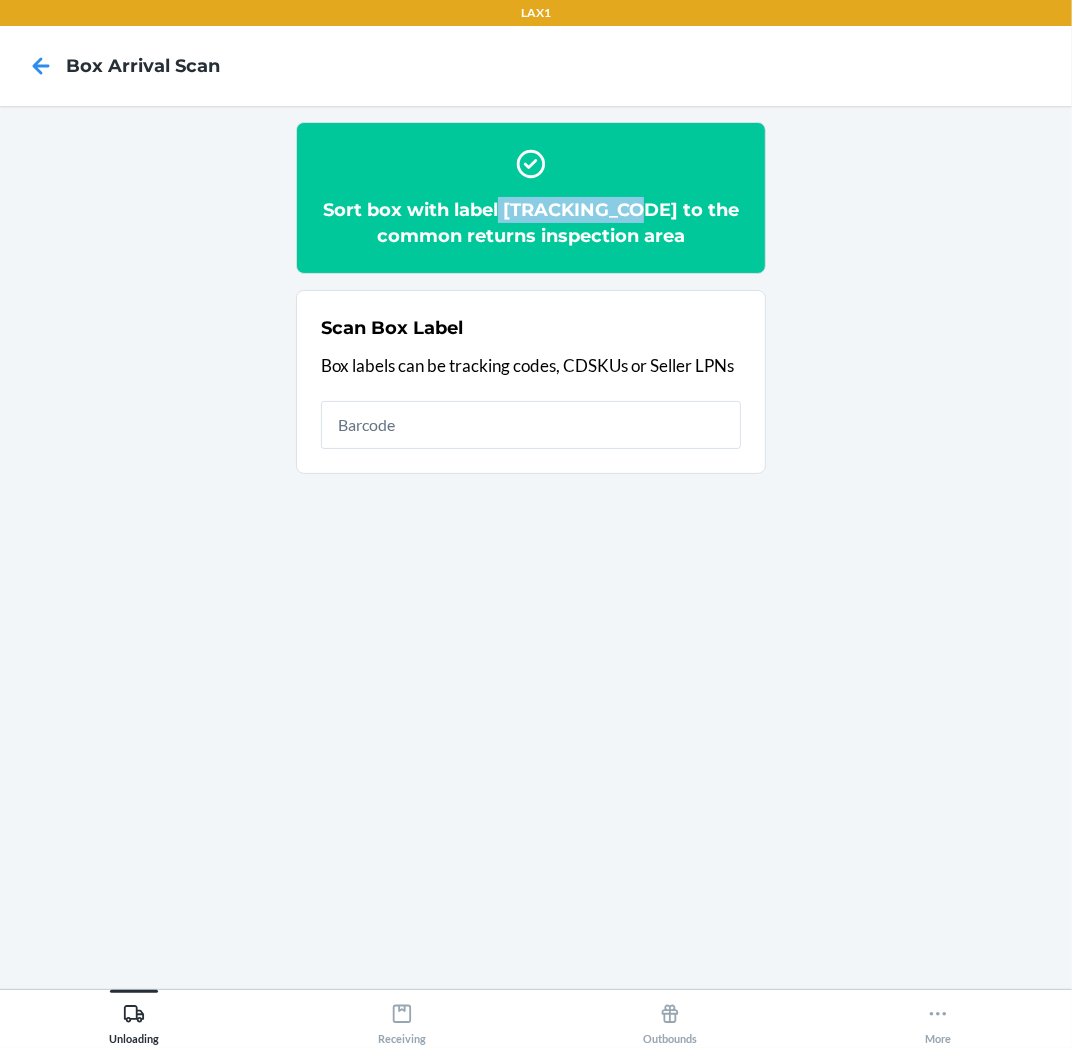 drag, startPoint x: 507, startPoint y: 211, endPoint x: 672, endPoint y: 222, distance: 165.36626 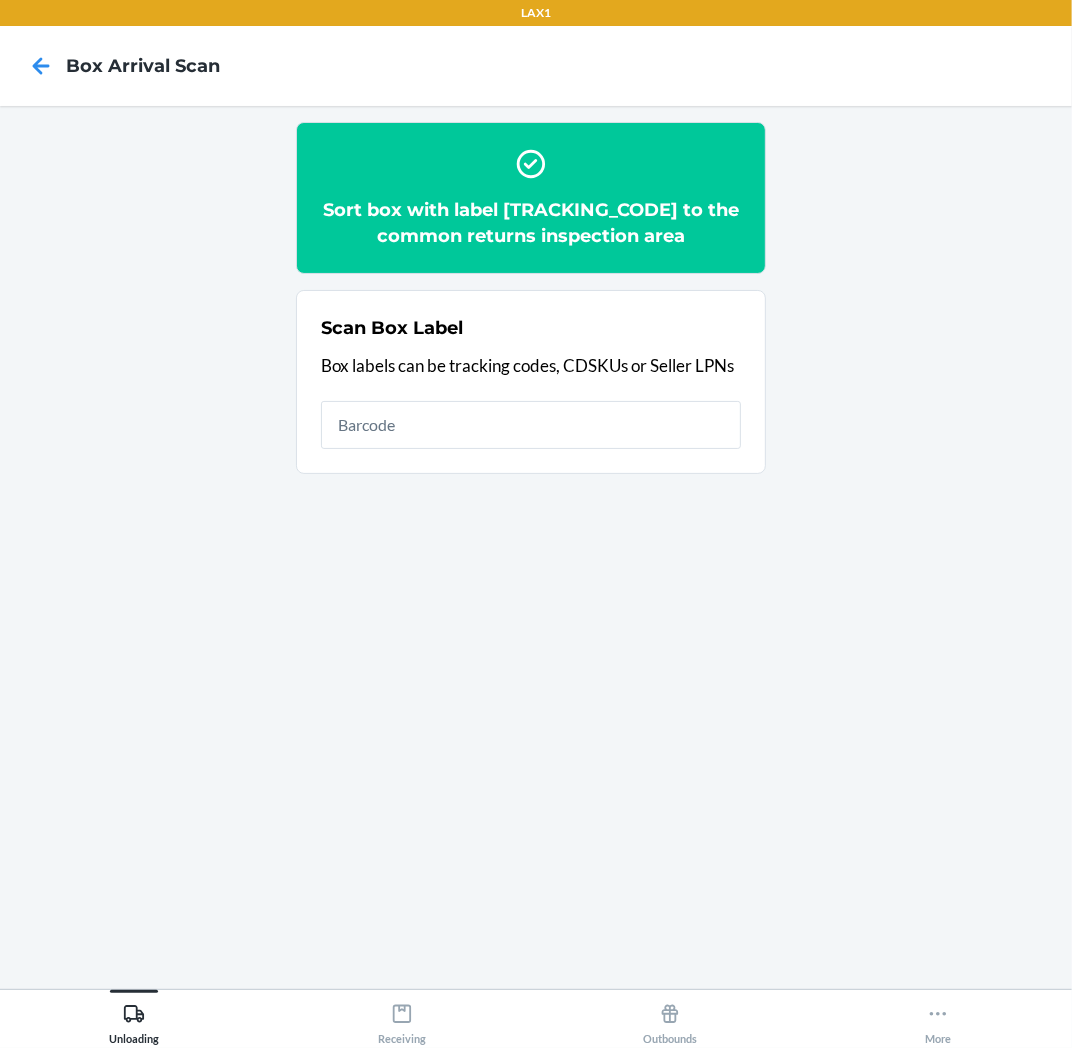 drag, startPoint x: 684, startPoint y: 184, endPoint x: 850, endPoint y: 161, distance: 167.5858 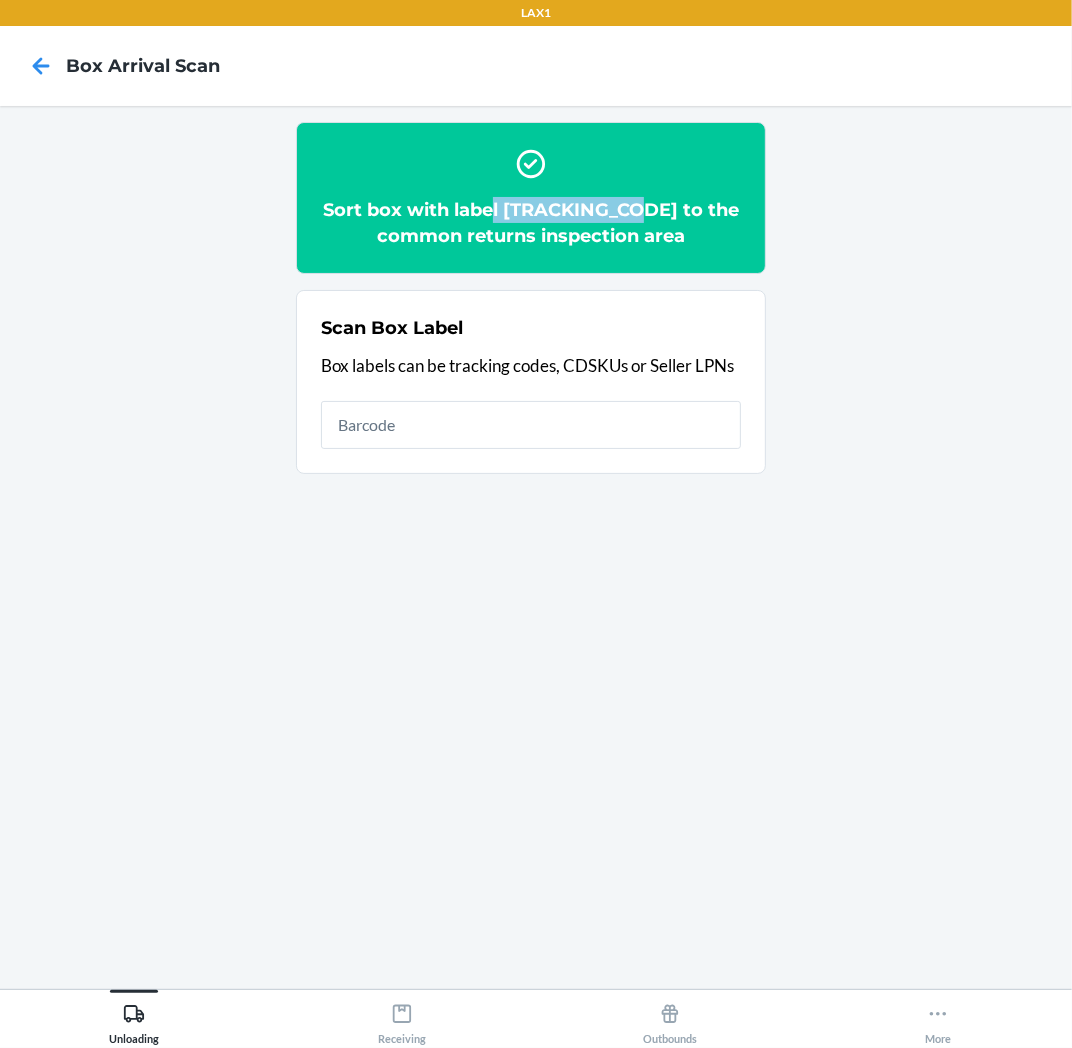 drag, startPoint x: 671, startPoint y: 203, endPoint x: 503, endPoint y: 202, distance: 168.00298 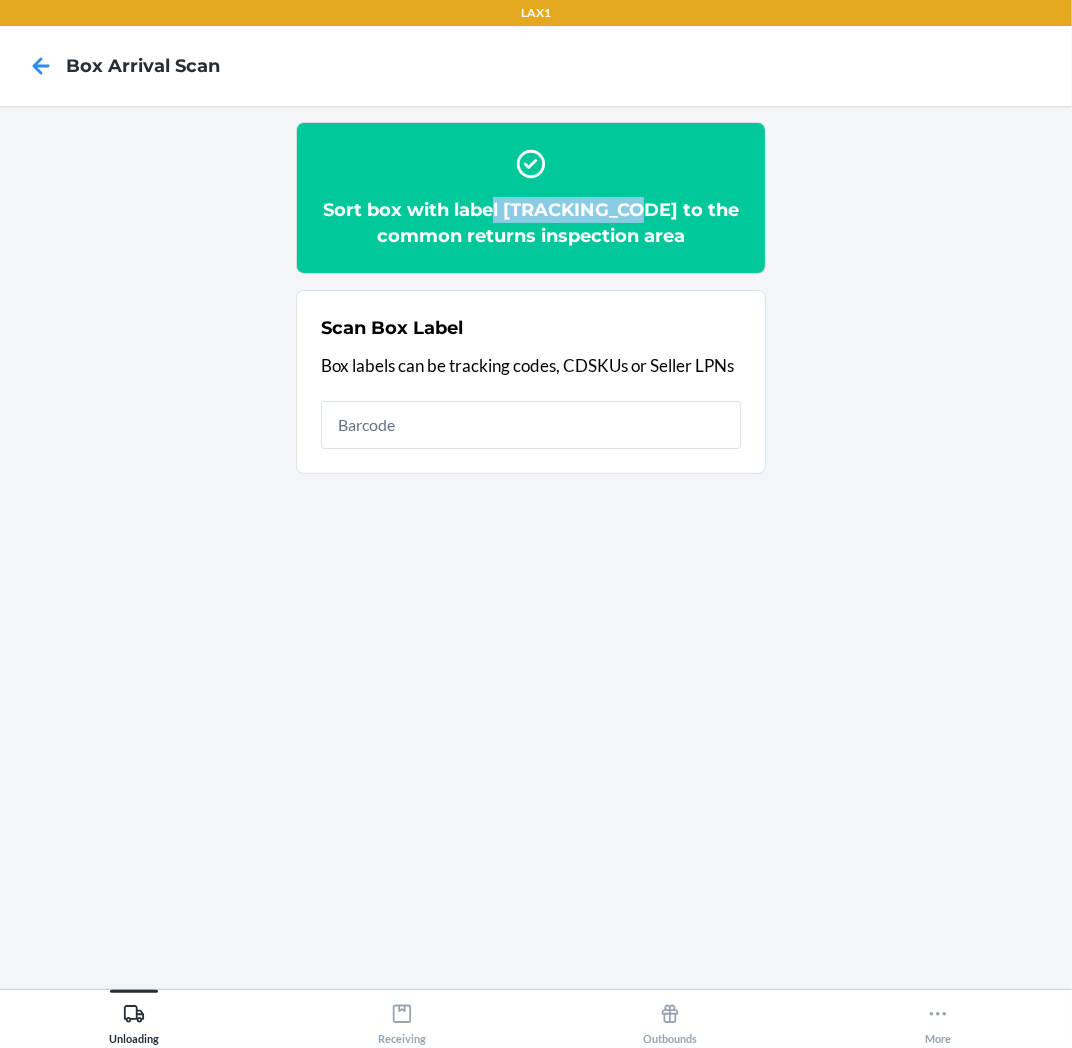 click on "Sort box with label HR4L0002CWCH to the common returns inspection area" at bounding box center [531, 223] 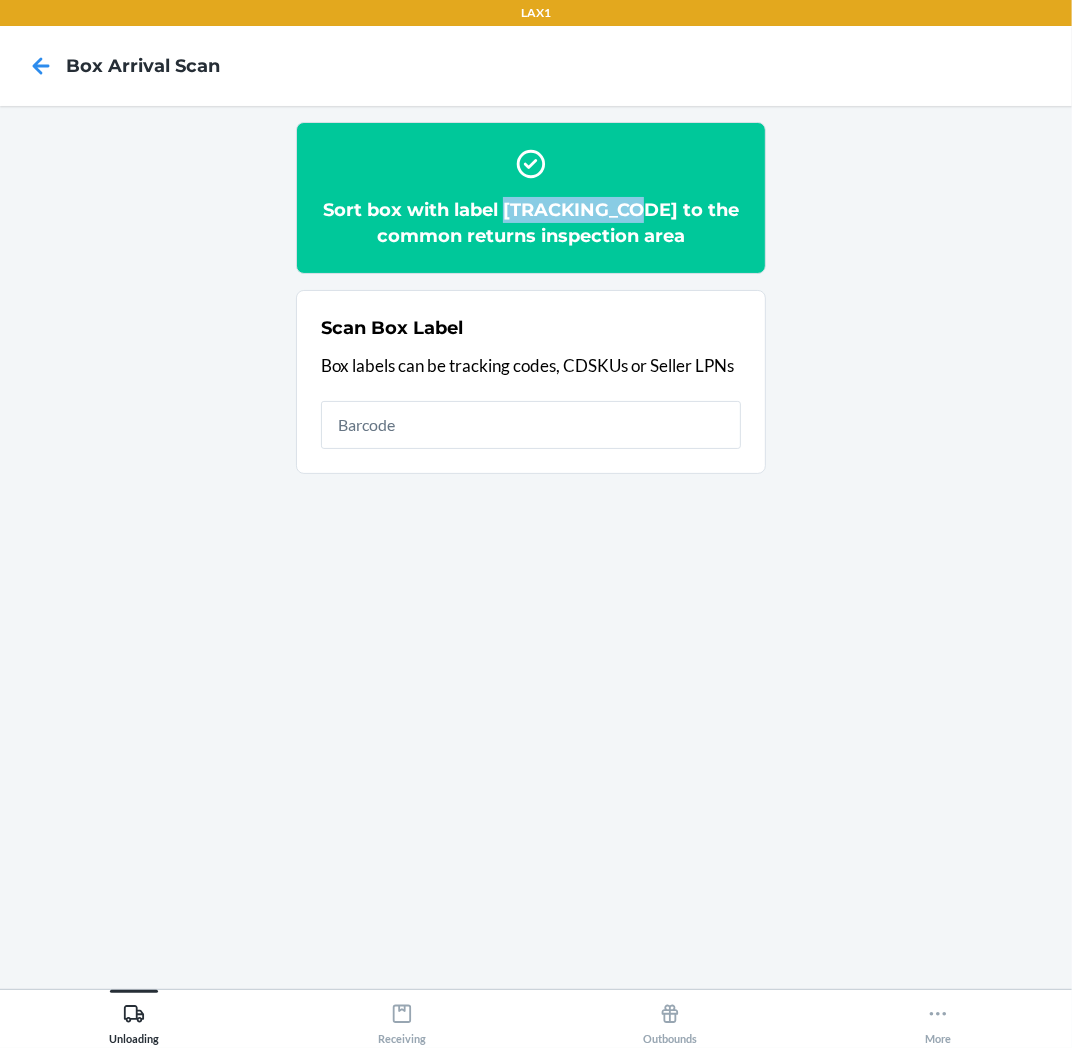 drag, startPoint x: 513, startPoint y: 204, endPoint x: 673, endPoint y: 206, distance: 160.0125 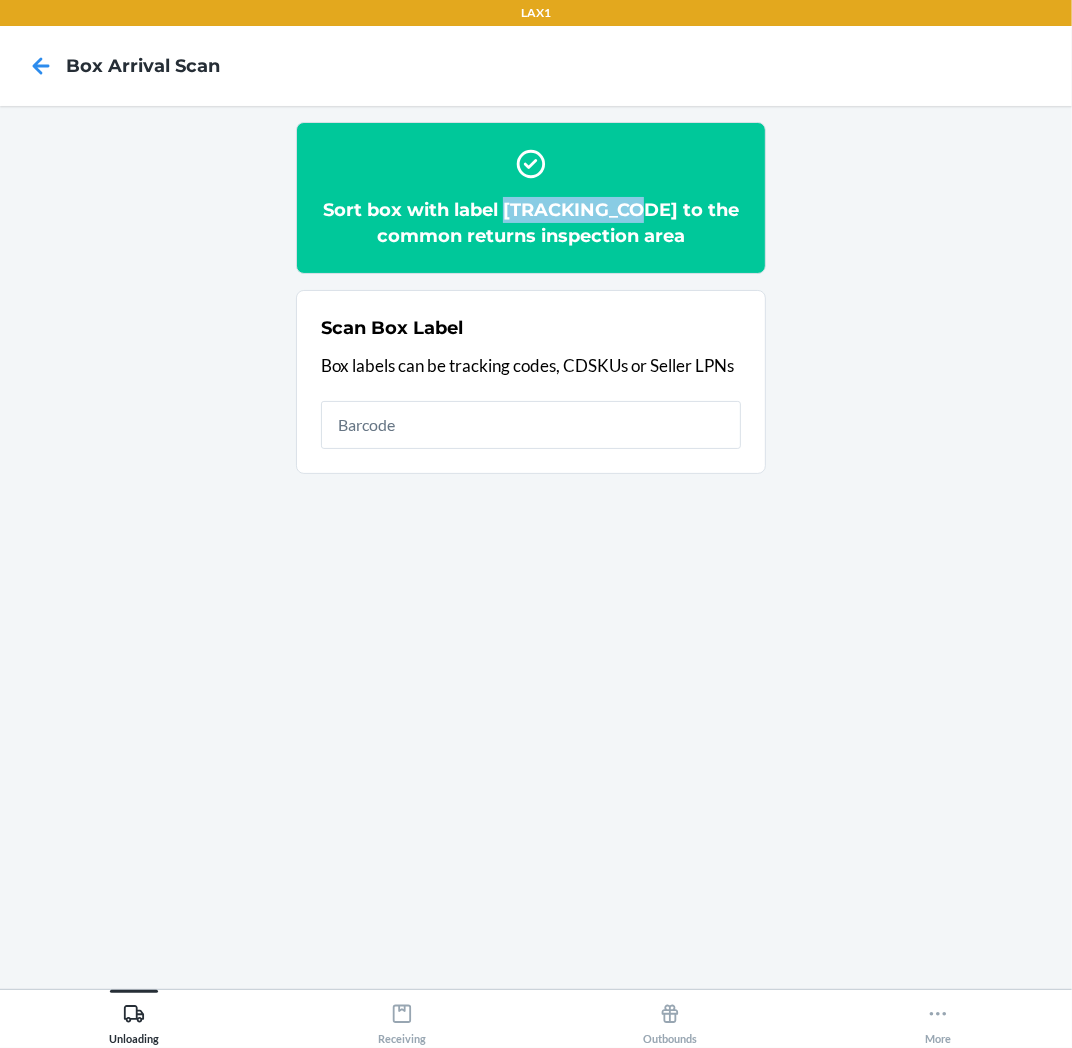 copy on "[TRACKING]" 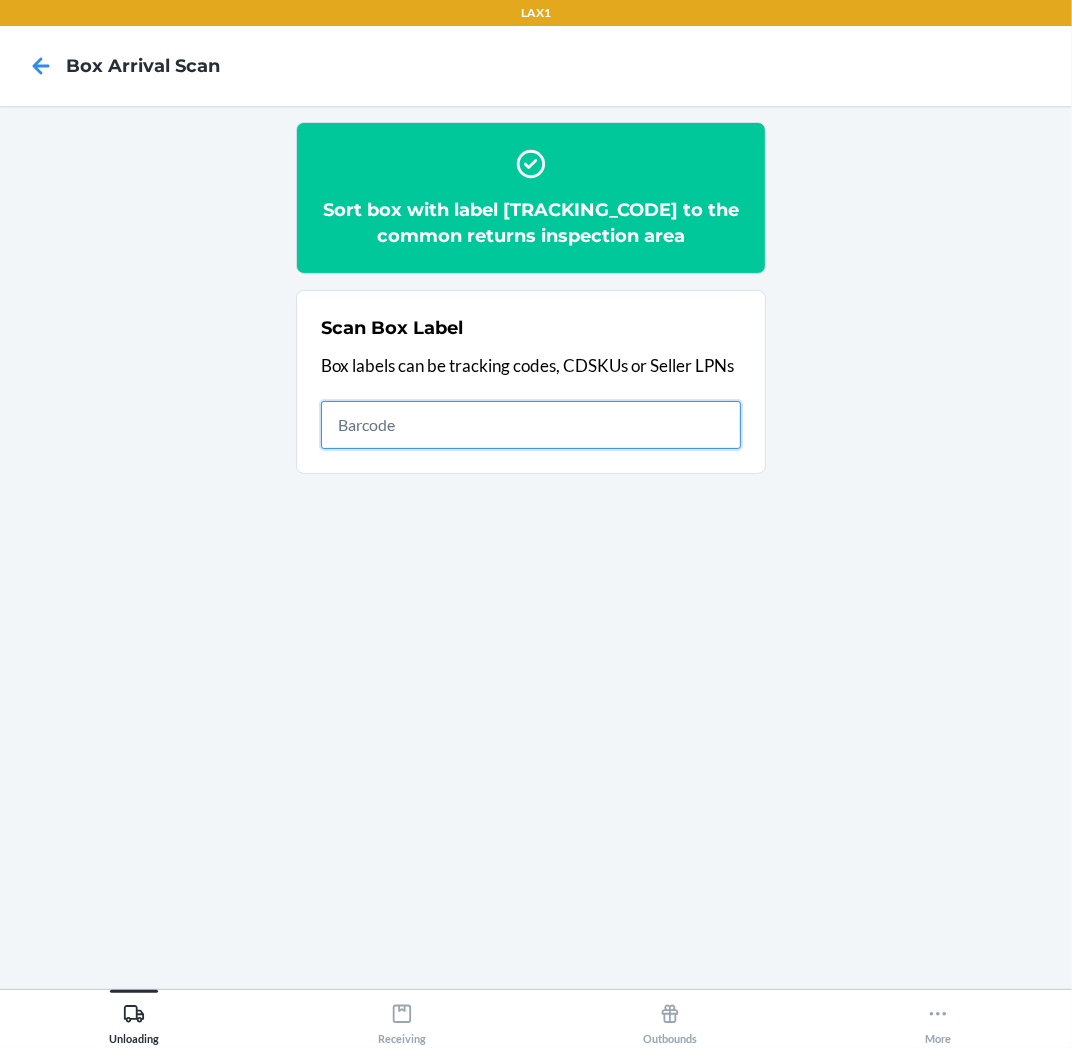 click at bounding box center [531, 425] 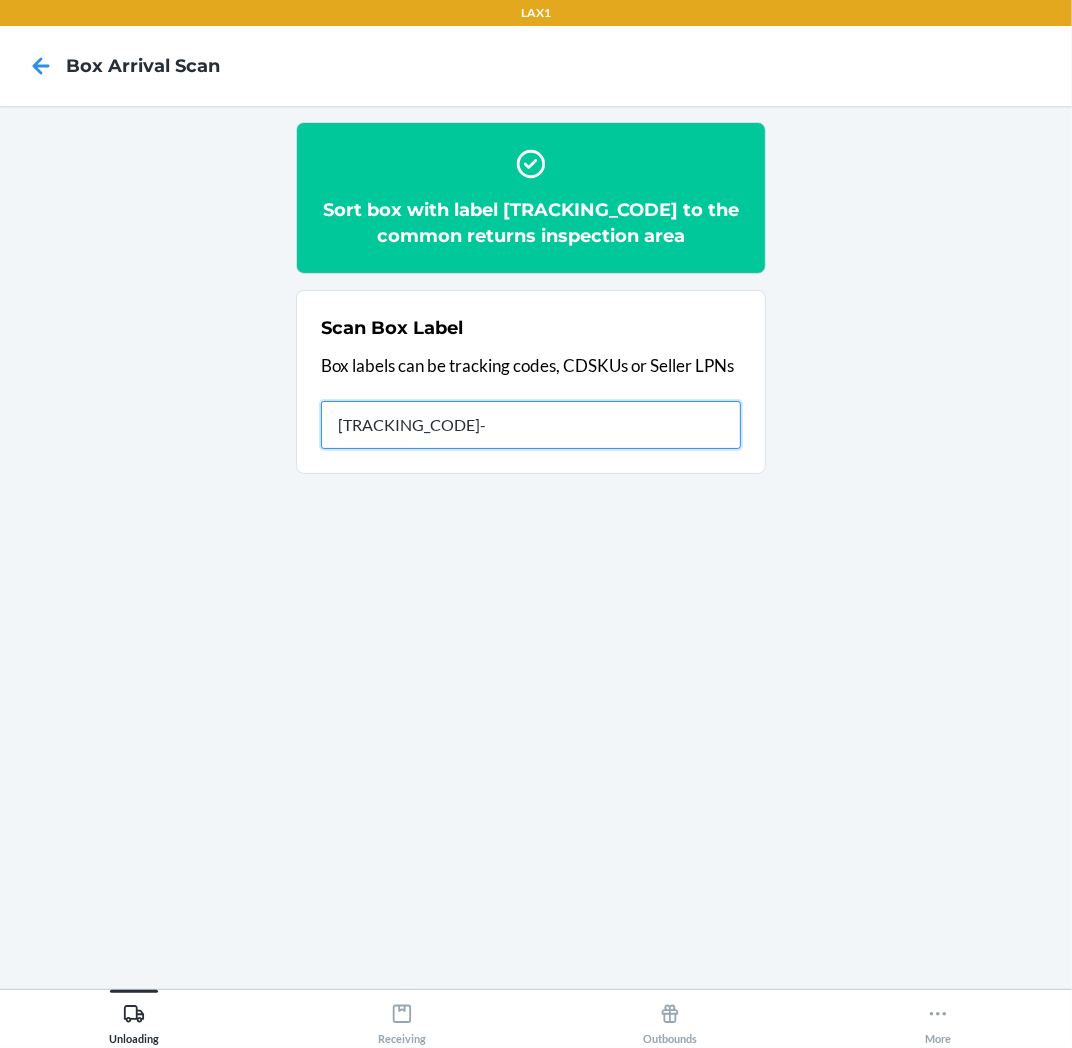 type on "[TRACKING]-1" 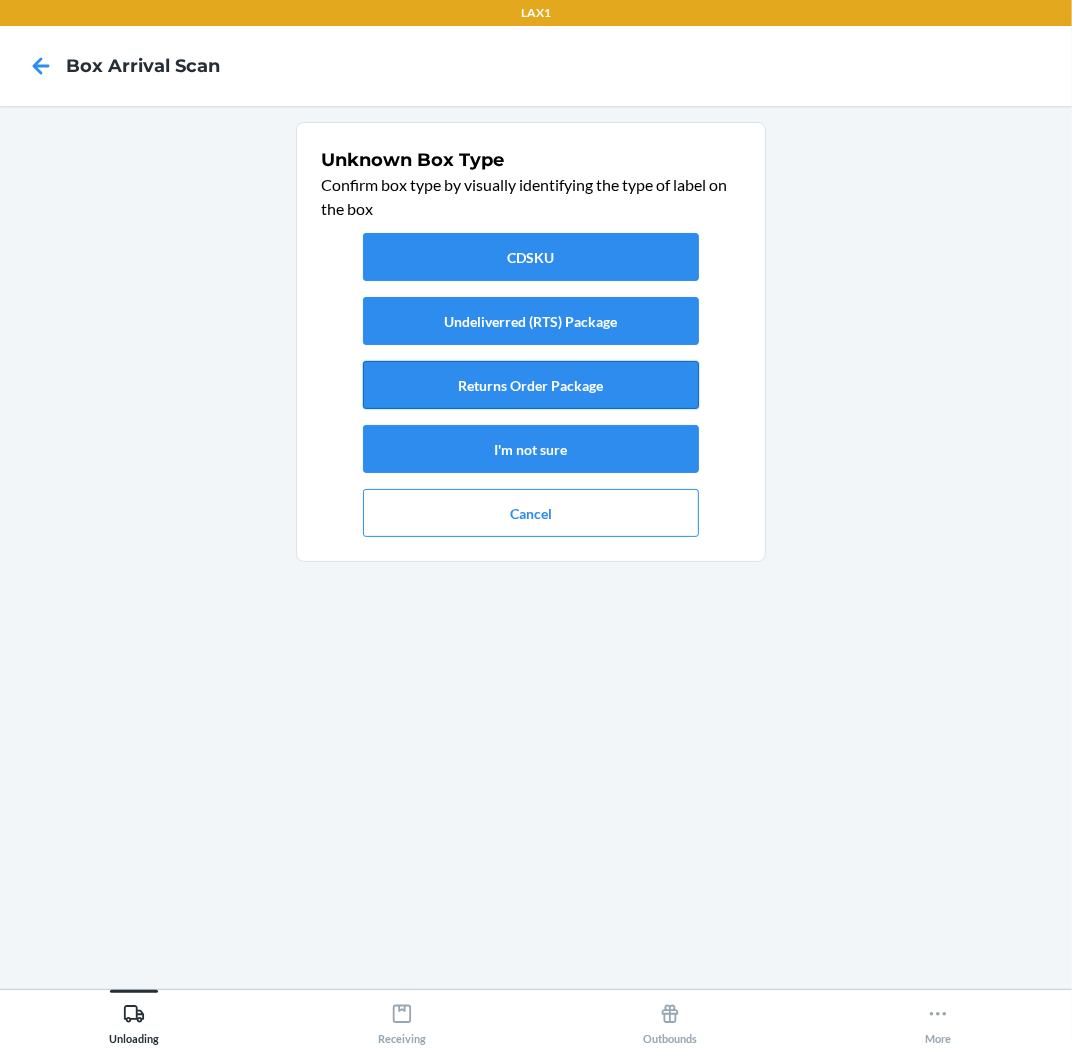 click on "Returns Order Package" at bounding box center [531, 385] 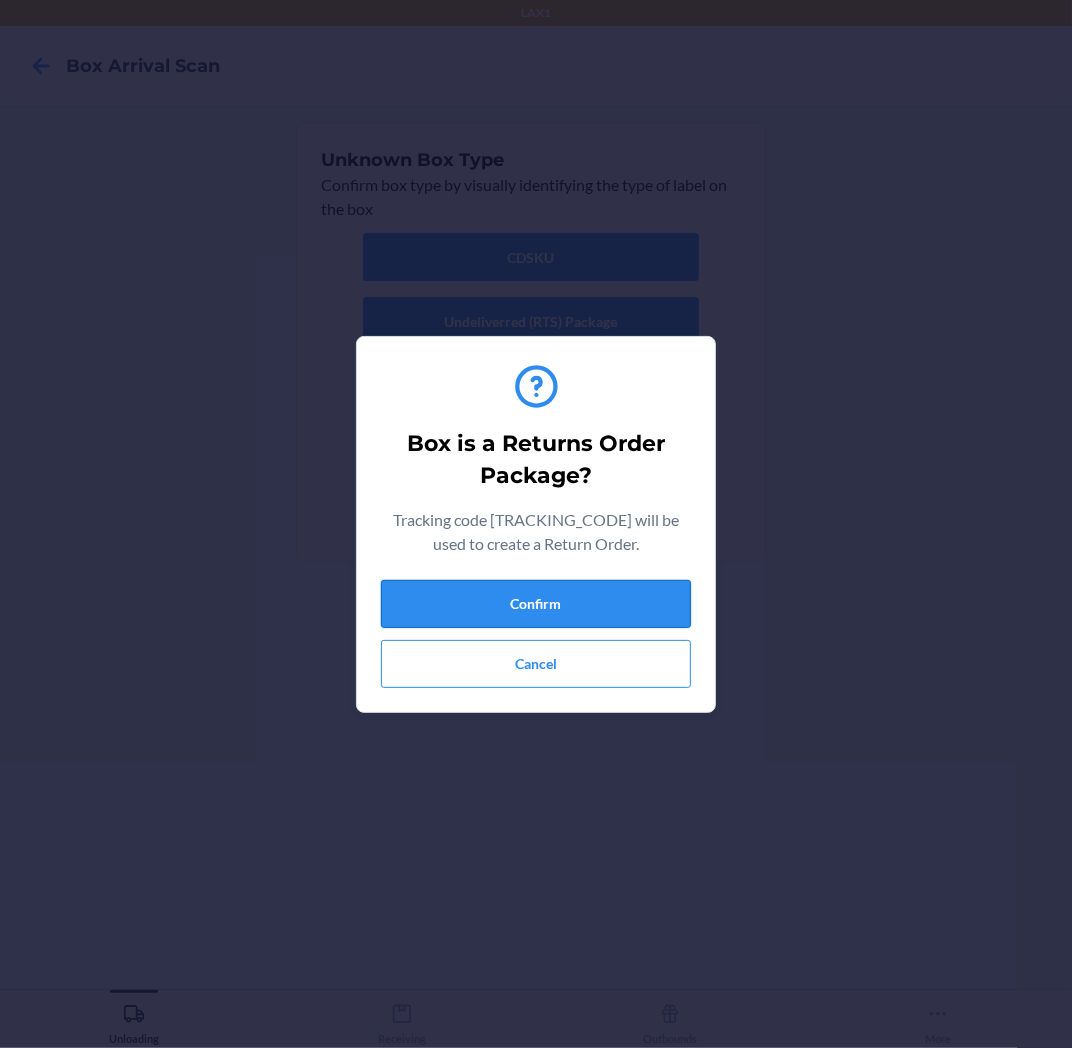 click on "Confirm" at bounding box center (536, 604) 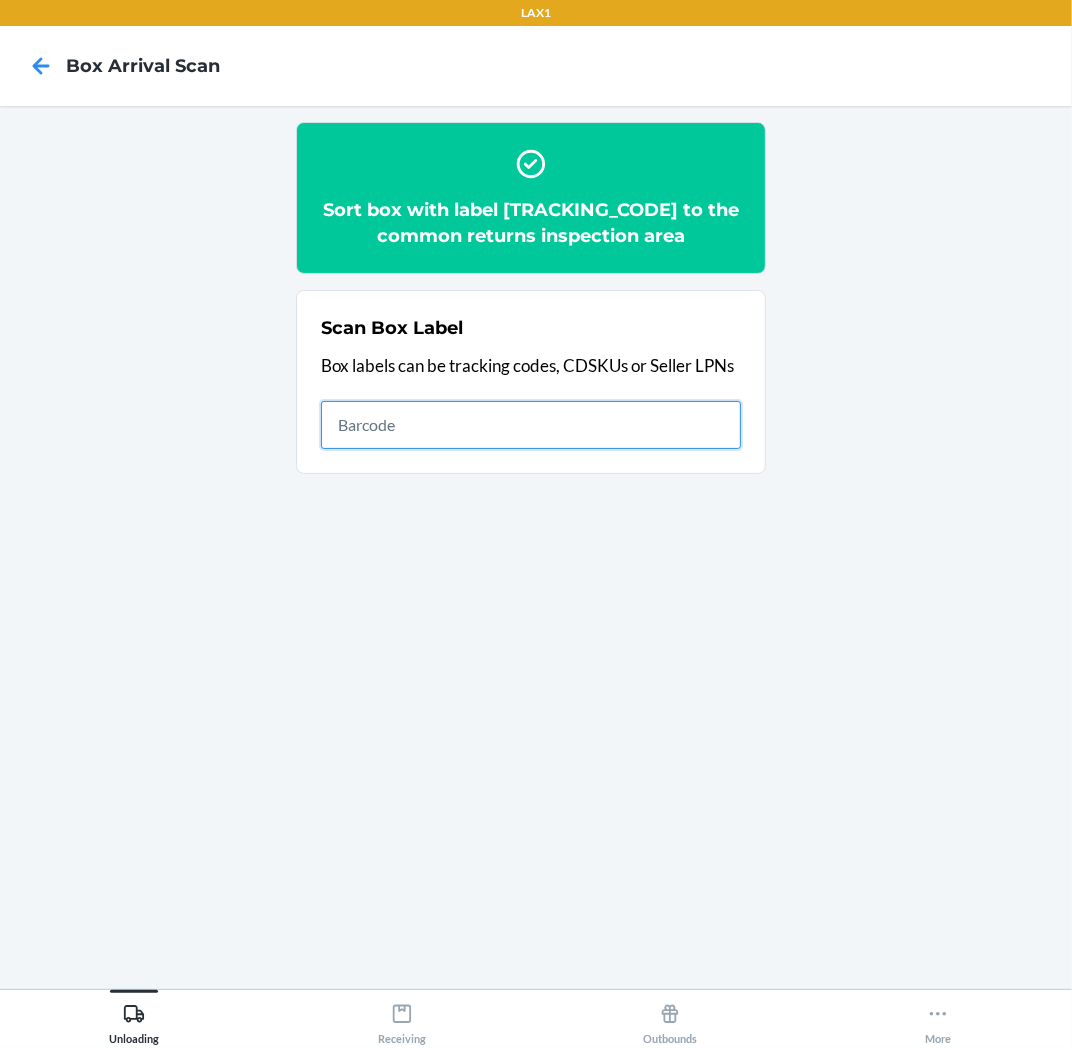 click at bounding box center (531, 425) 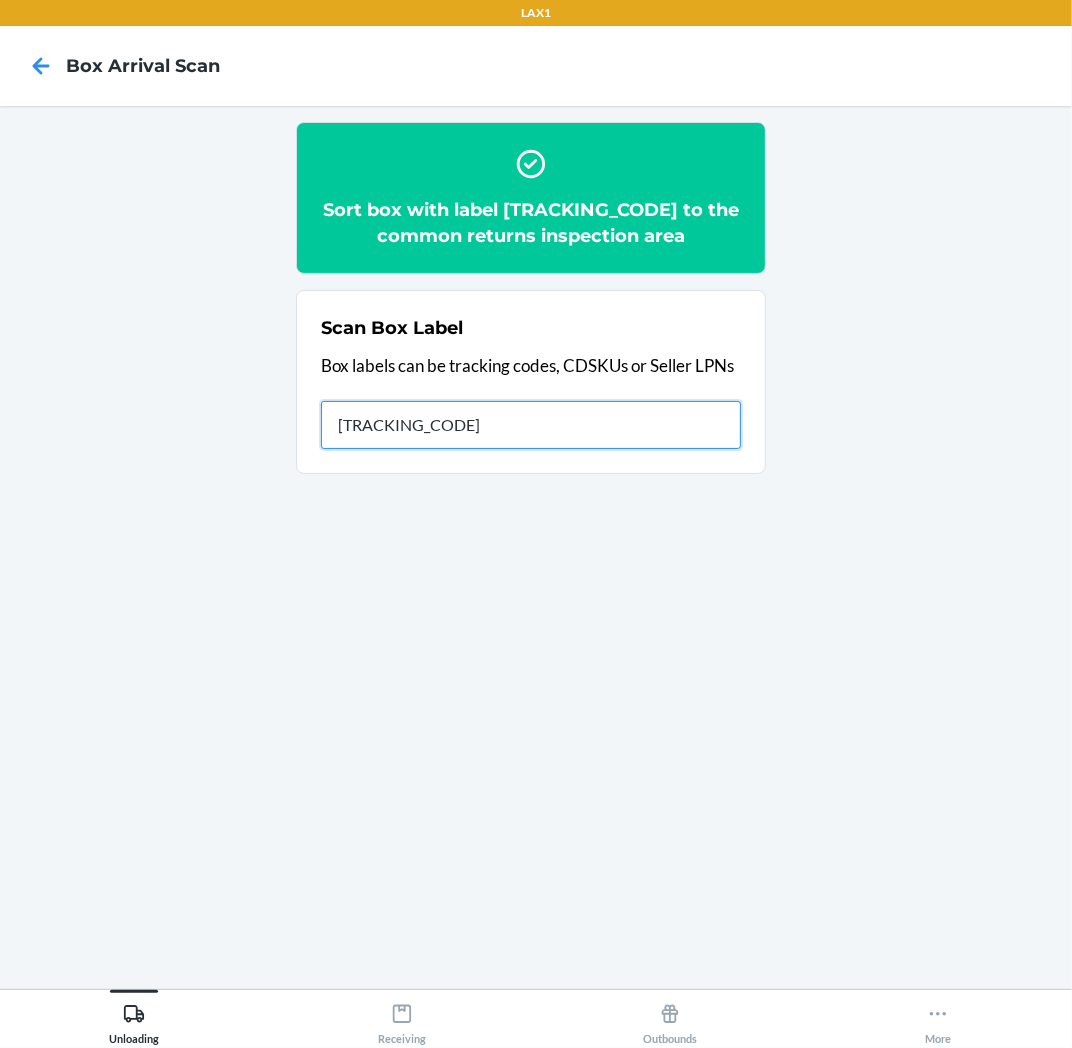 type on "[TRACKING]" 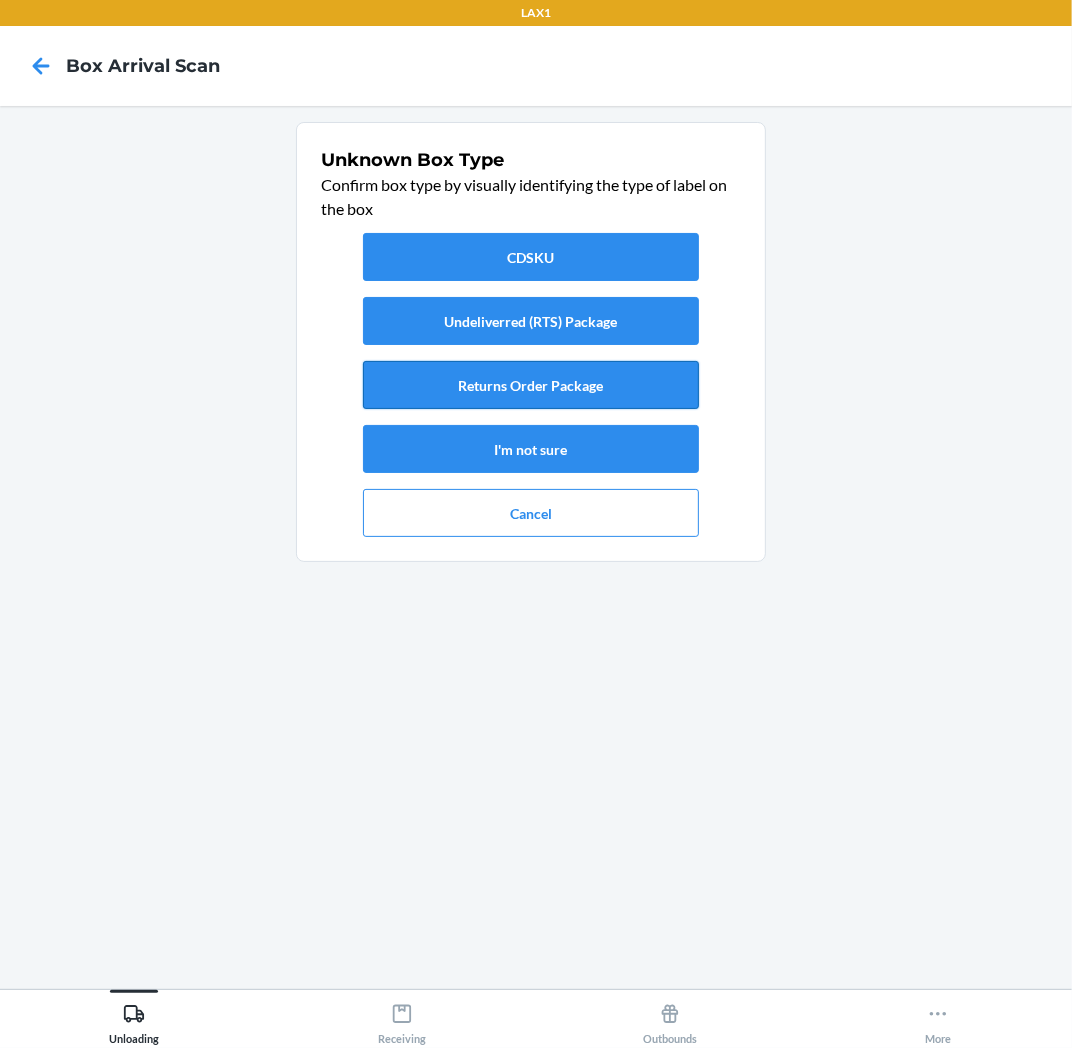 click on "Returns Order Package" at bounding box center (531, 385) 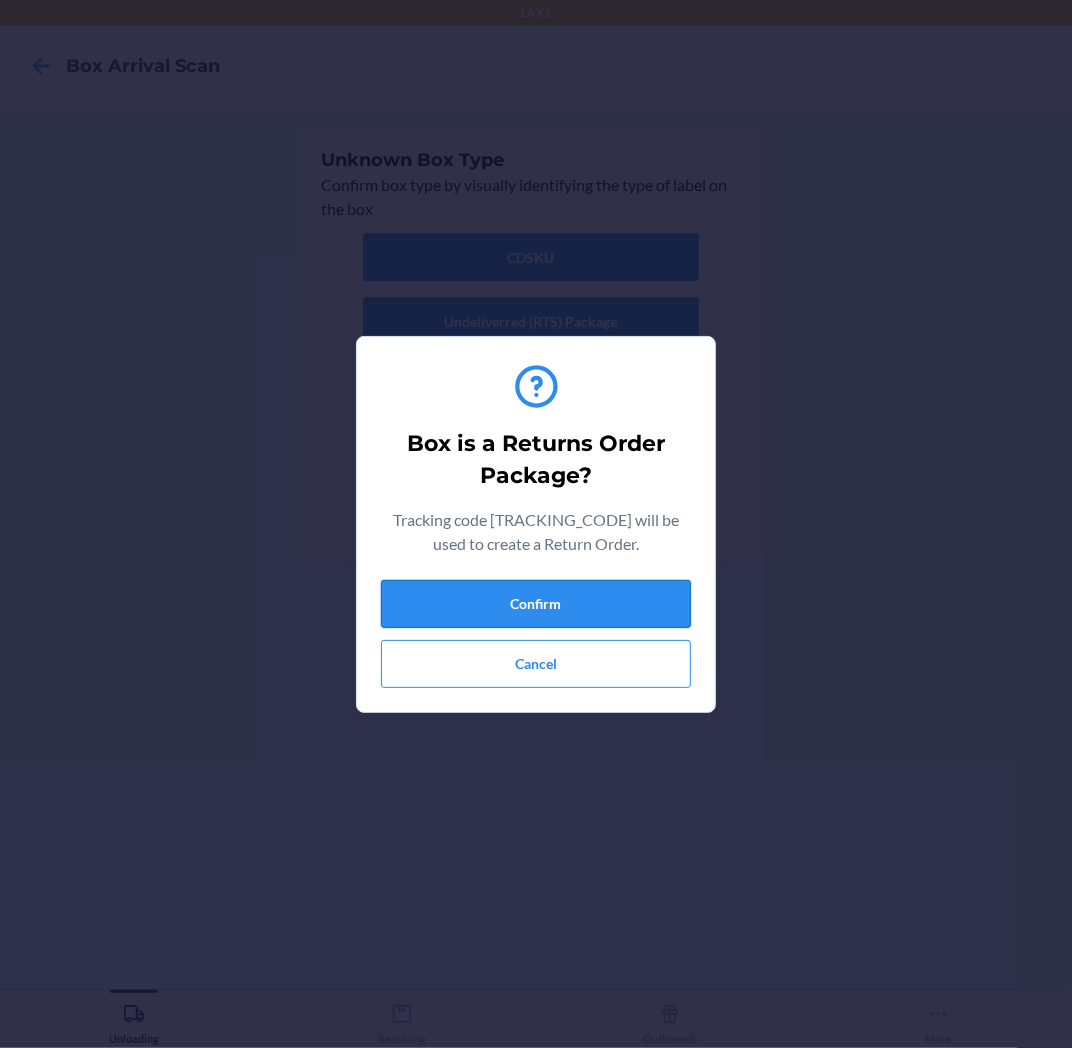 click on "Confirm" at bounding box center [536, 604] 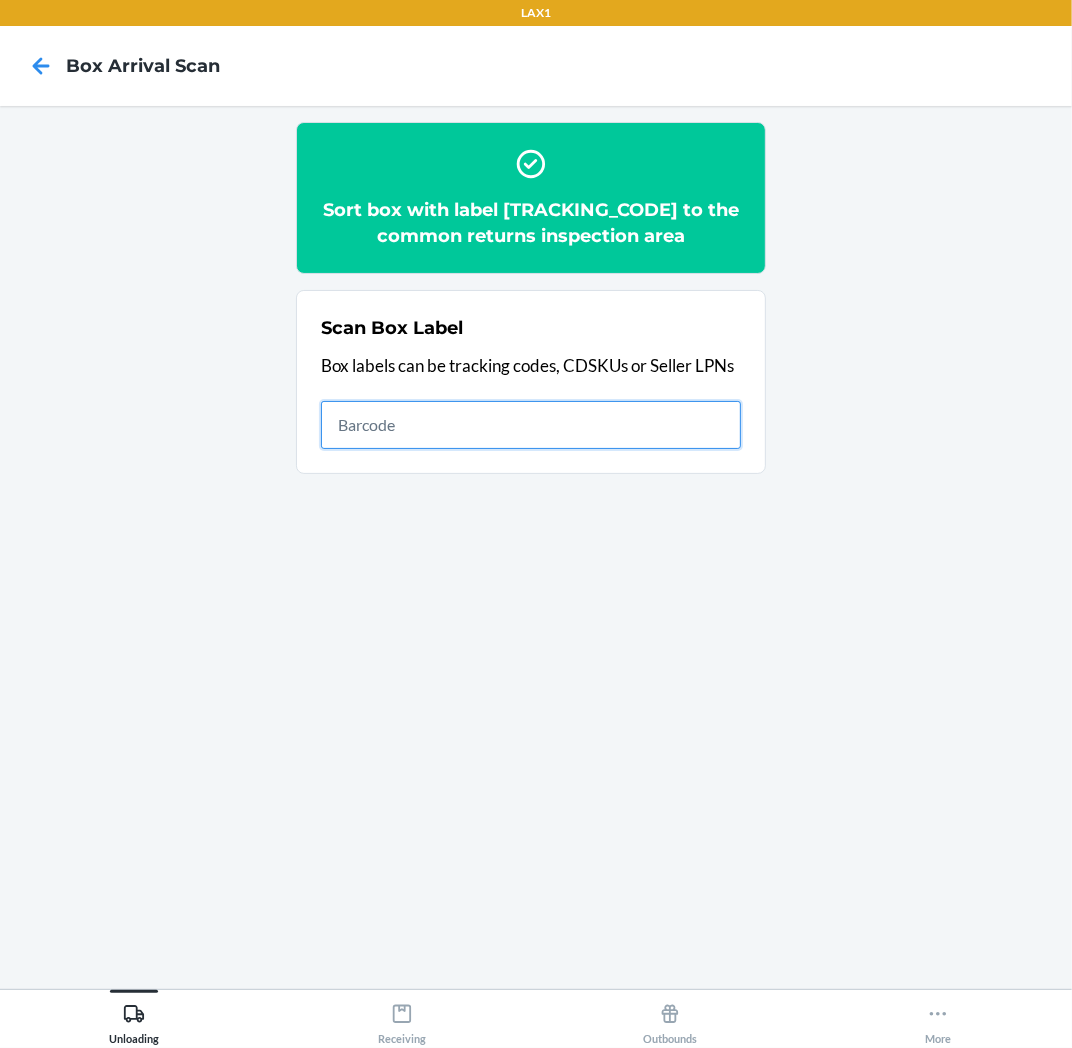 click at bounding box center [531, 425] 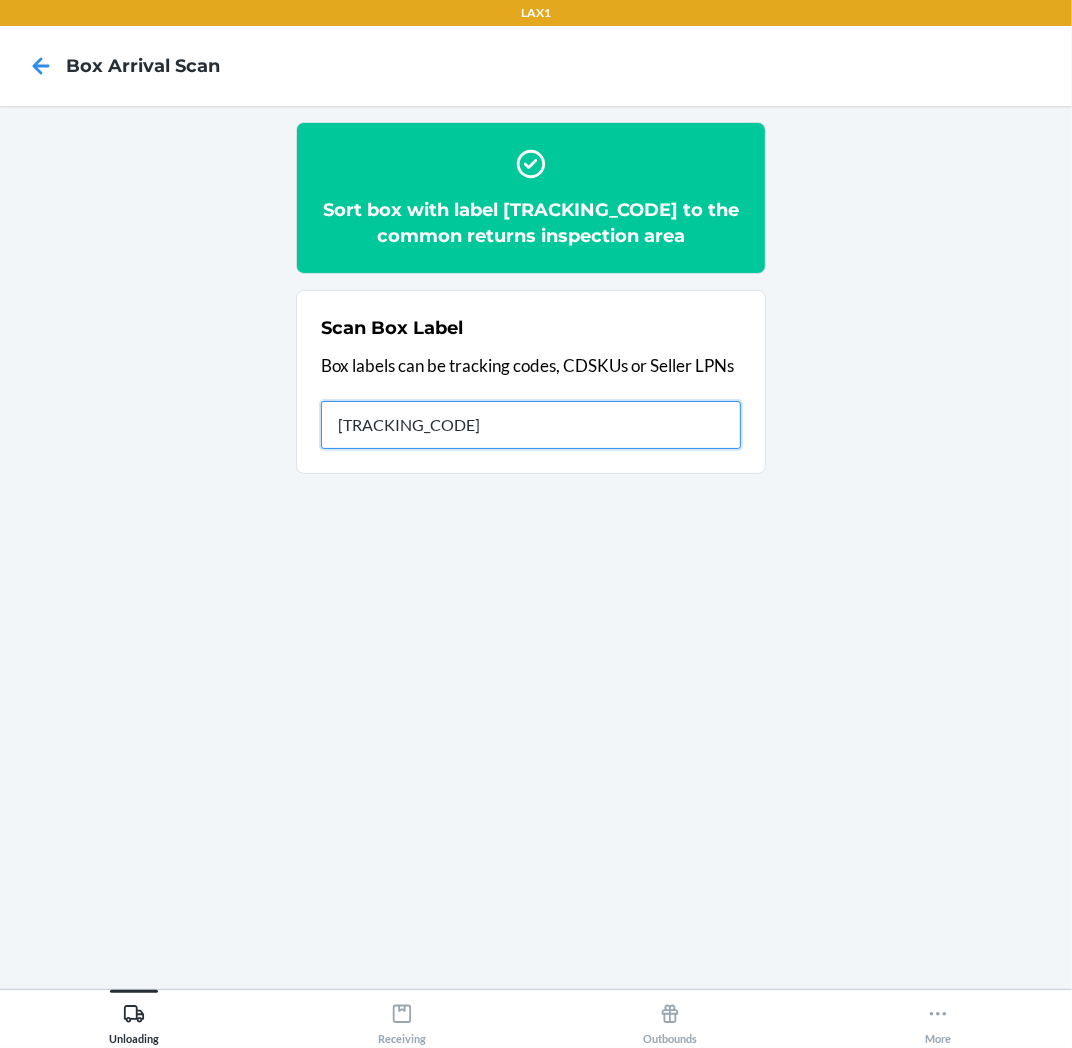 type on "[TRACKING]" 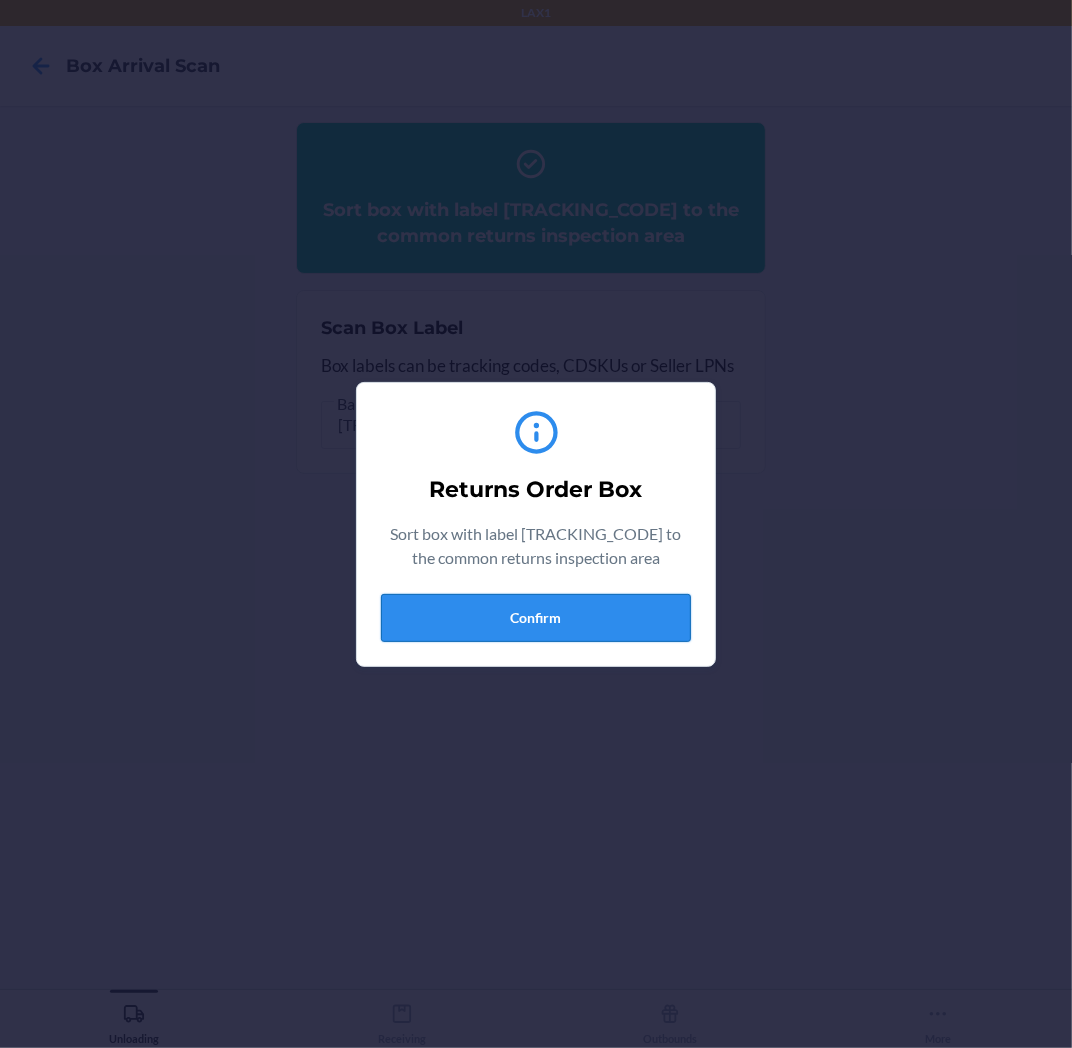 click on "Confirm" at bounding box center (536, 618) 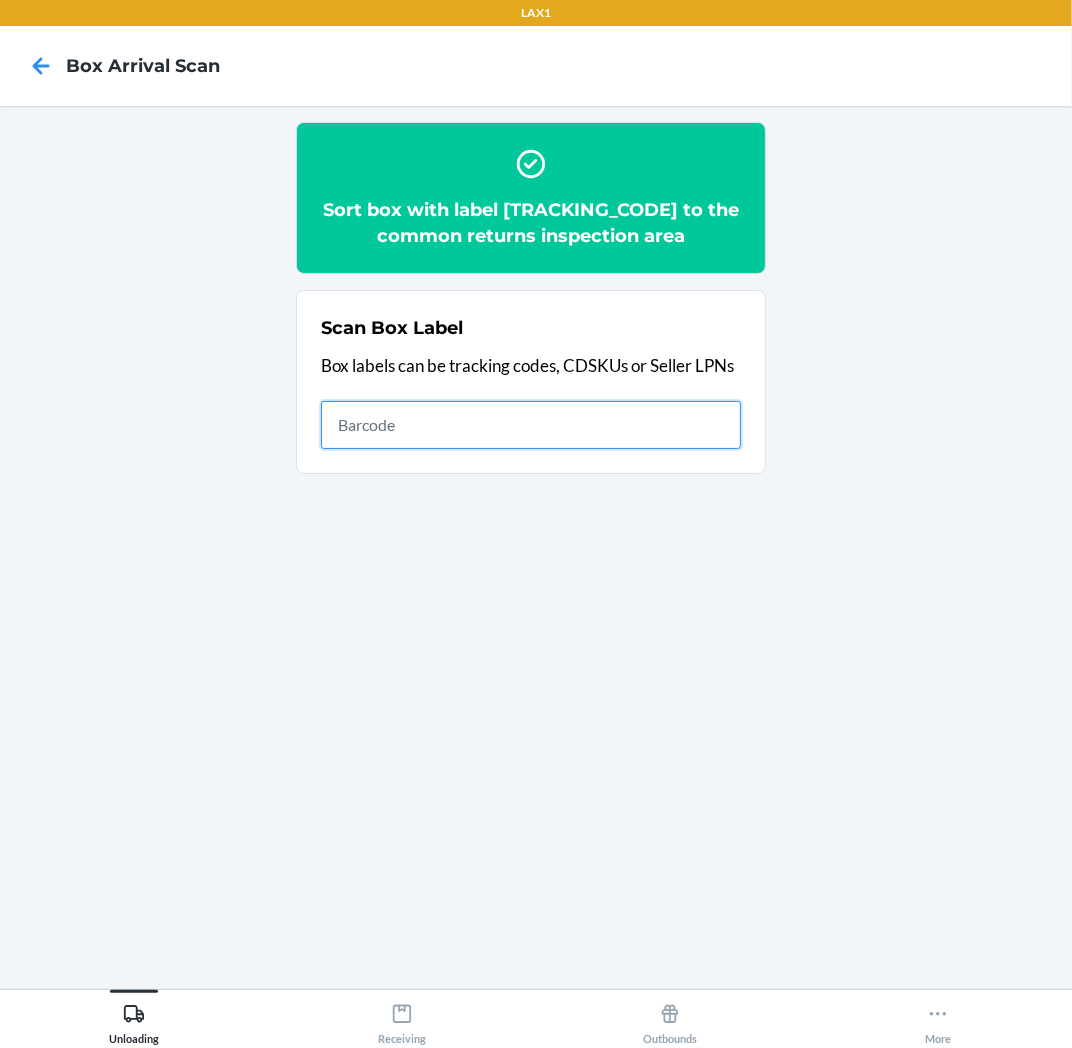 click at bounding box center (531, 425) 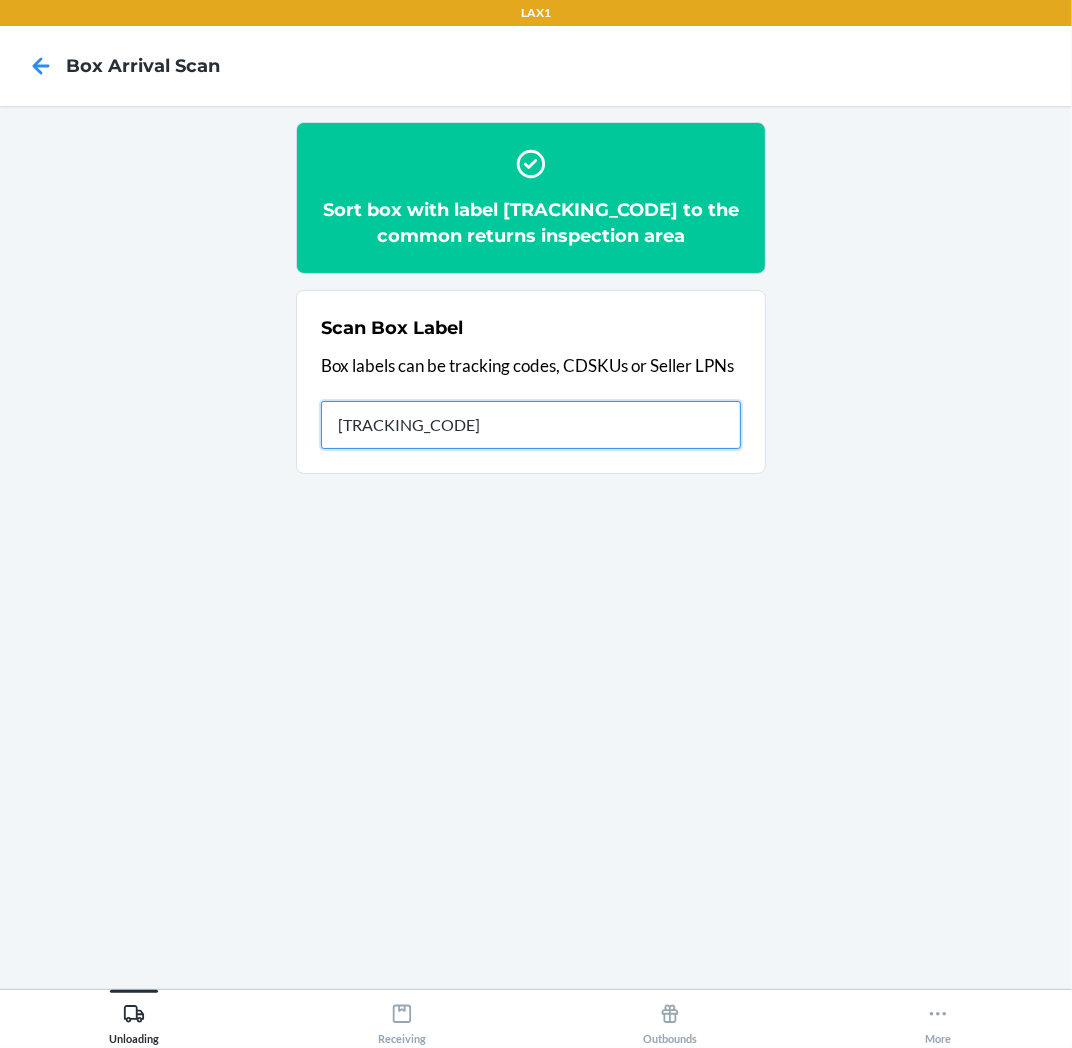 type on "[TRACKING]-1" 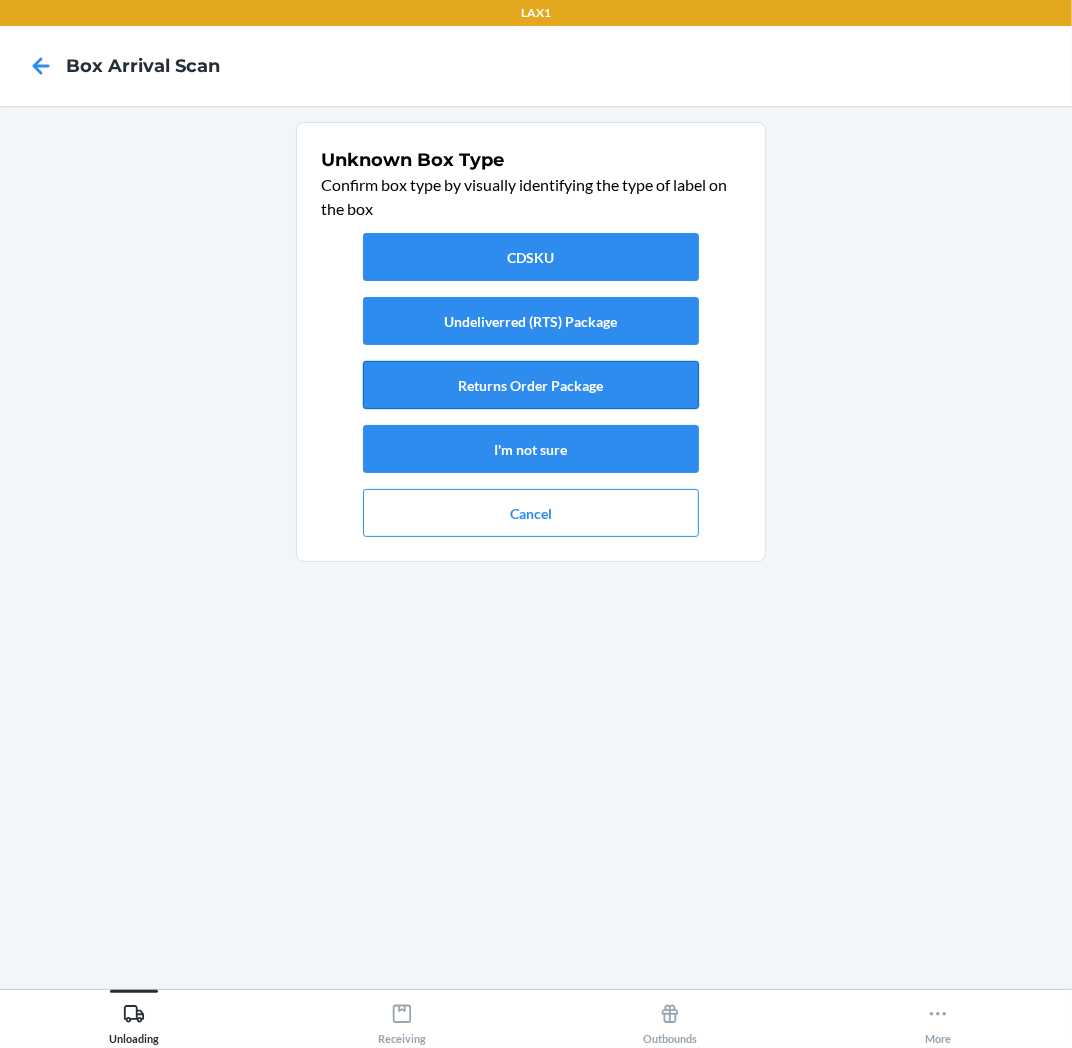 click on "Returns Order Package" at bounding box center [531, 385] 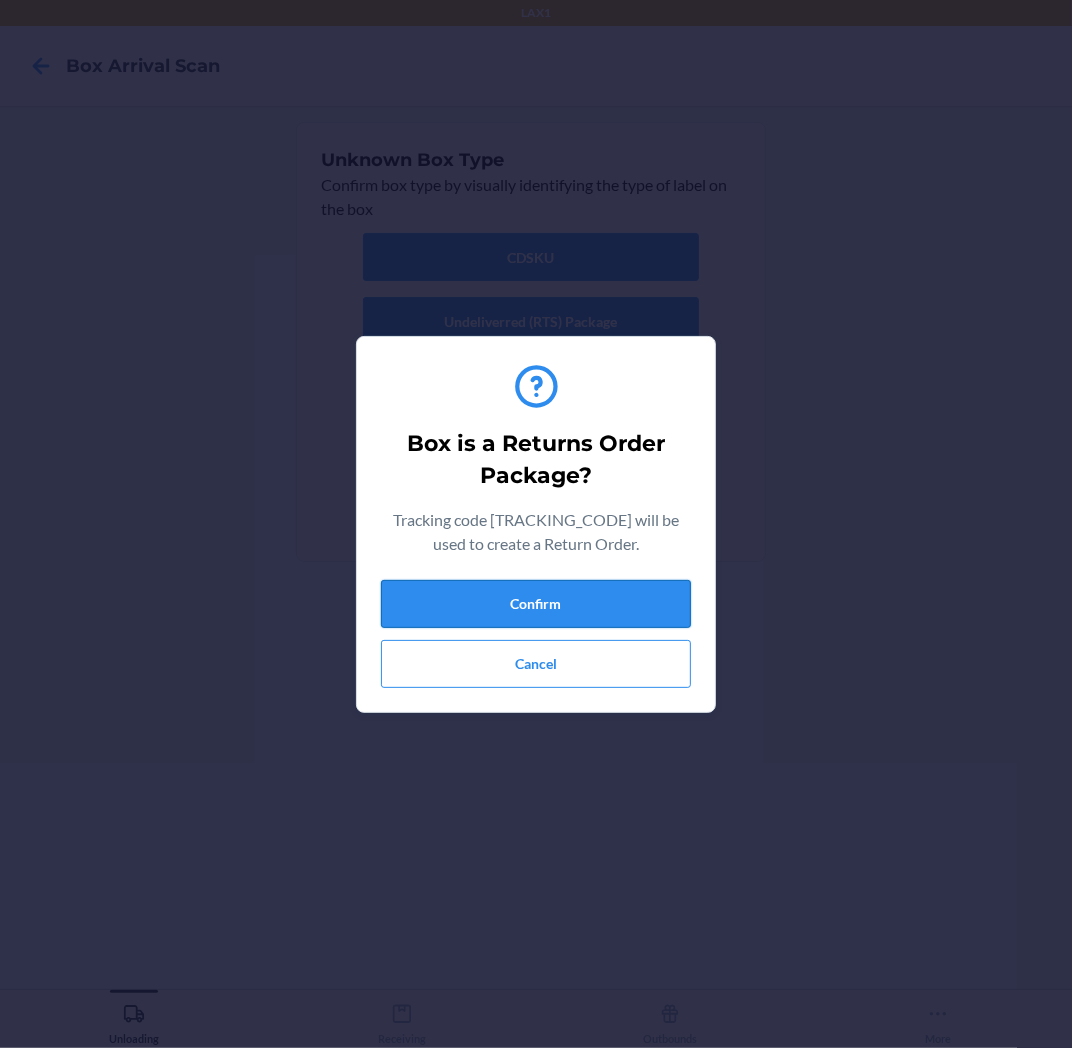 click on "Confirm" at bounding box center [536, 604] 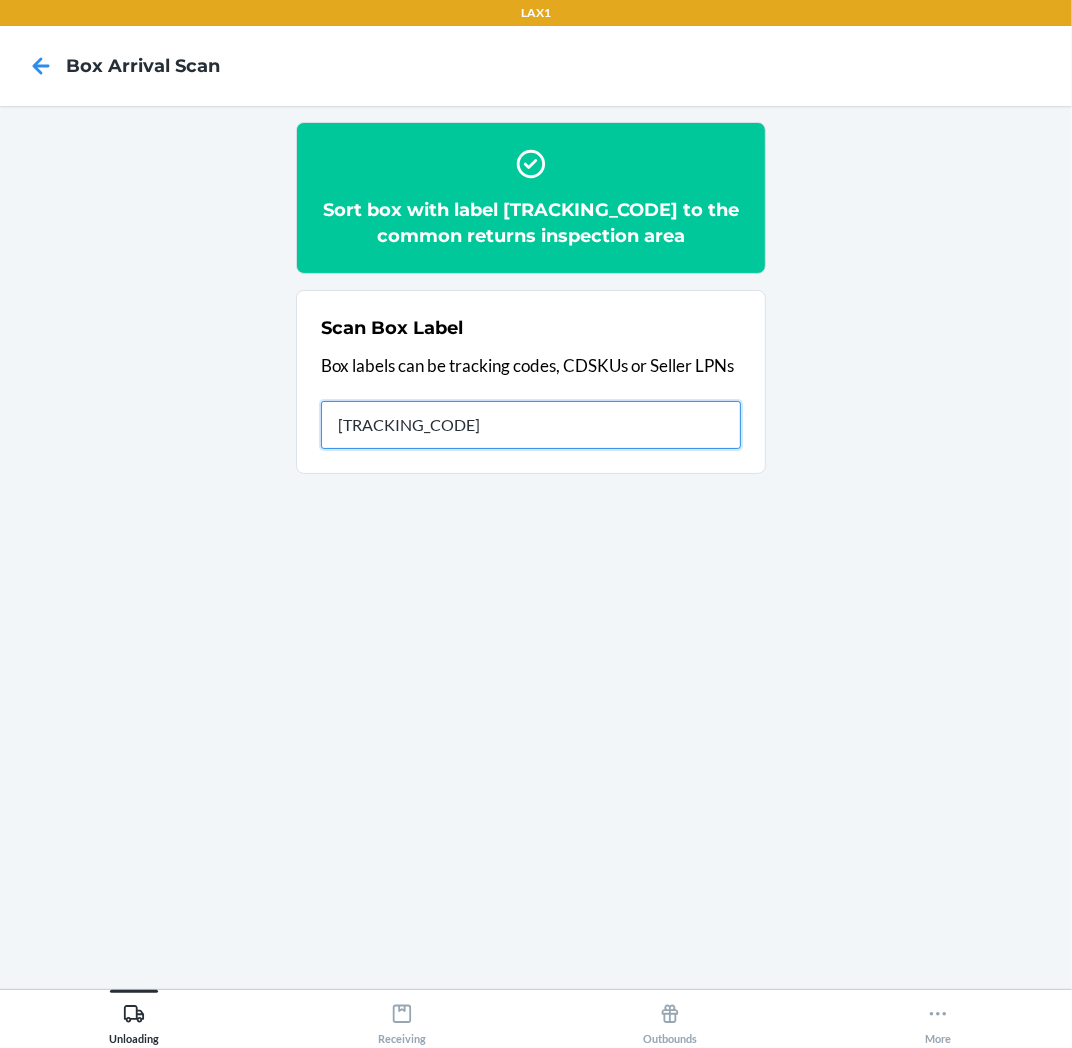 type on "[TRACKING]" 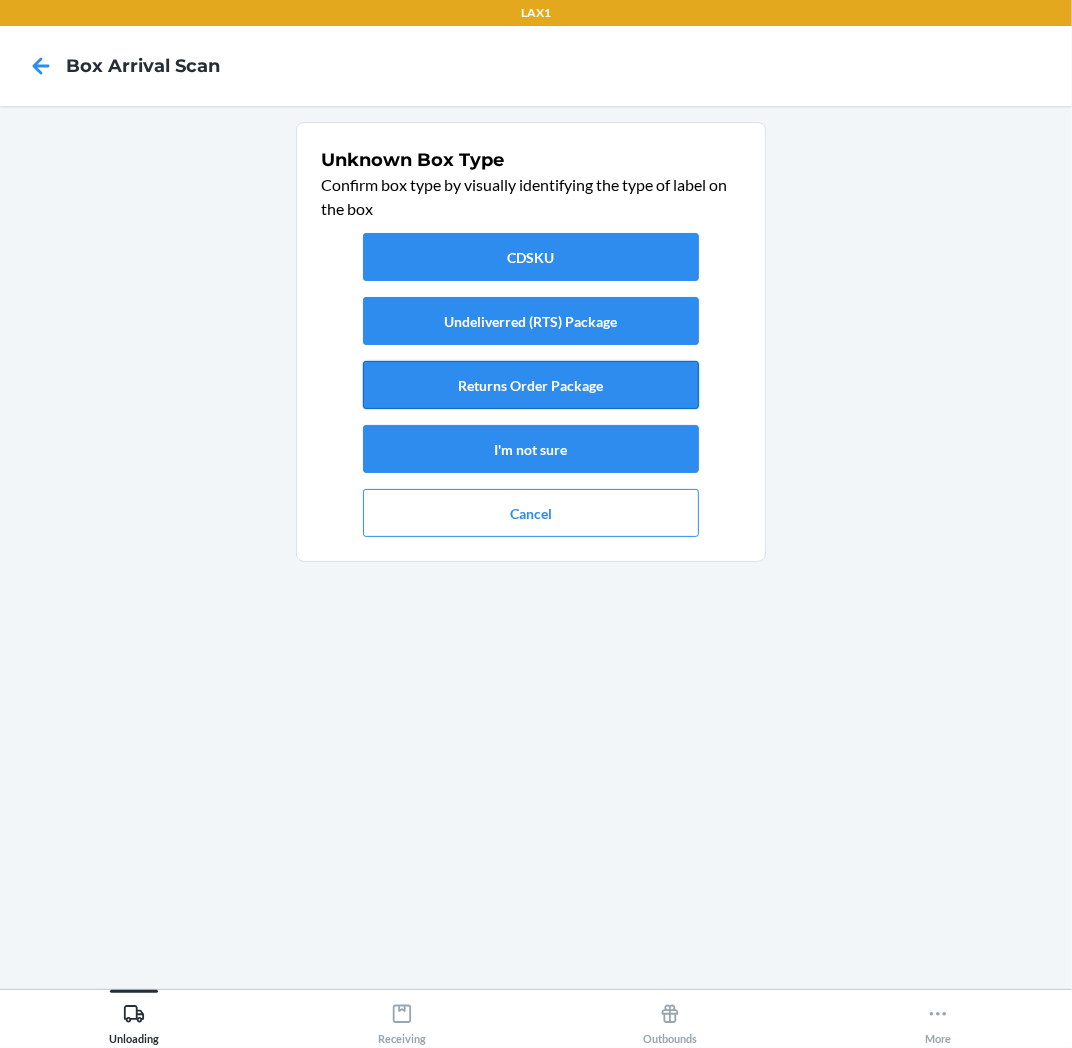 click on "Returns Order Package" at bounding box center (531, 385) 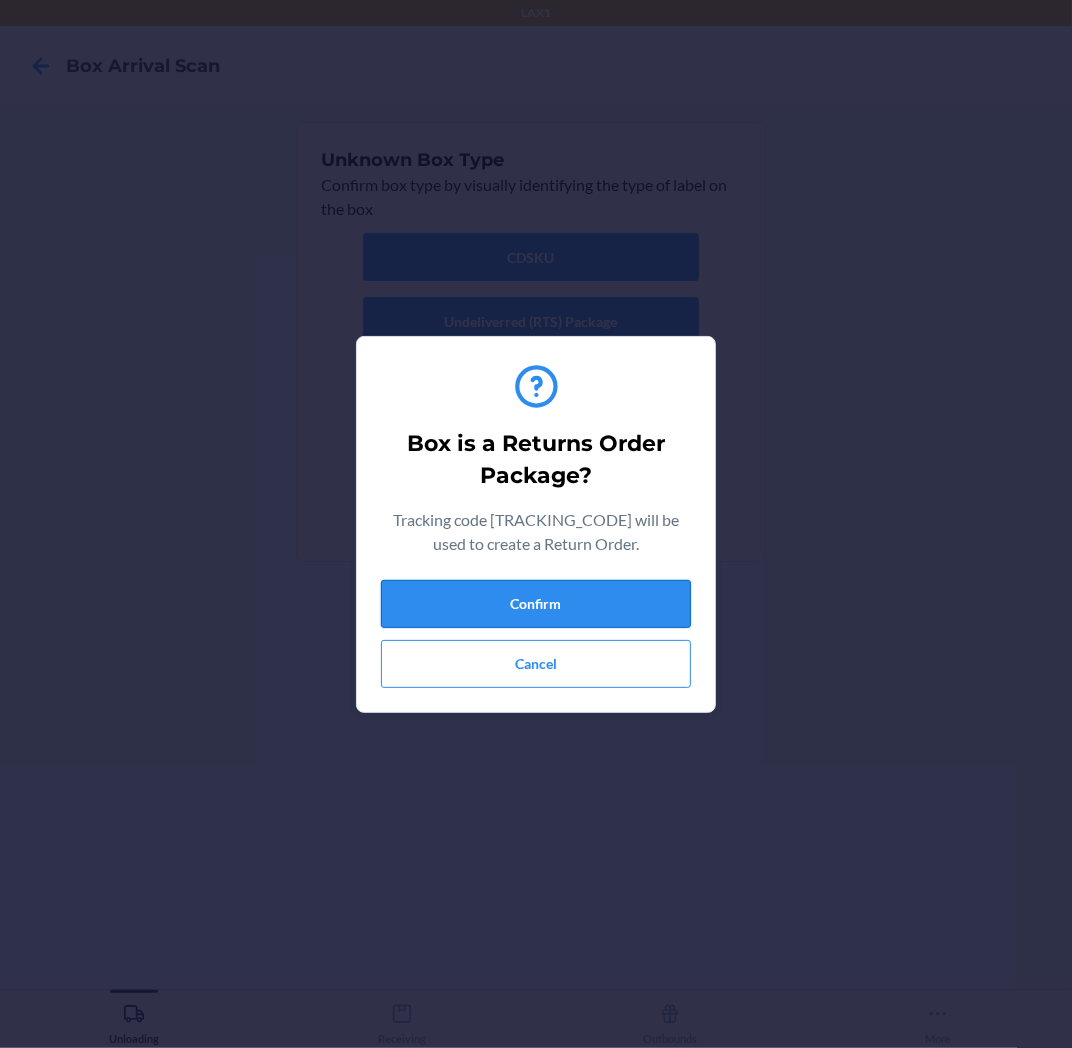 click on "Confirm" at bounding box center (536, 604) 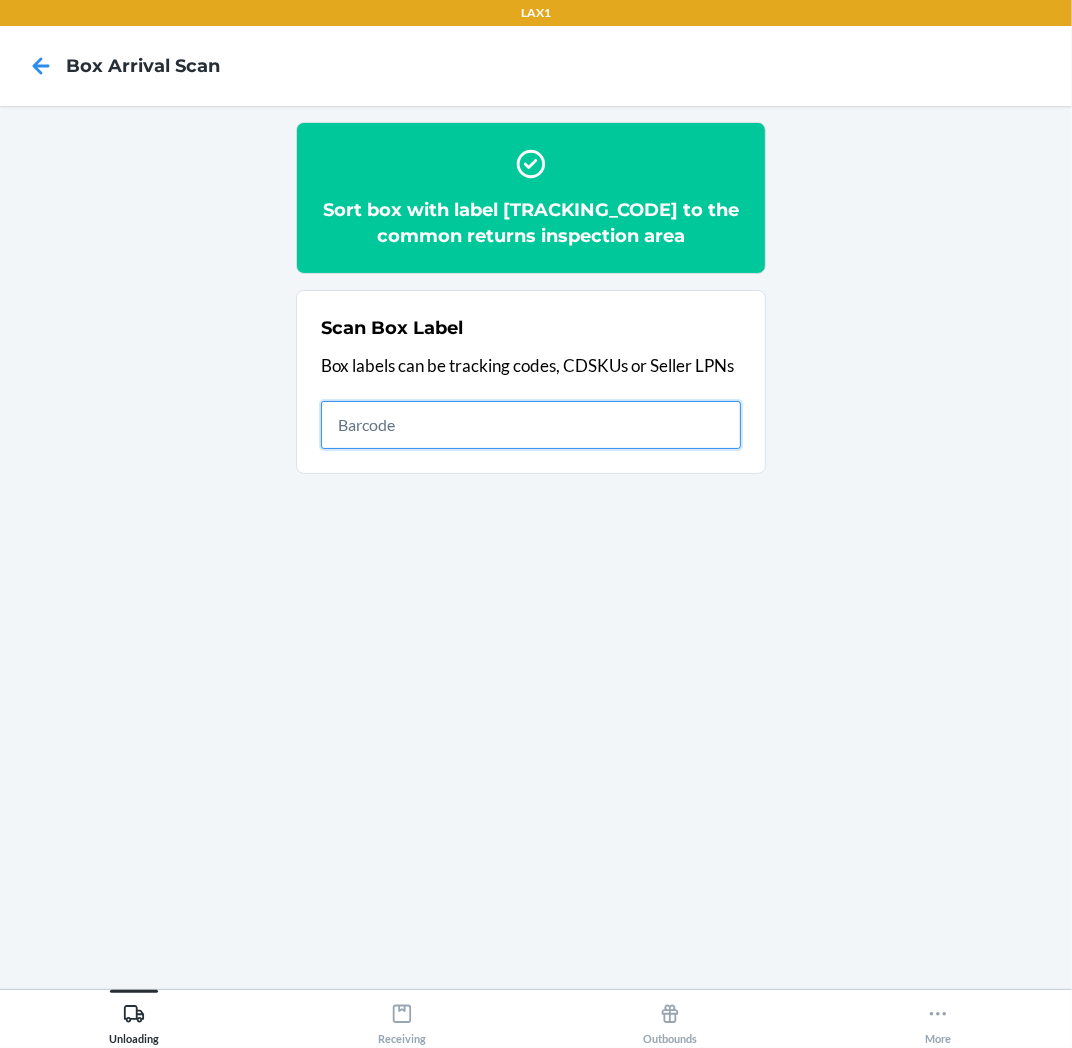 click at bounding box center (531, 425) 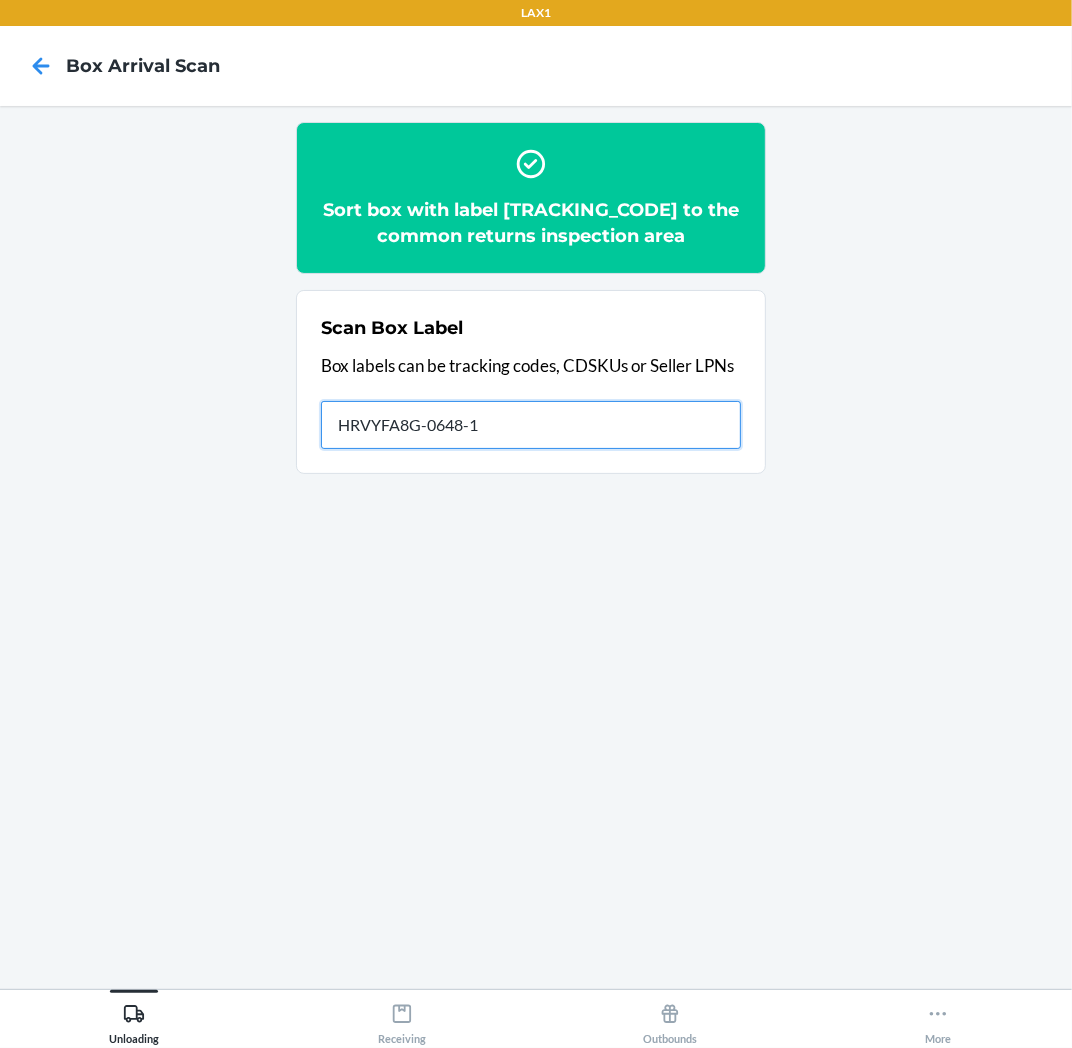 type on "HRVYFA8G-0648-1" 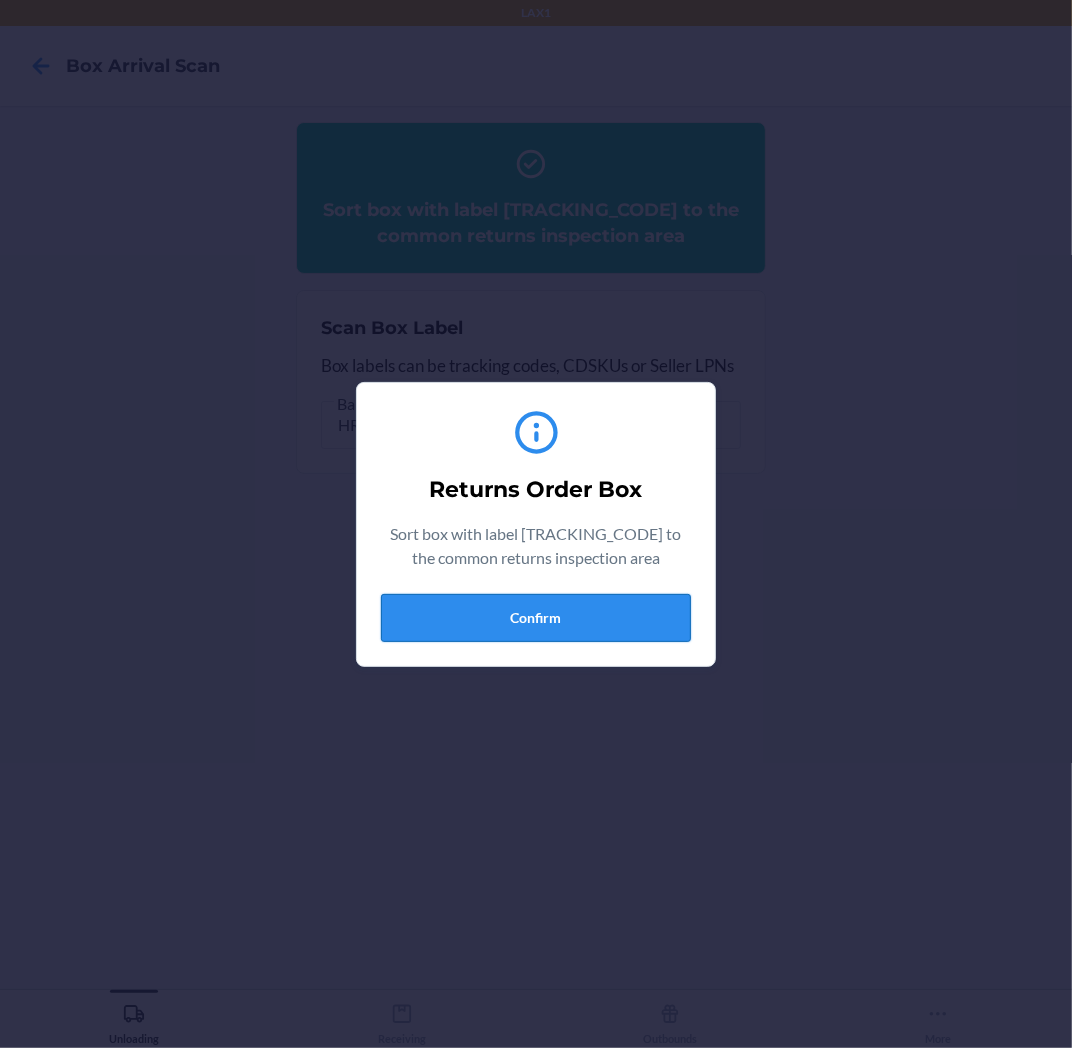 click on "Confirm" at bounding box center (536, 618) 